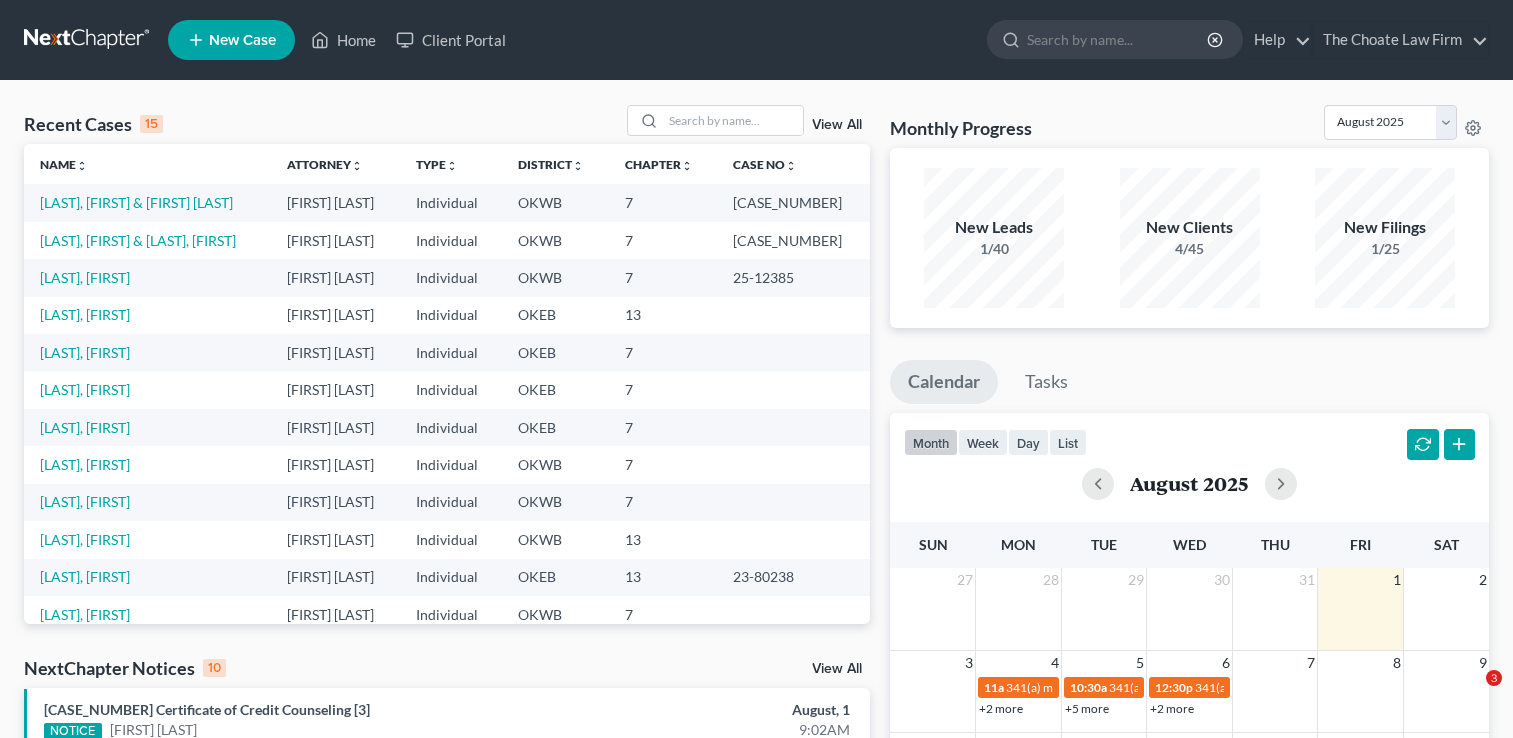 scroll, scrollTop: 0, scrollLeft: 0, axis: both 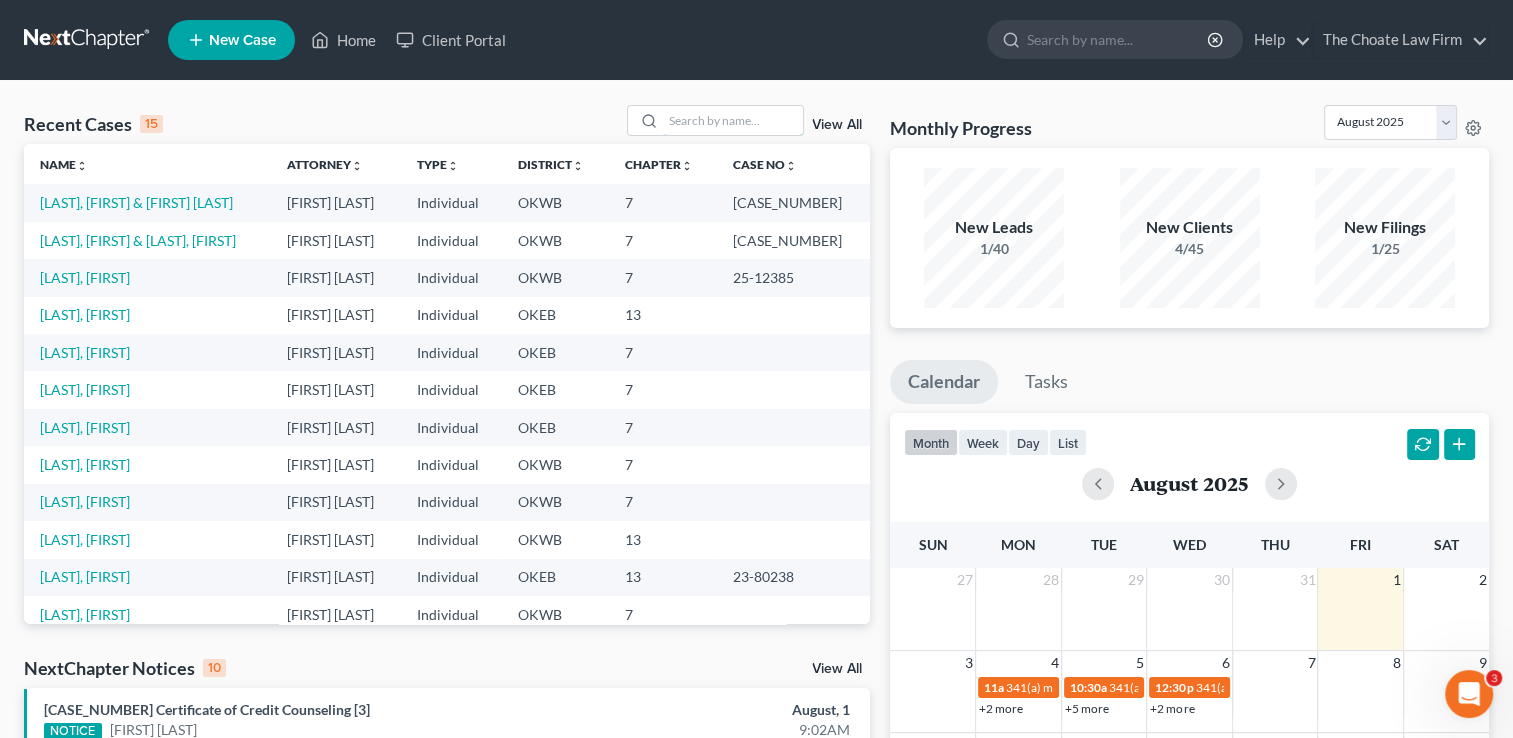 click at bounding box center (733, 120) 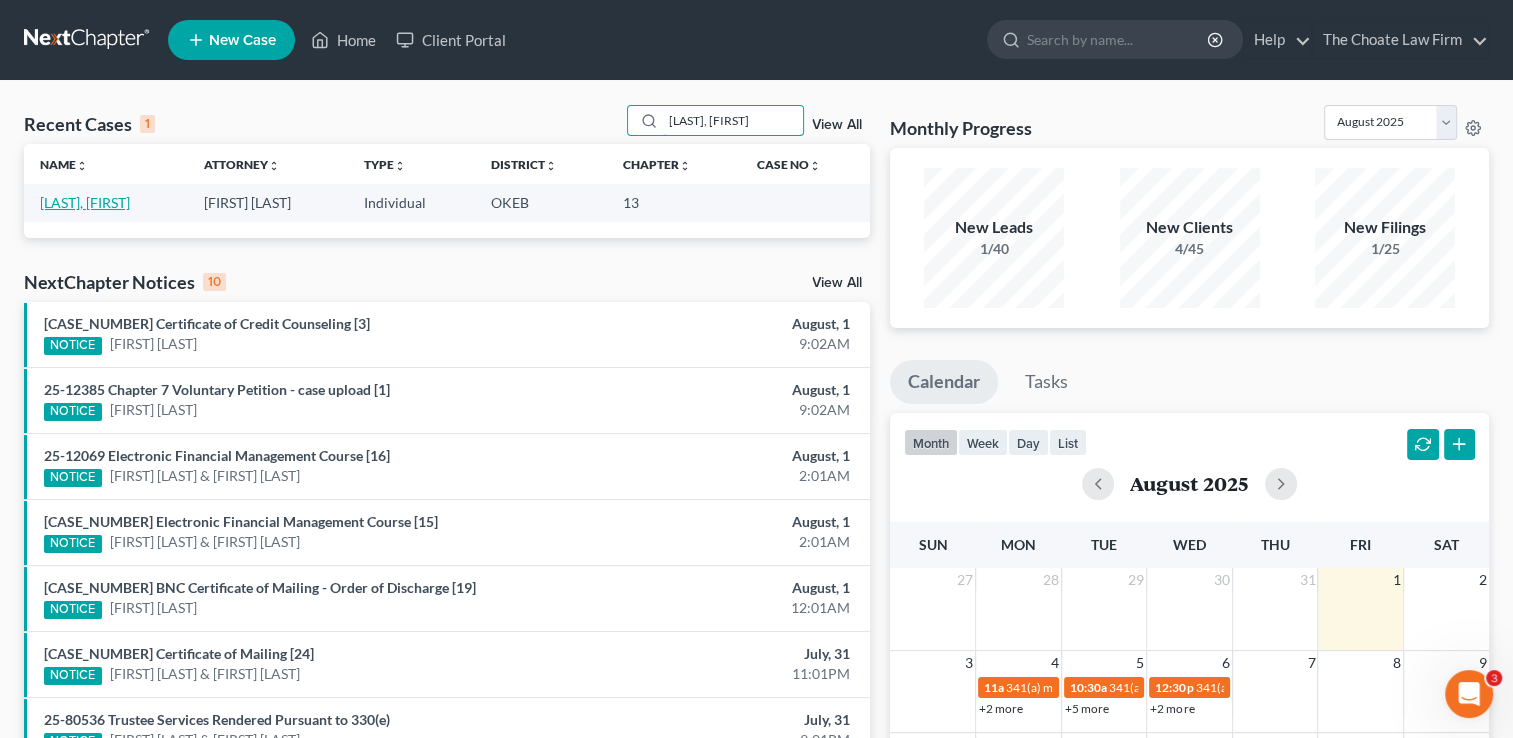 type on "[LAST], [FIRST]" 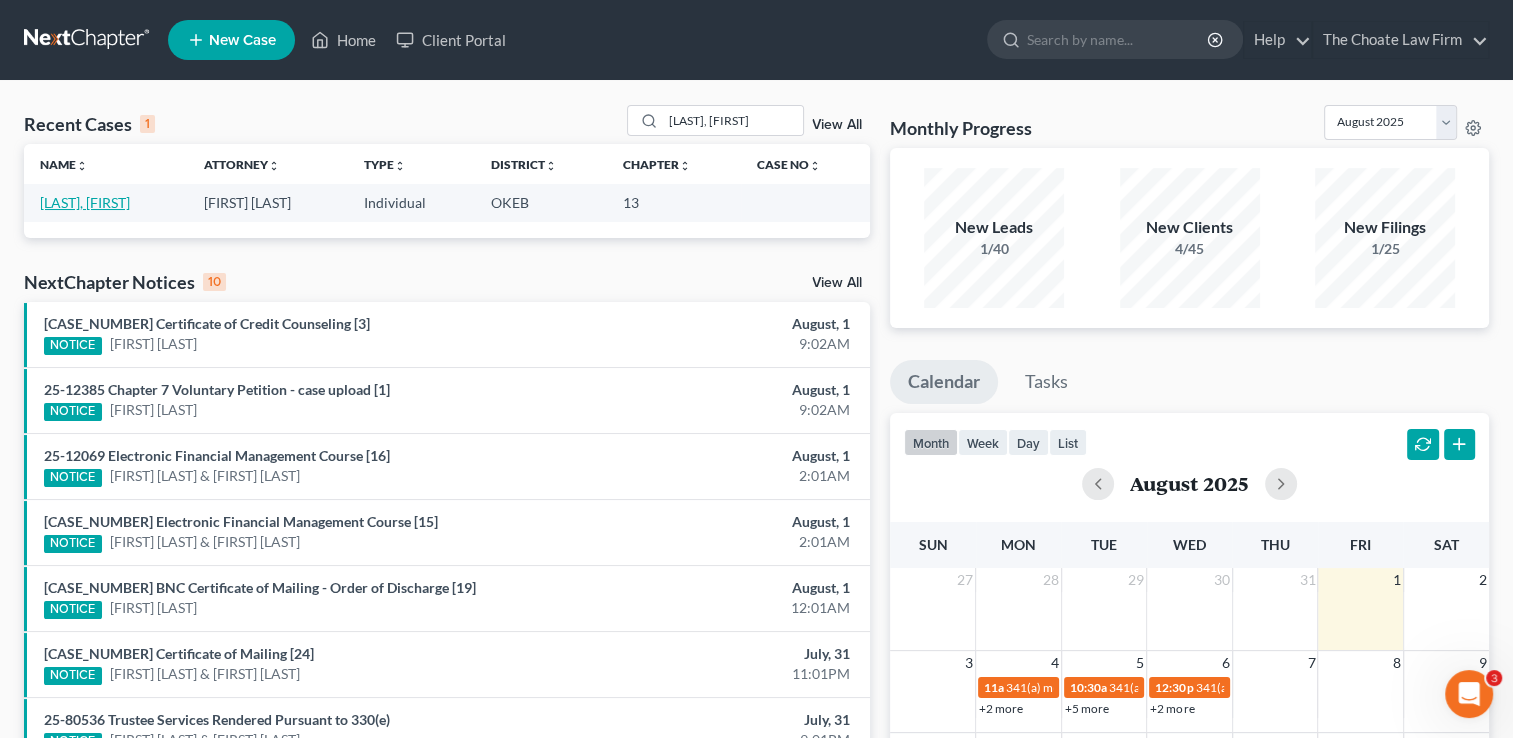 click on "[LAST], [FIRST]" at bounding box center [85, 202] 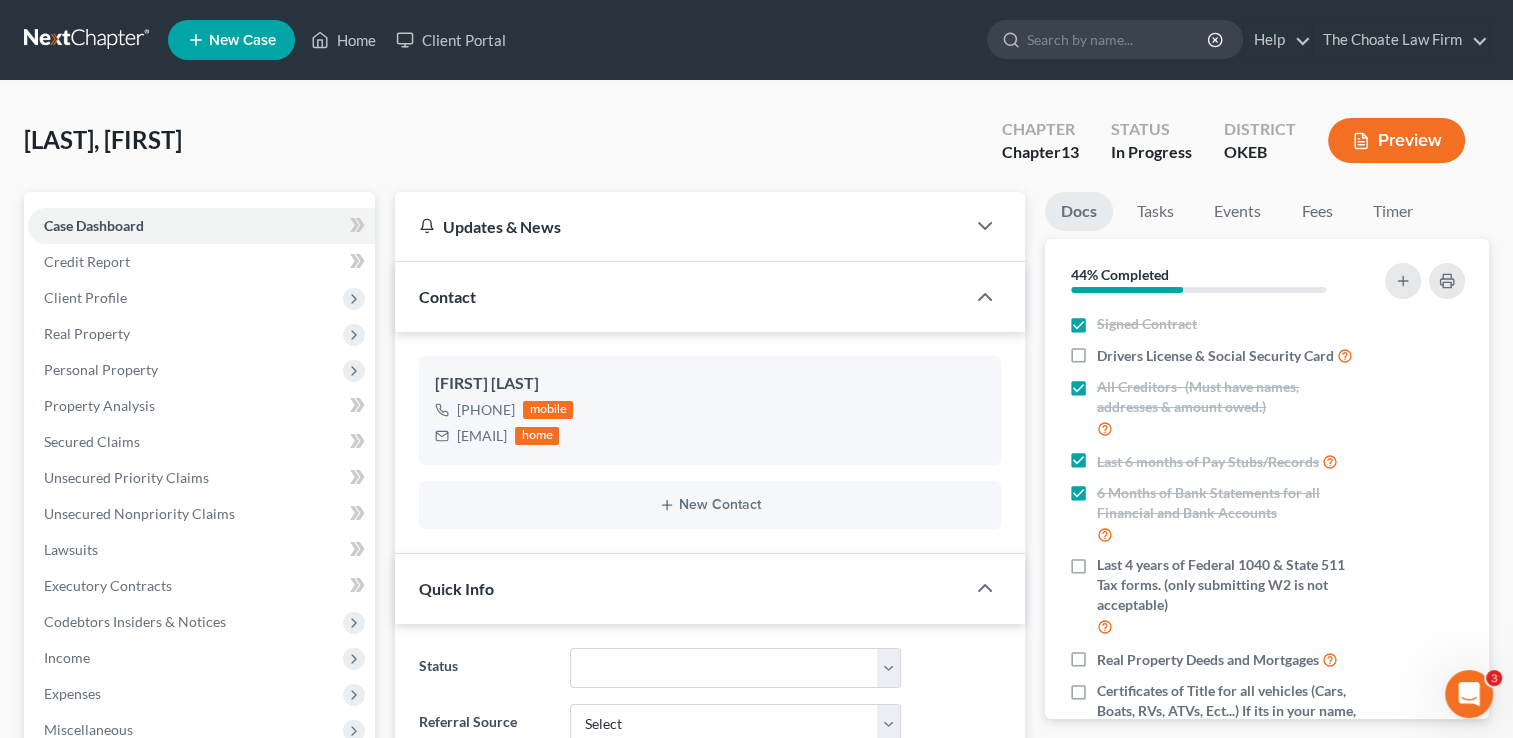 scroll, scrollTop: 376, scrollLeft: 0, axis: vertical 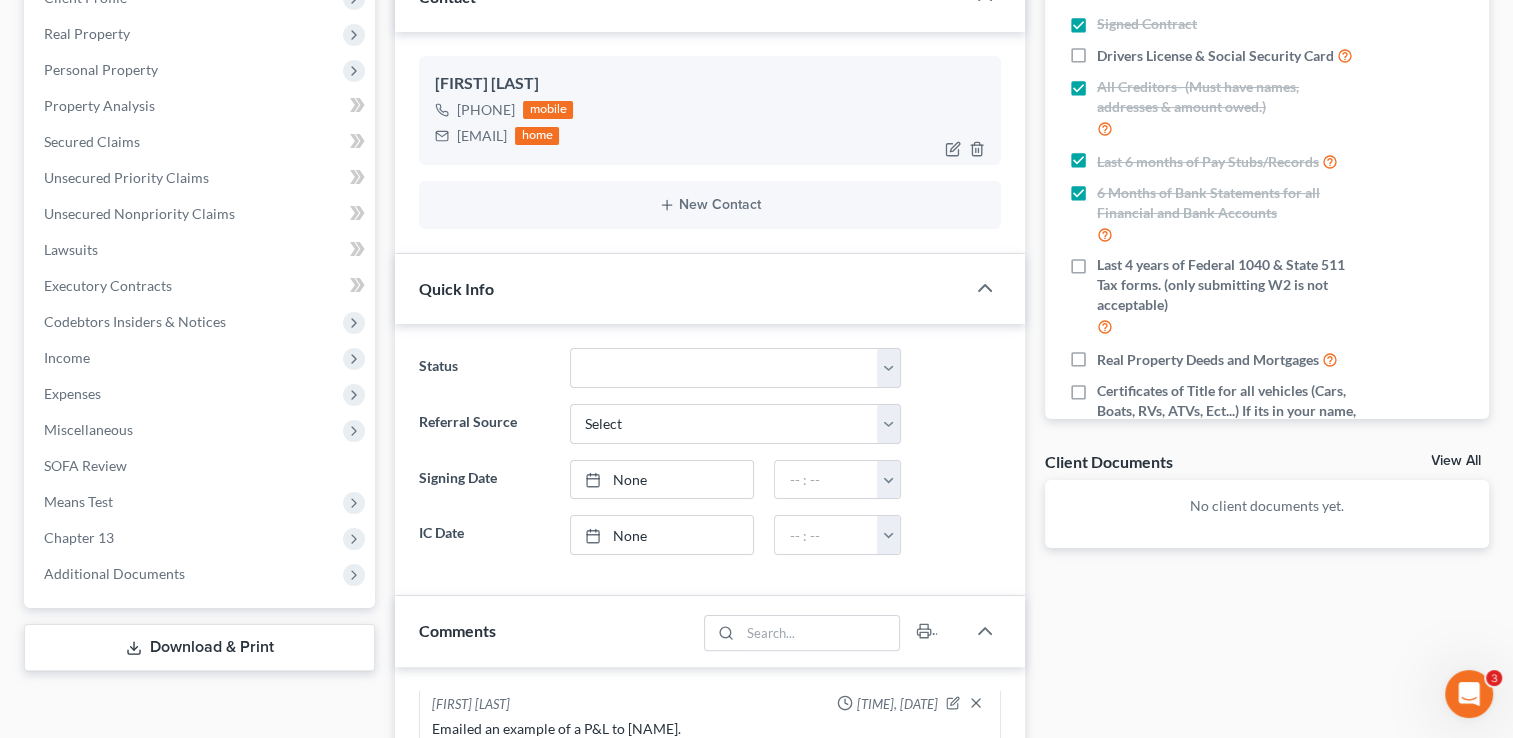 drag, startPoint x: 458, startPoint y: 134, endPoint x: 590, endPoint y: 134, distance: 132 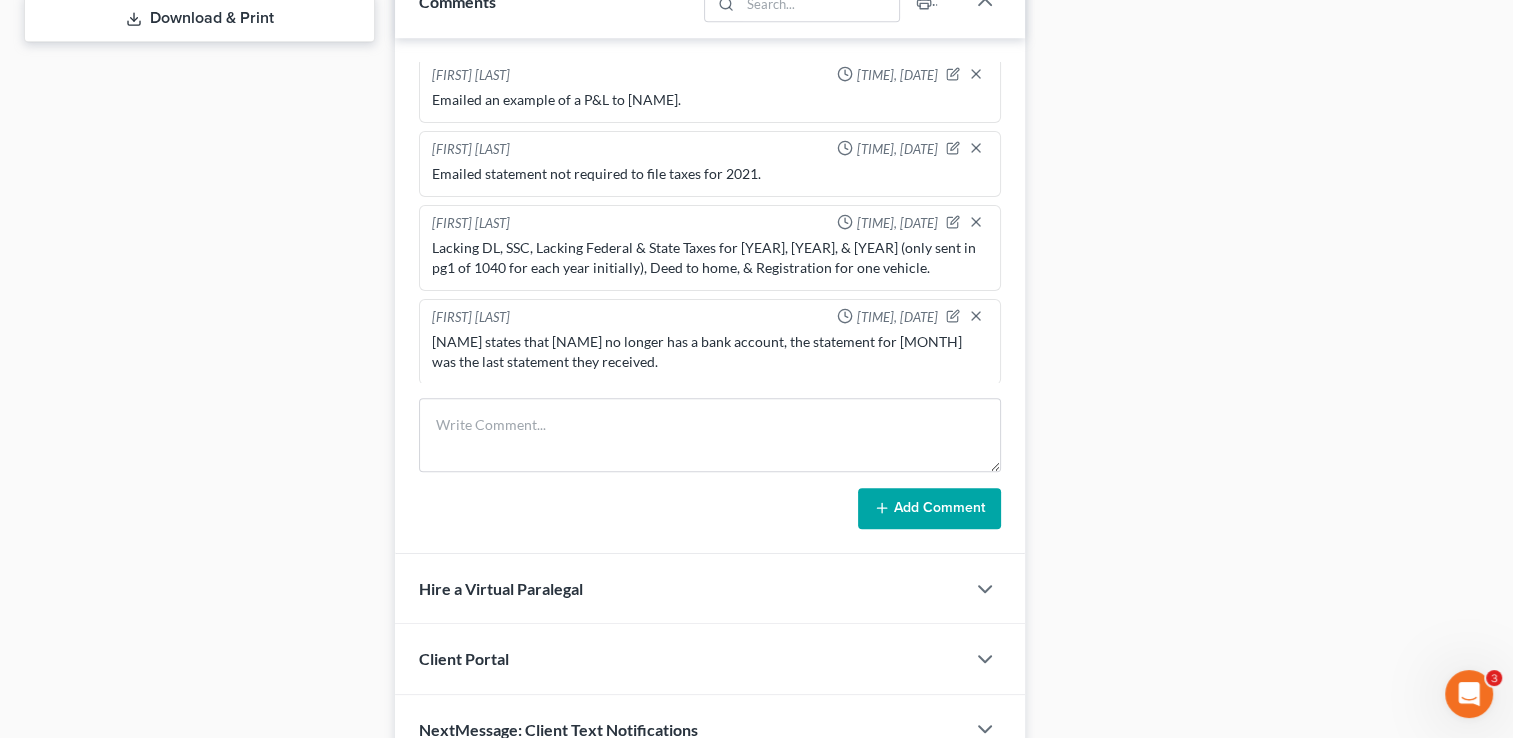 scroll, scrollTop: 1027, scrollLeft: 0, axis: vertical 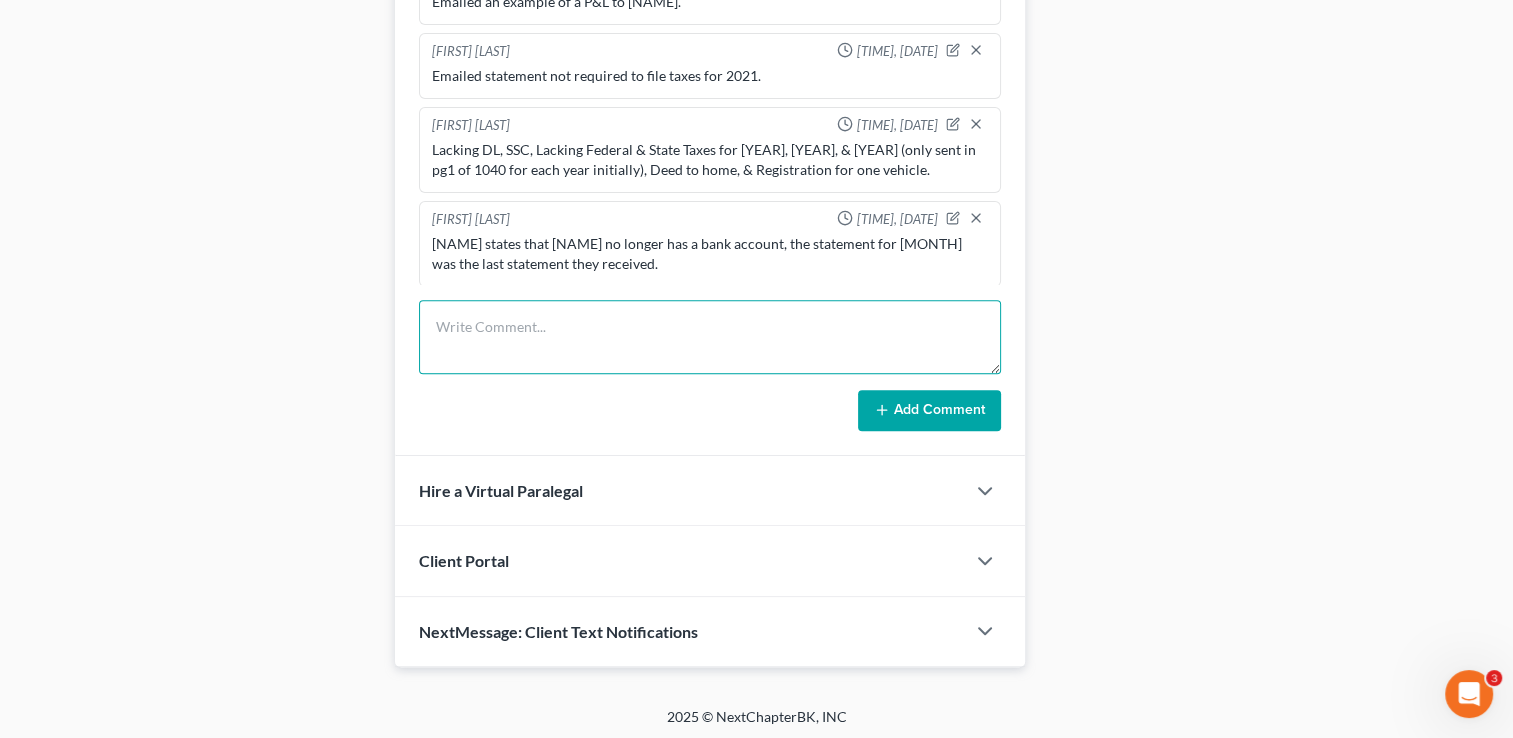 click at bounding box center [710, 337] 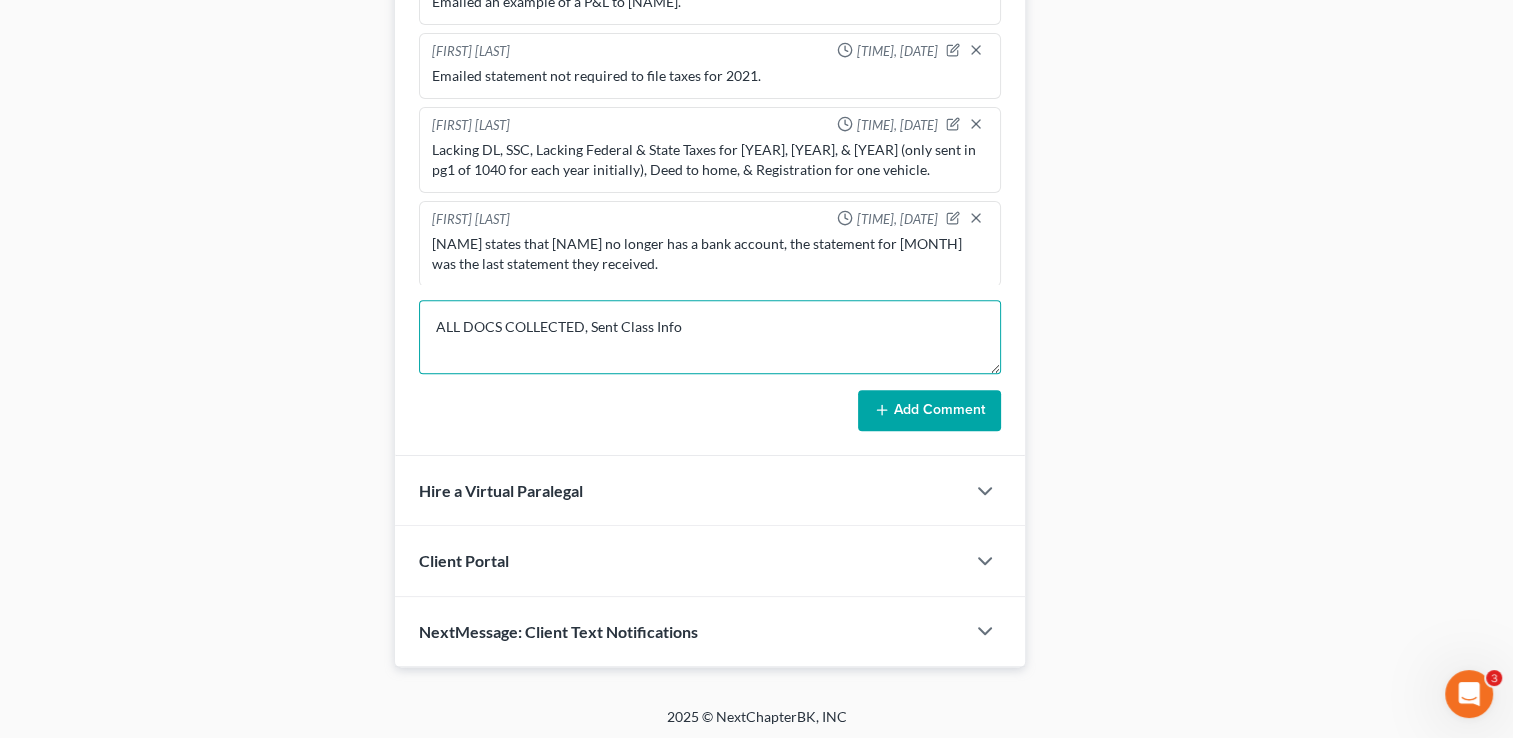 type on "ALL DOCS COLLECTED, Sent Class Info" 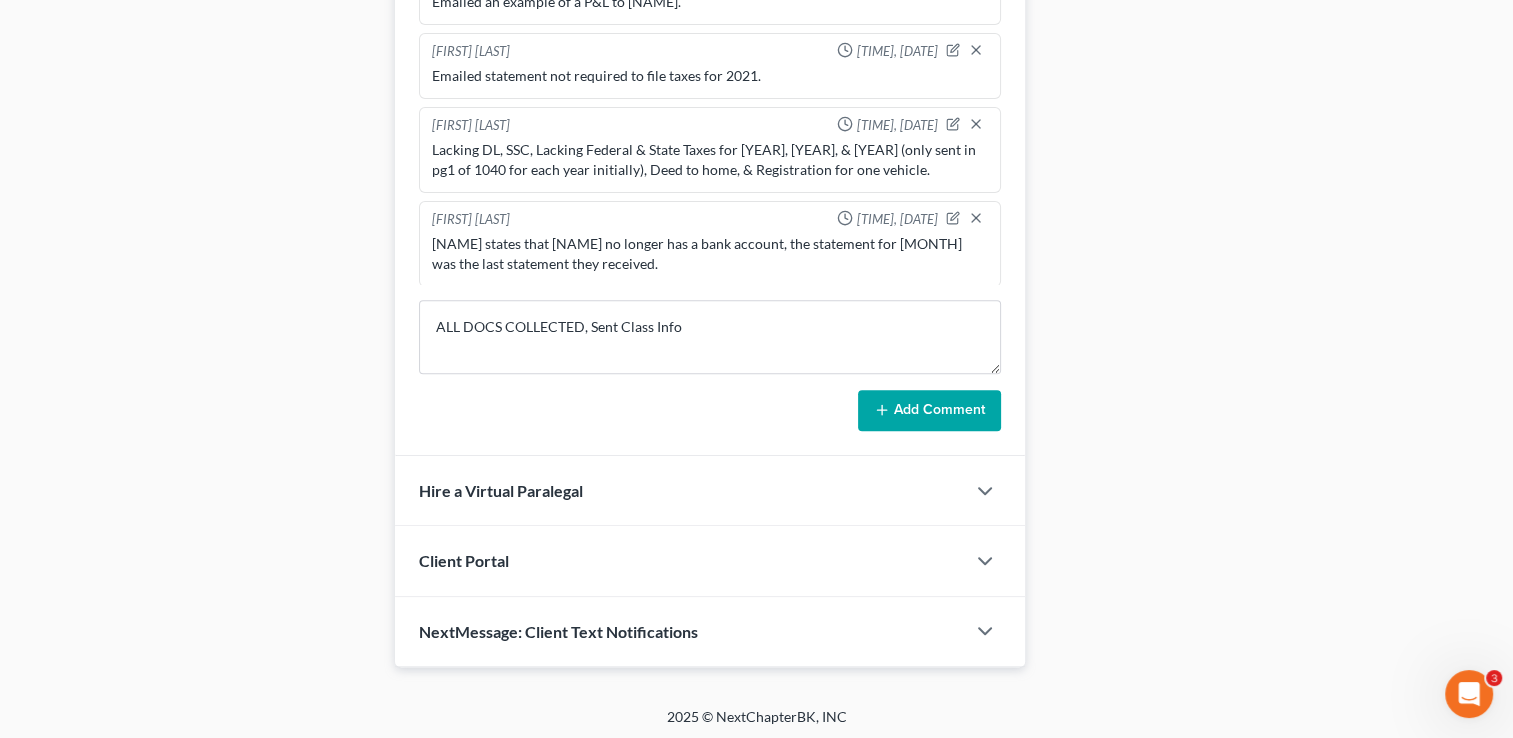 click on "Add Comment" at bounding box center (929, 411) 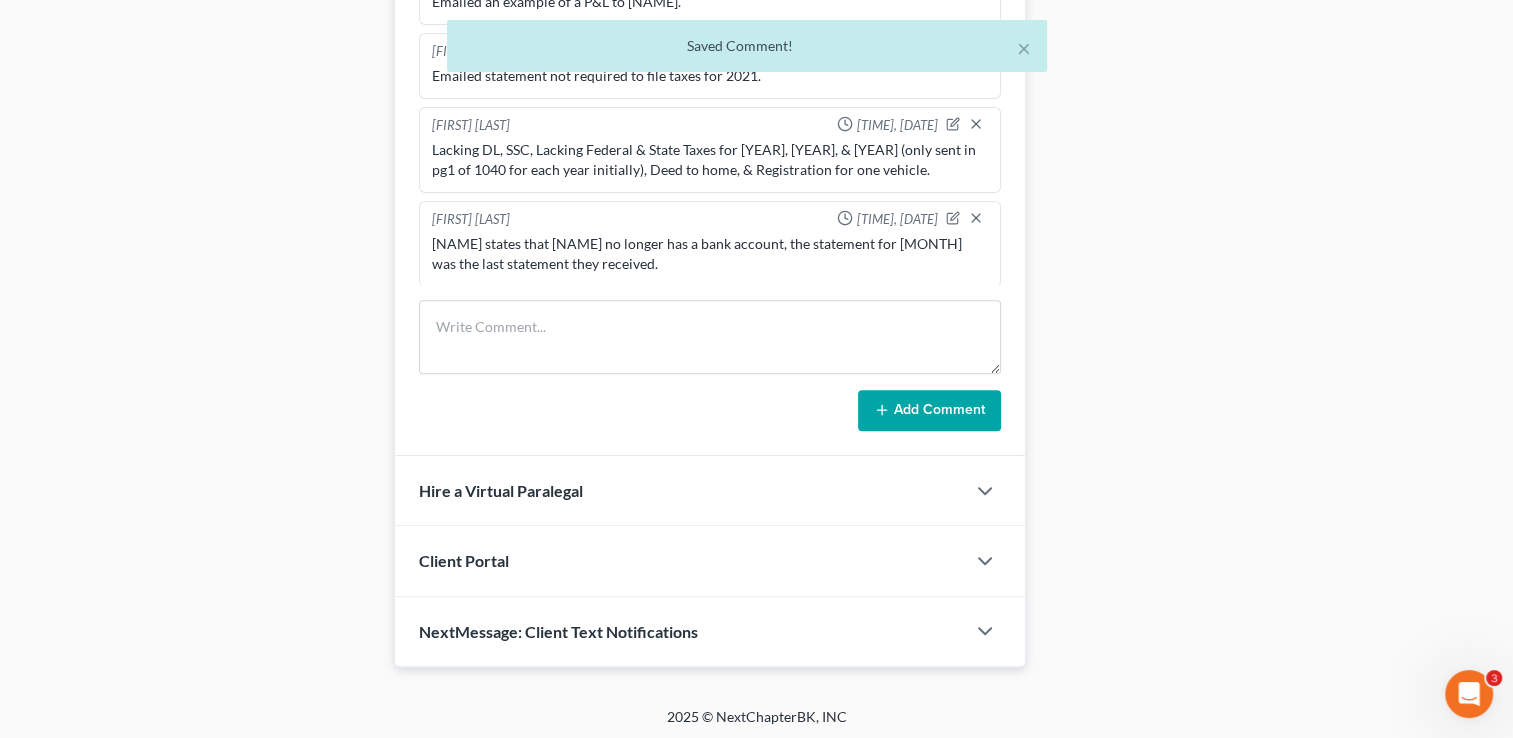 scroll, scrollTop: 450, scrollLeft: 0, axis: vertical 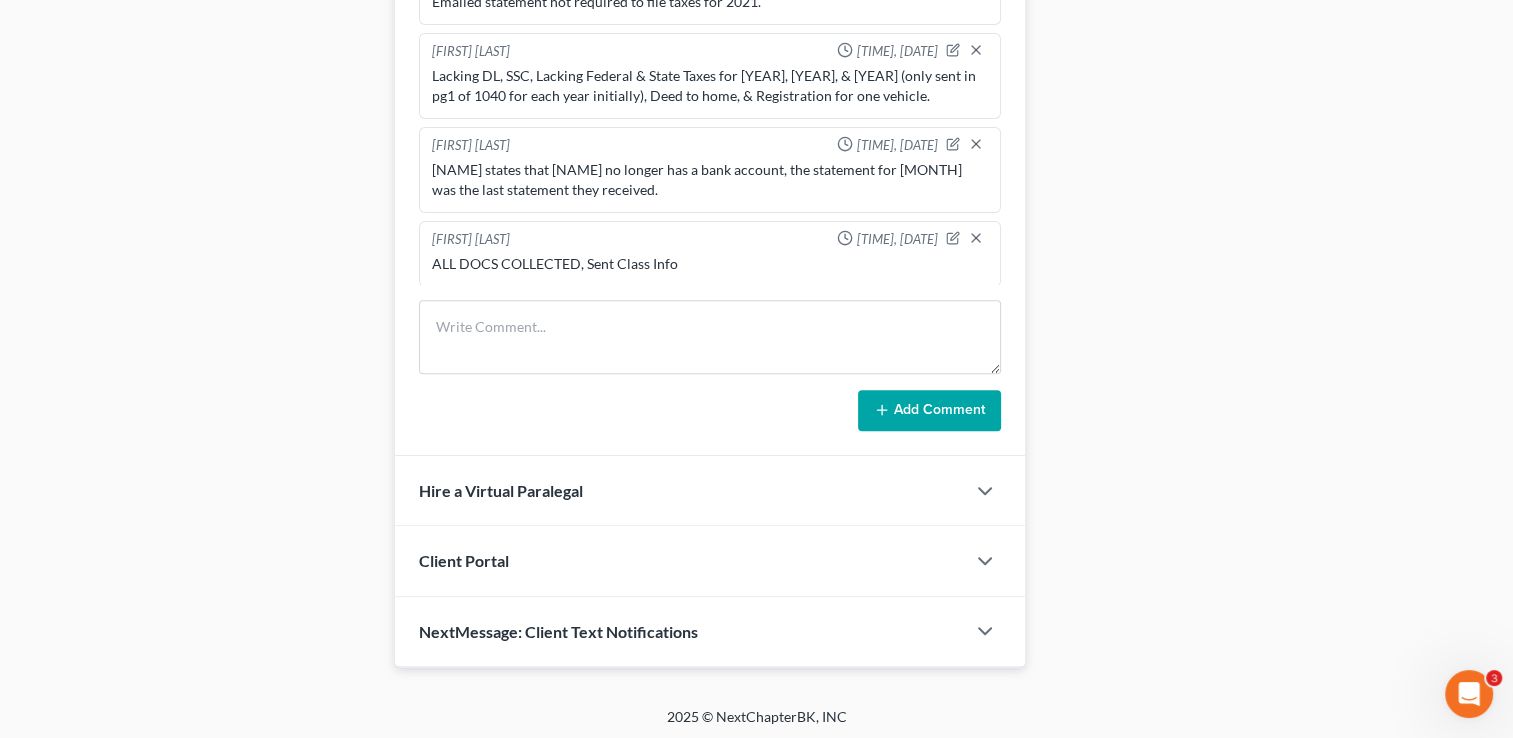 click on "ALL DOCS COLLECTED, Sent Class Info" at bounding box center (710, 264) 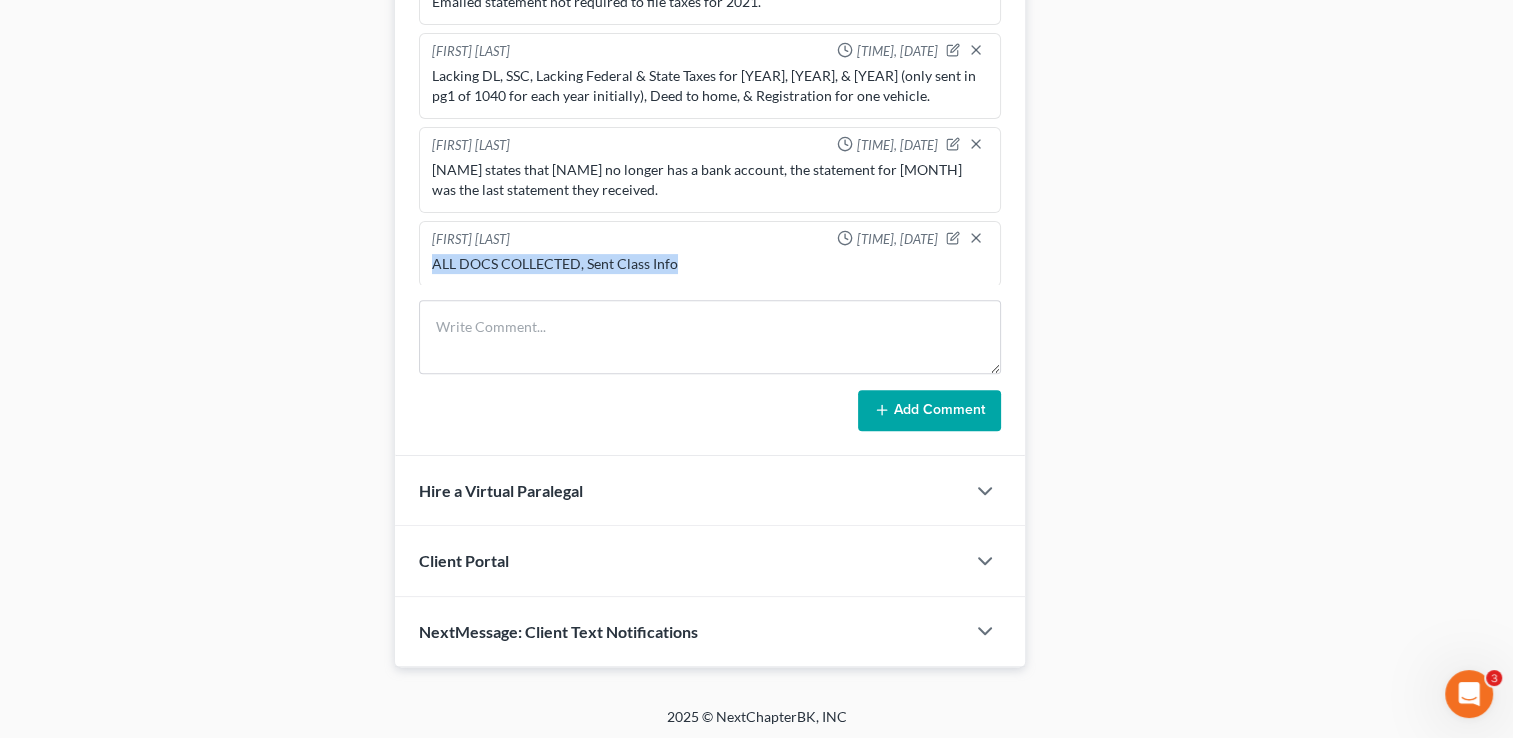 click on "ALL DOCS COLLECTED, Sent Class Info" at bounding box center (710, 264) 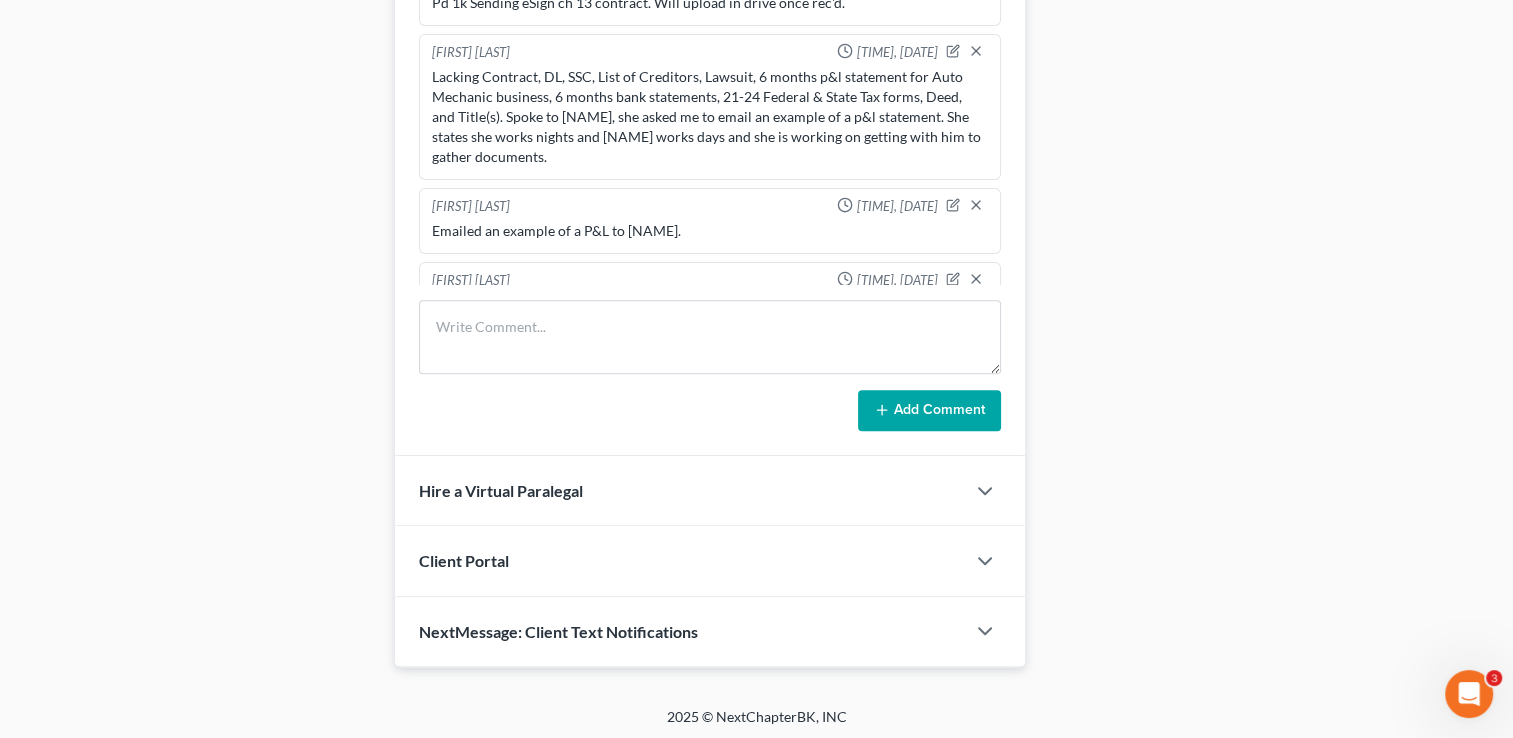 scroll, scrollTop: 0, scrollLeft: 0, axis: both 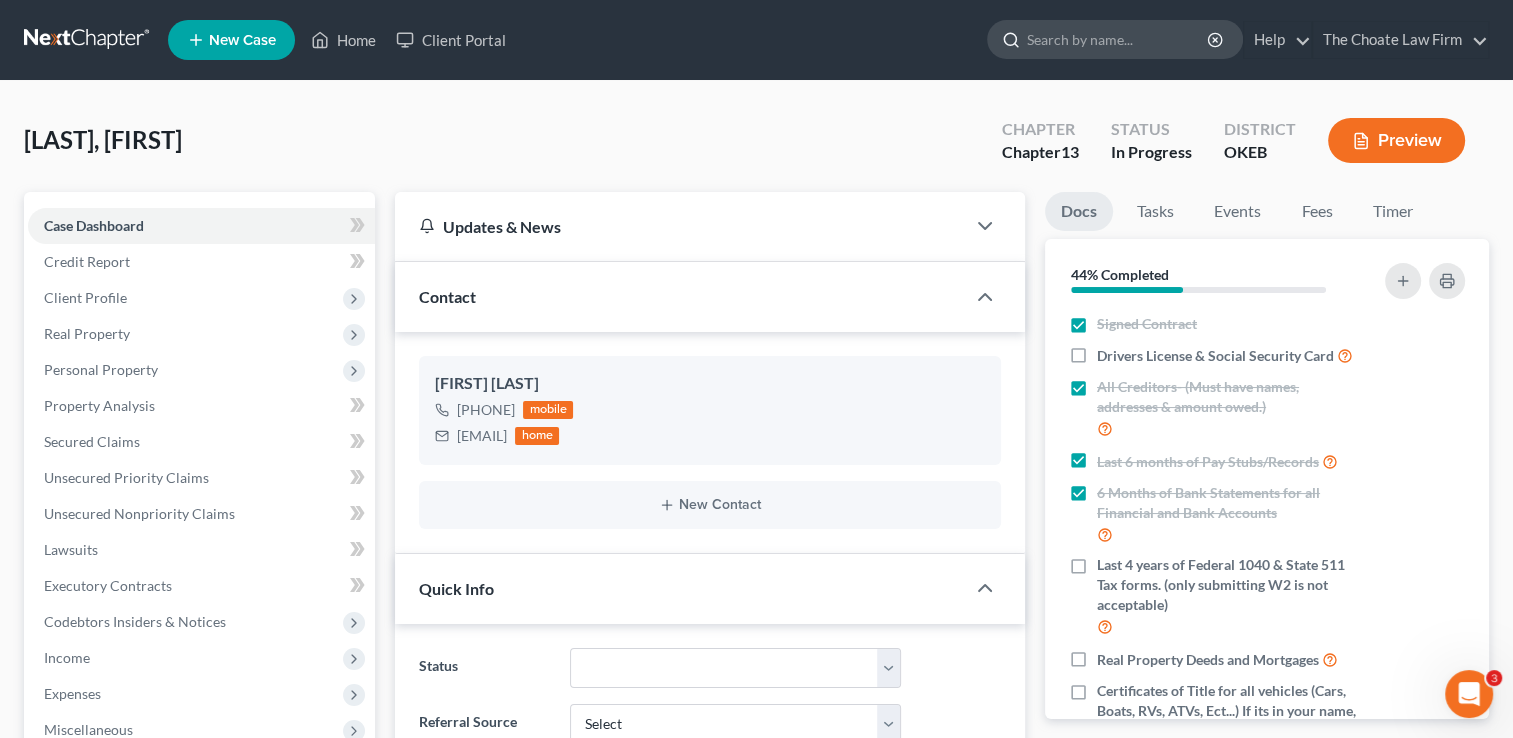 click at bounding box center [1118, 39] 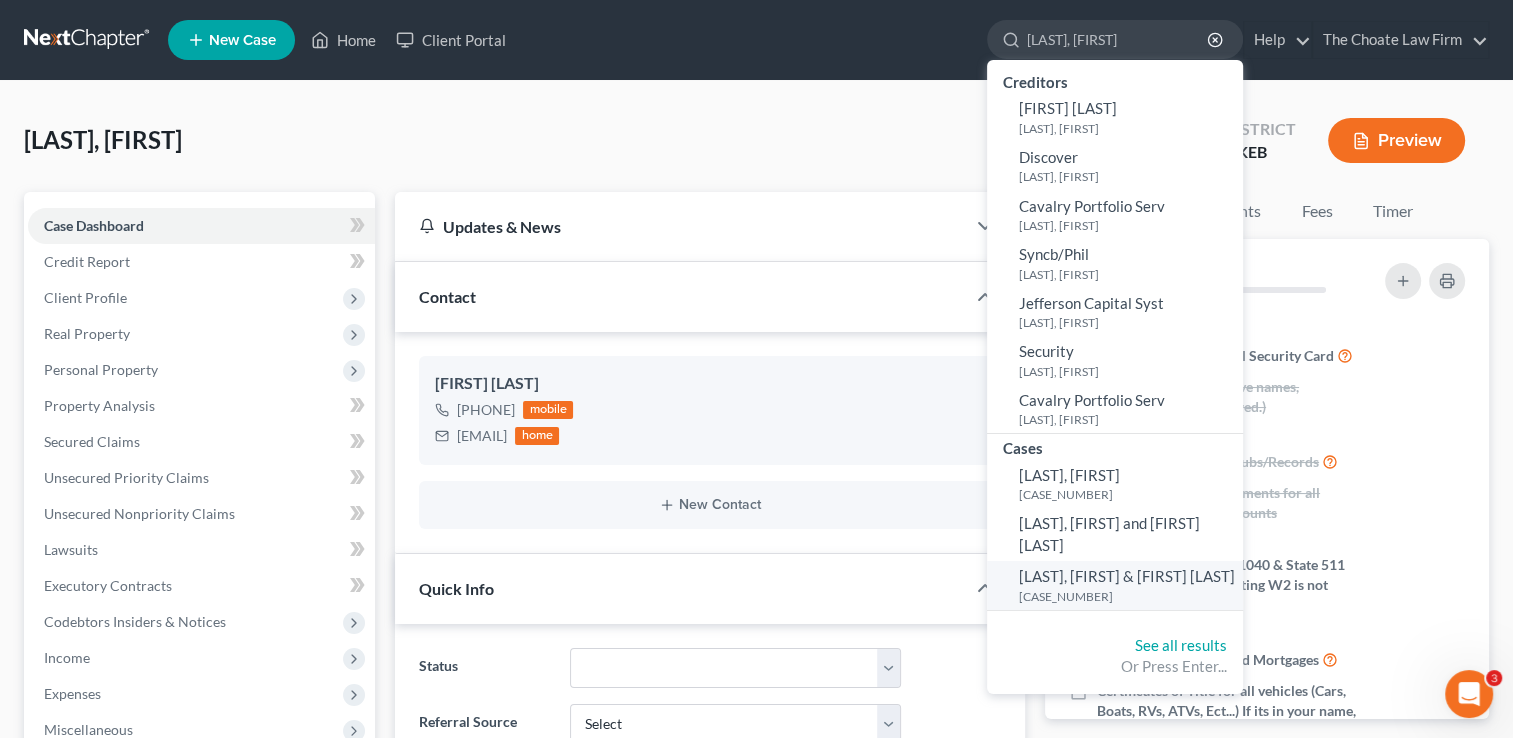 type on "Johnson, Anthony" 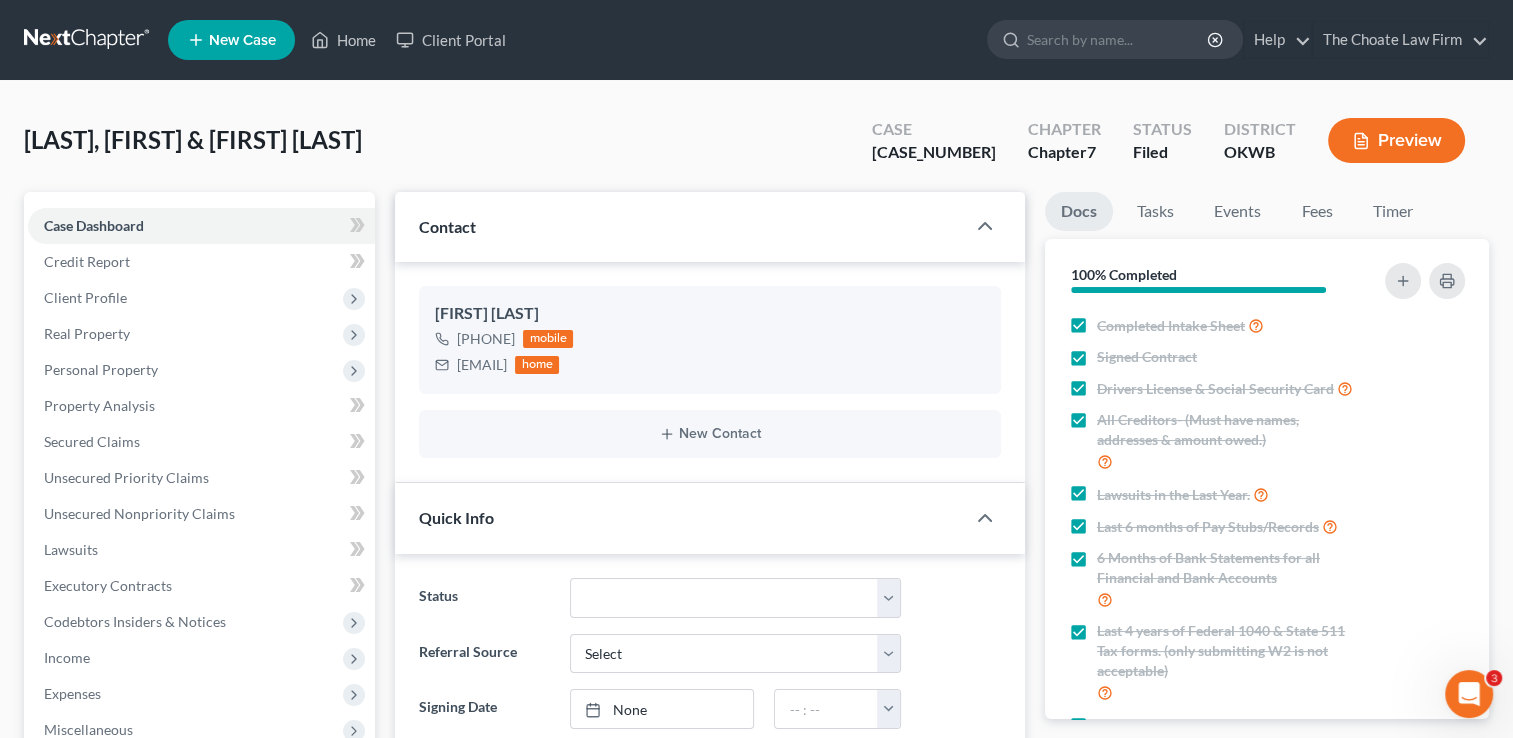 scroll, scrollTop: 2810, scrollLeft: 0, axis: vertical 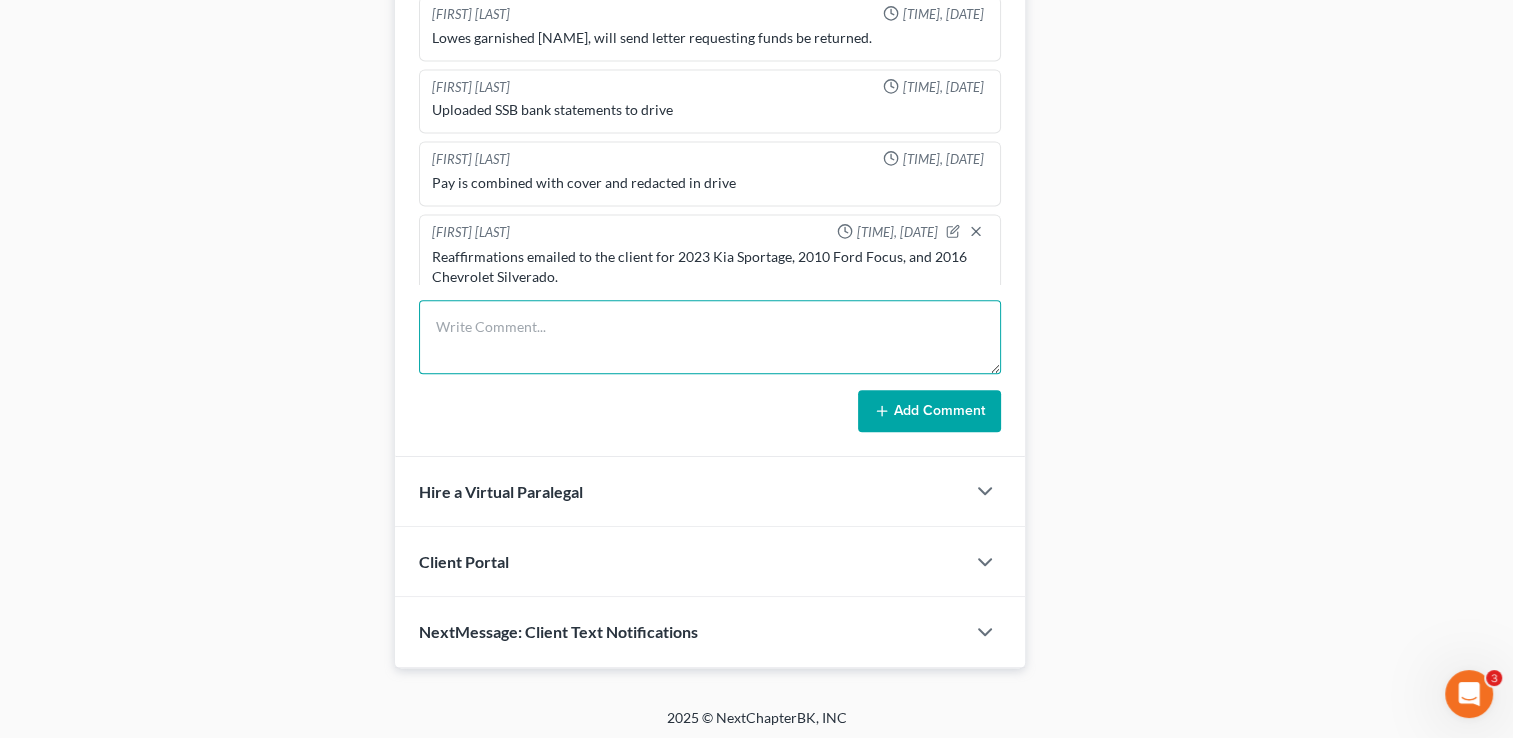 click at bounding box center (710, 337) 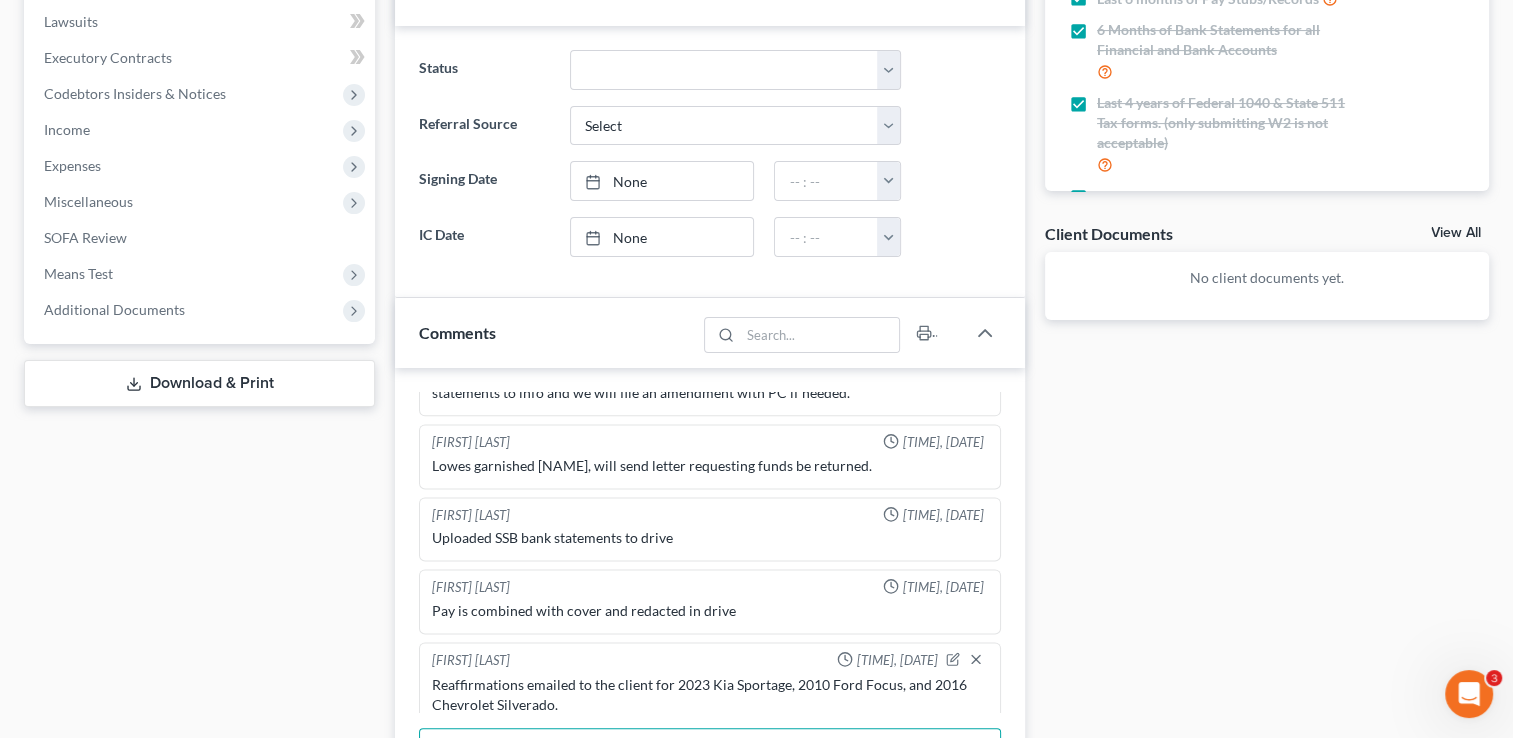 scroll, scrollTop: 956, scrollLeft: 0, axis: vertical 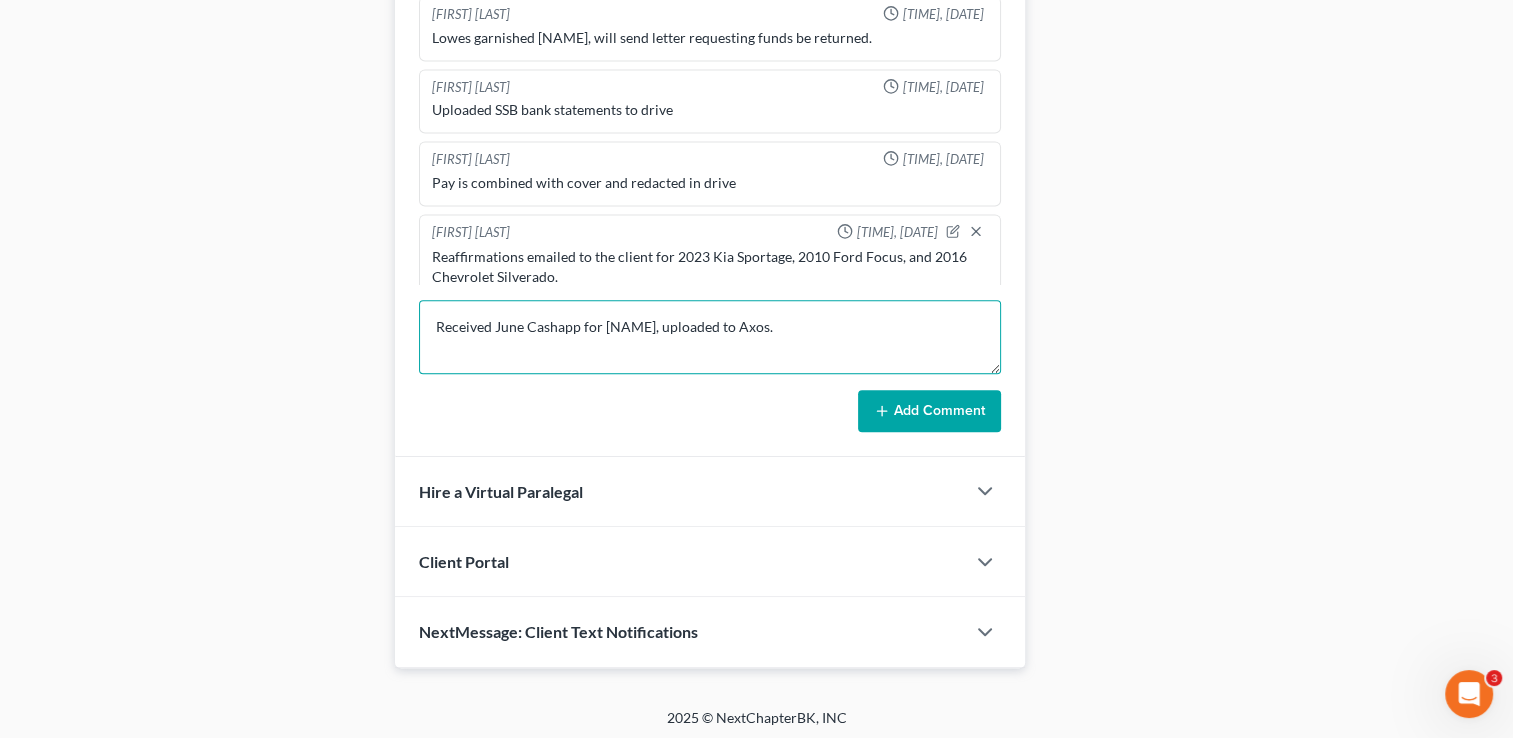 click on "Received June Cashapp for Anthony, uploaded to Axos." at bounding box center [710, 337] 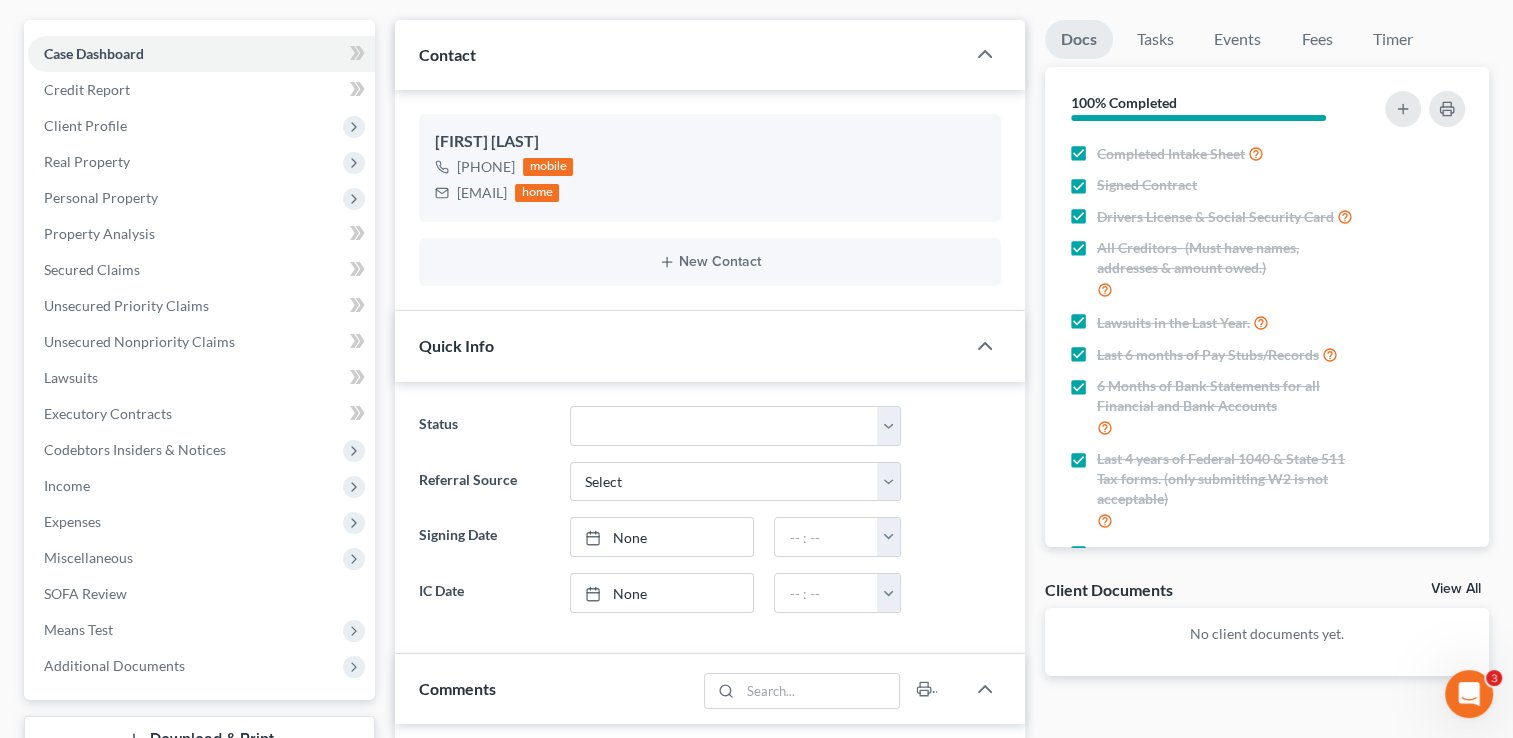 scroll, scrollTop: 0, scrollLeft: 0, axis: both 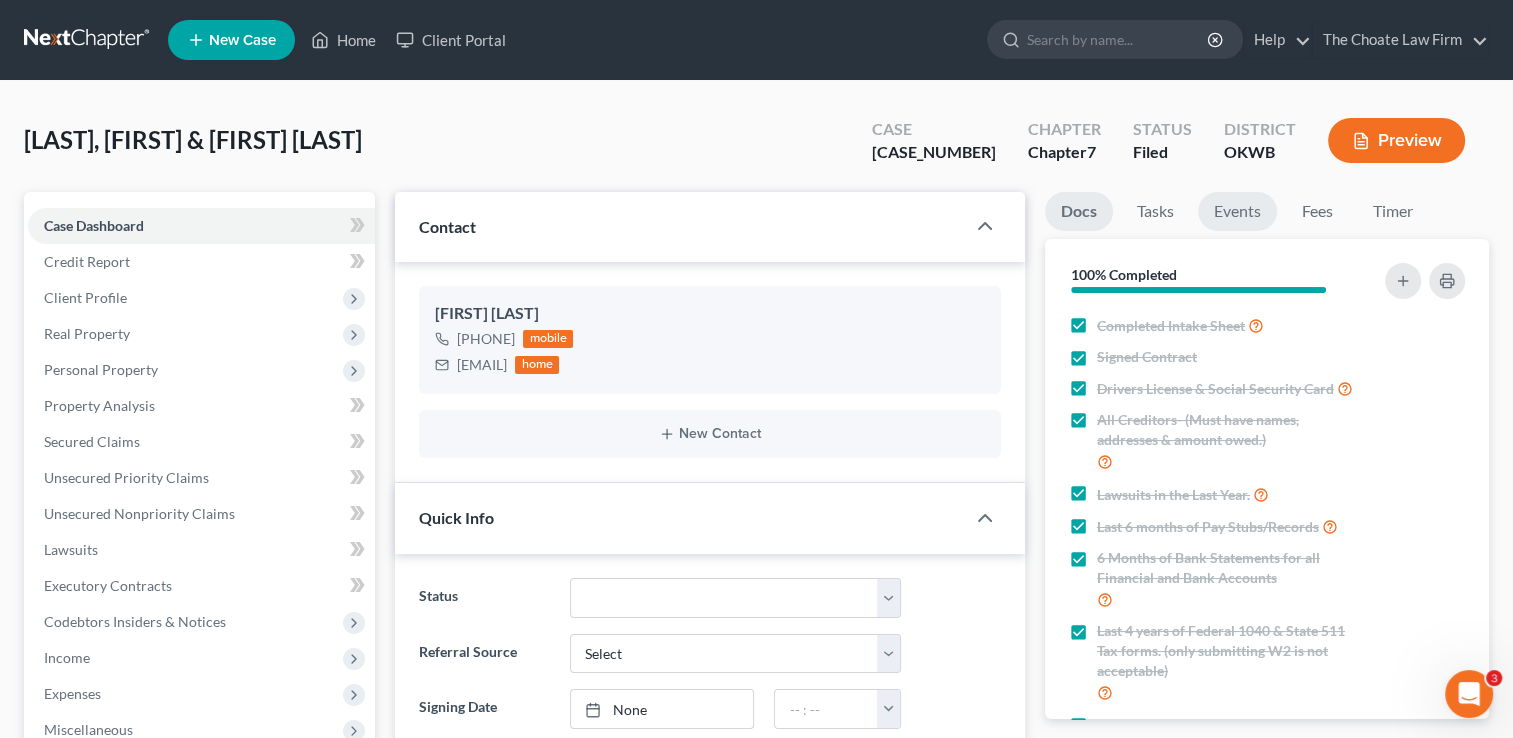 type on "Received June Cashapp for Anthony, uploaded to Axos." 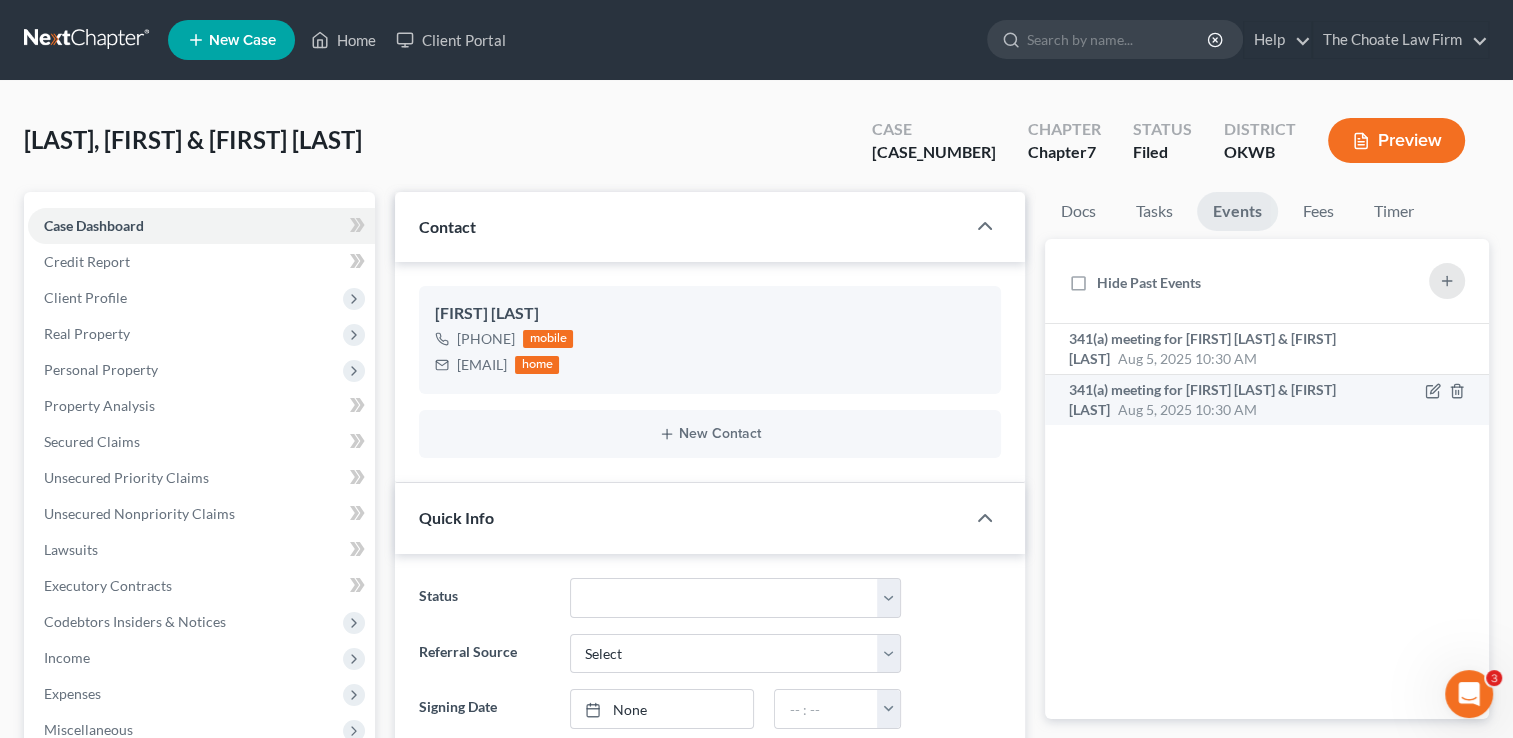 click on "341(a) meeting for Anthony Johnson & Jeri Johnson" at bounding box center (1202, 399) 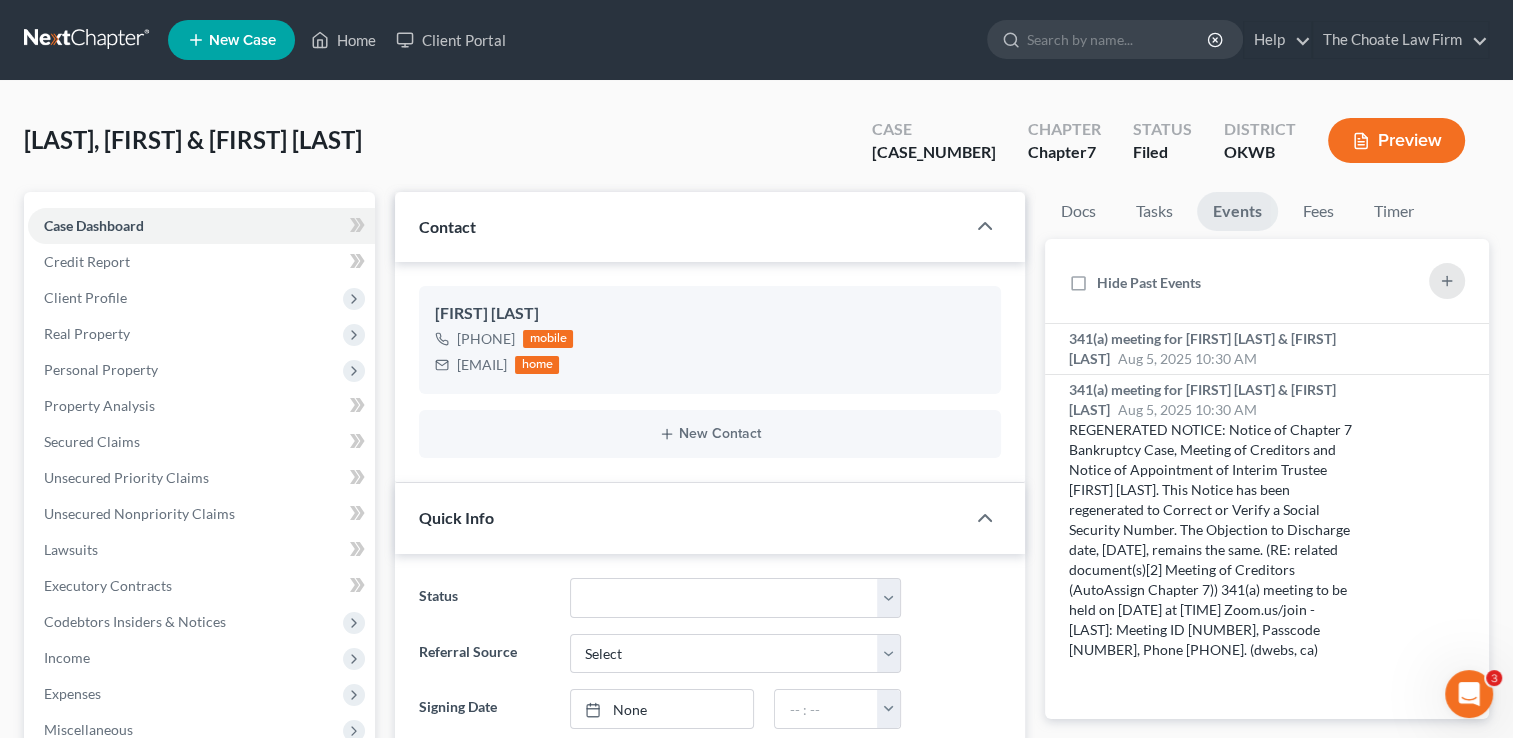 click on "25-12069" at bounding box center [934, 152] 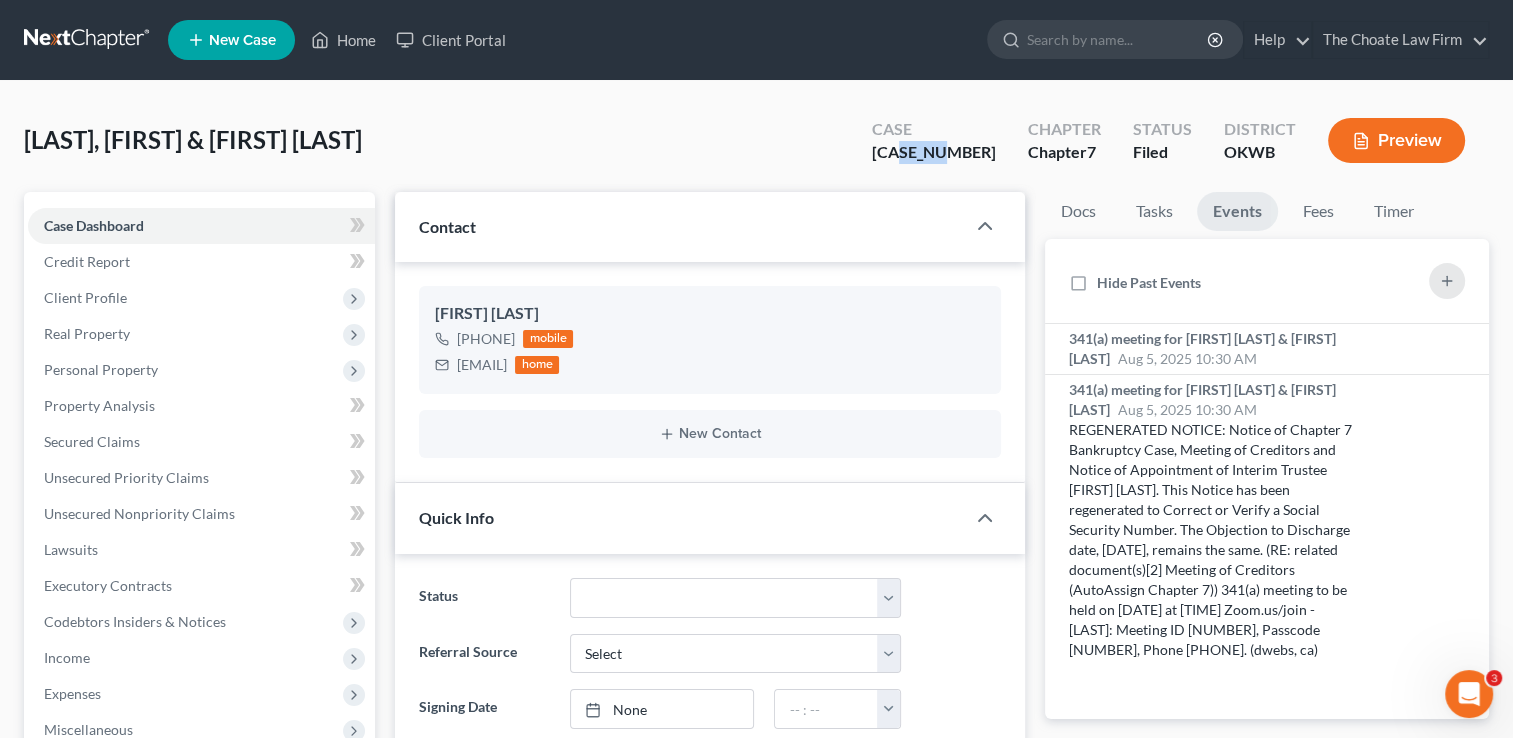 click on "25-12069" at bounding box center [934, 152] 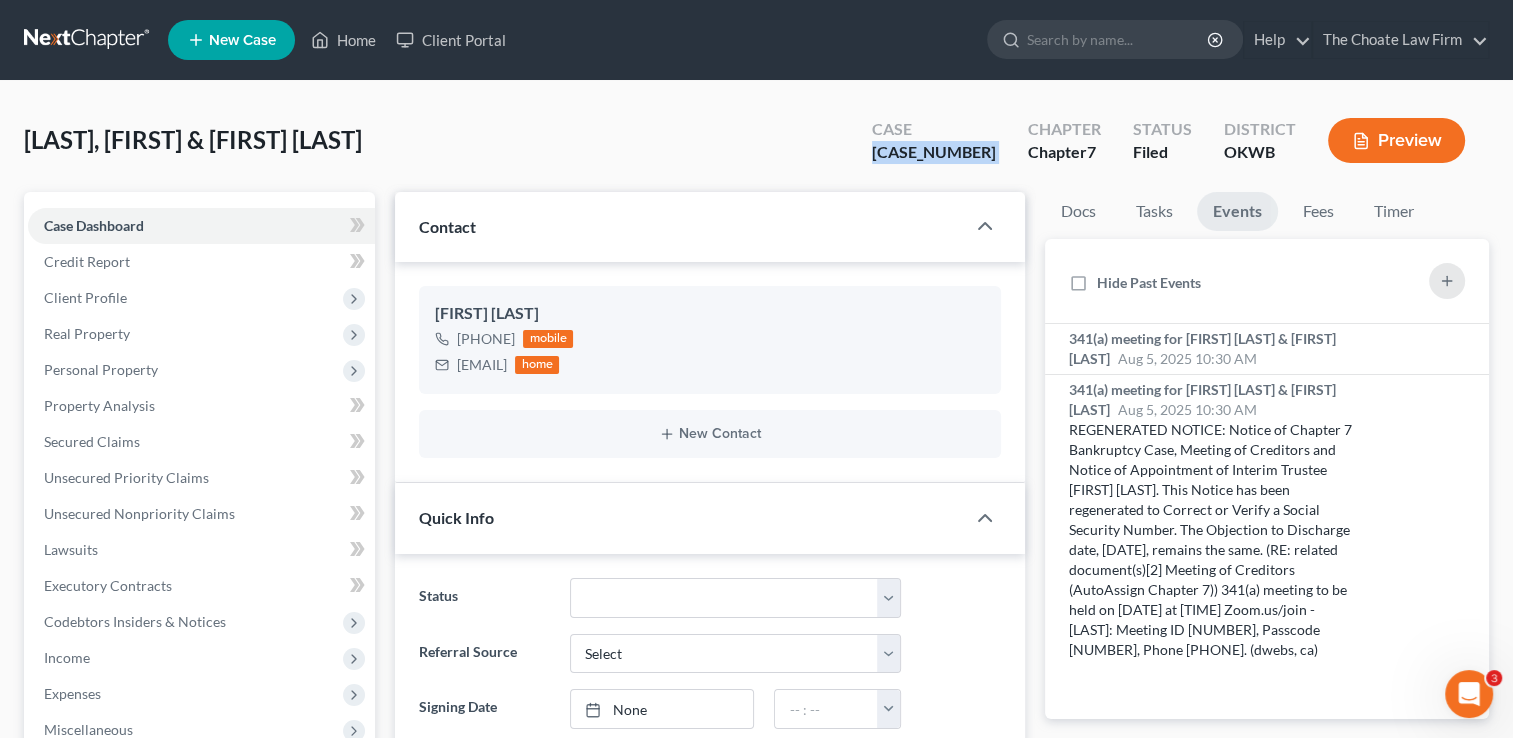 click on "25-12069" at bounding box center (934, 152) 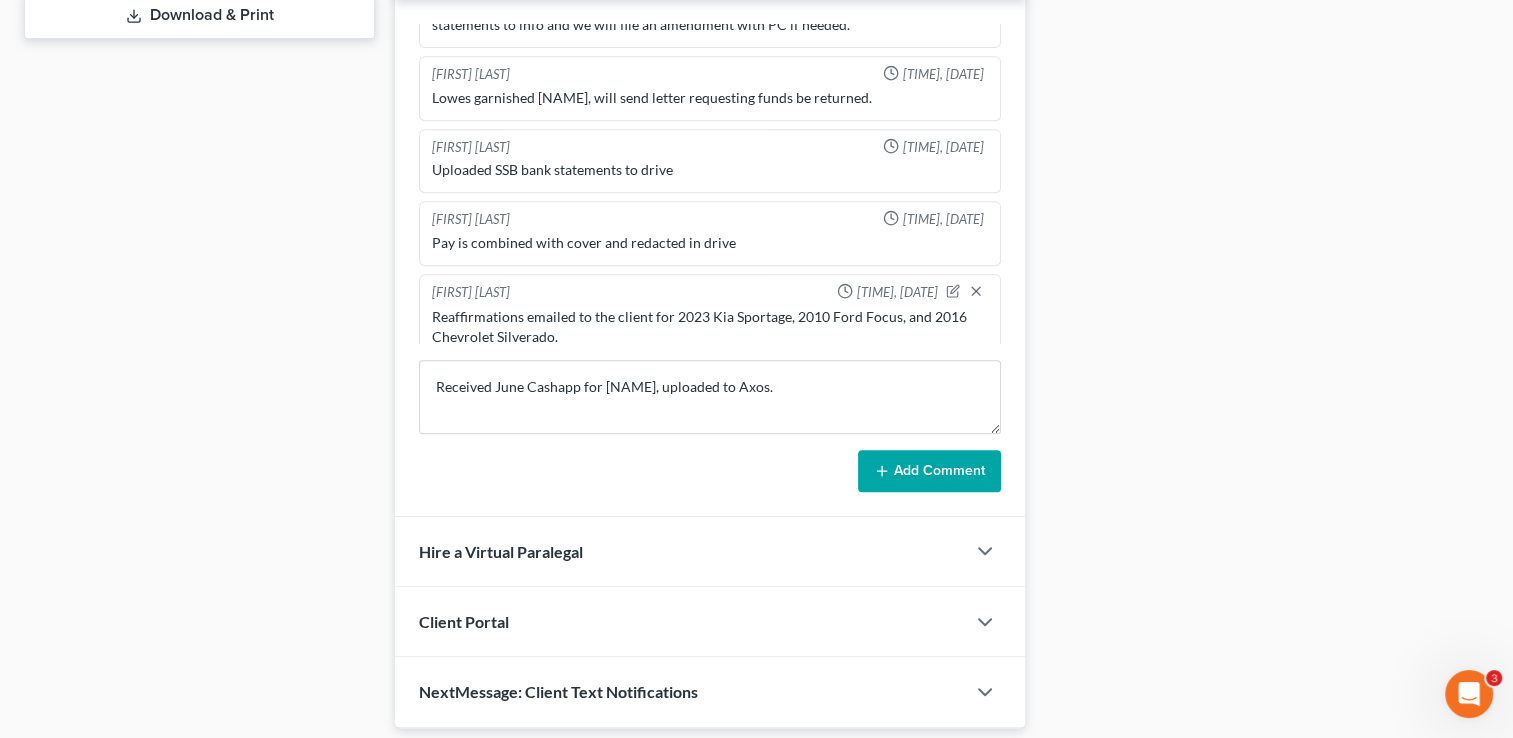 scroll, scrollTop: 956, scrollLeft: 0, axis: vertical 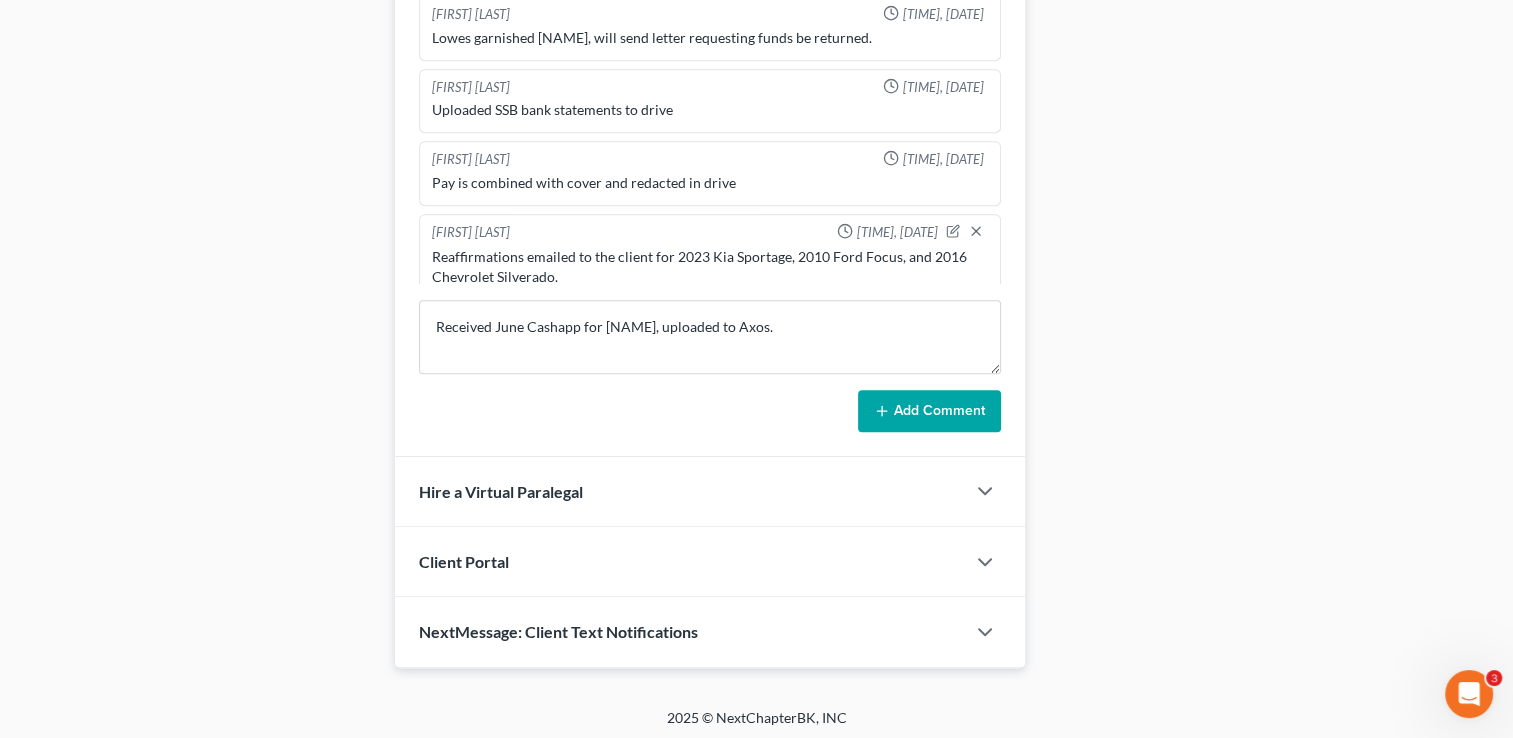 click on "Add Comment" at bounding box center (929, 411) 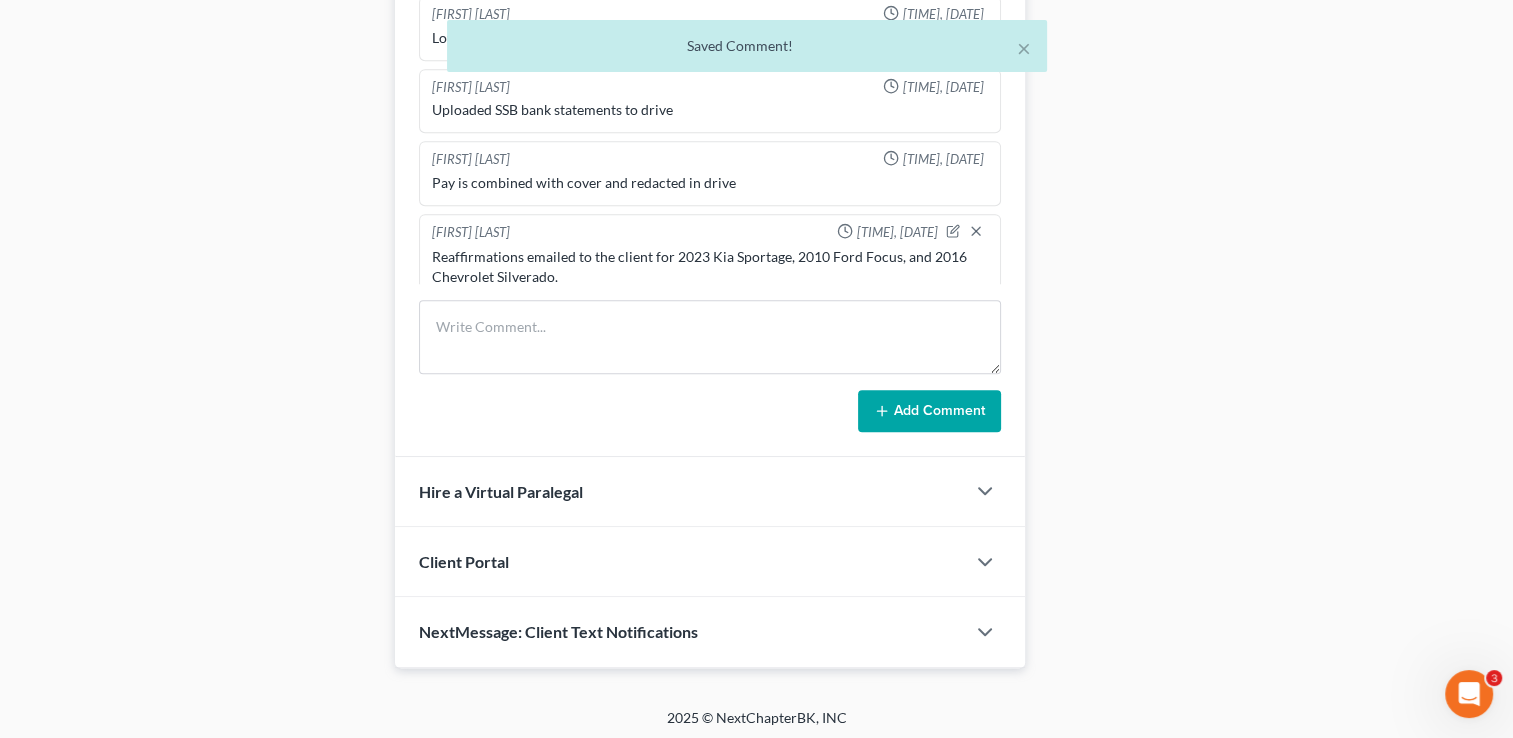 scroll, scrollTop: 2884, scrollLeft: 0, axis: vertical 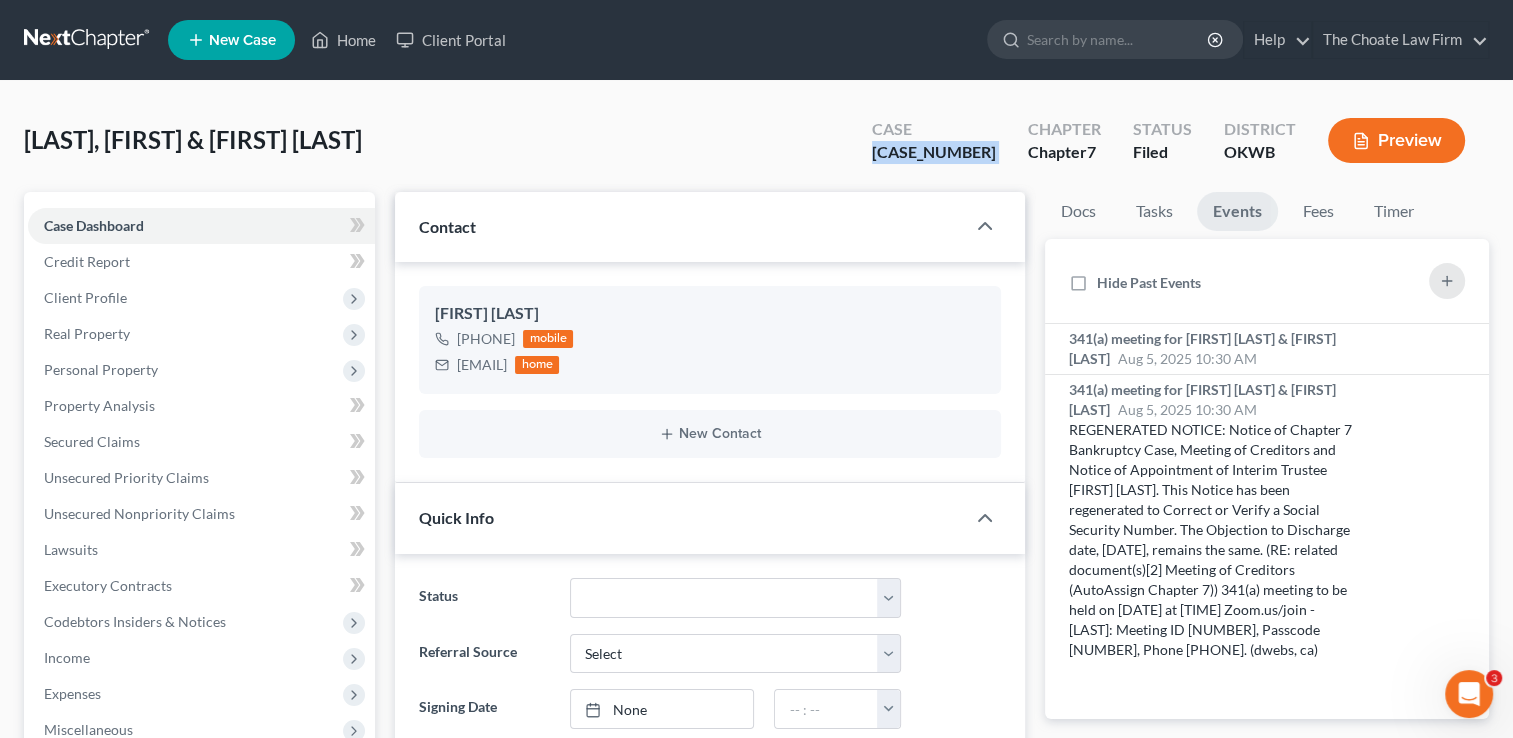 click at bounding box center (88, 40) 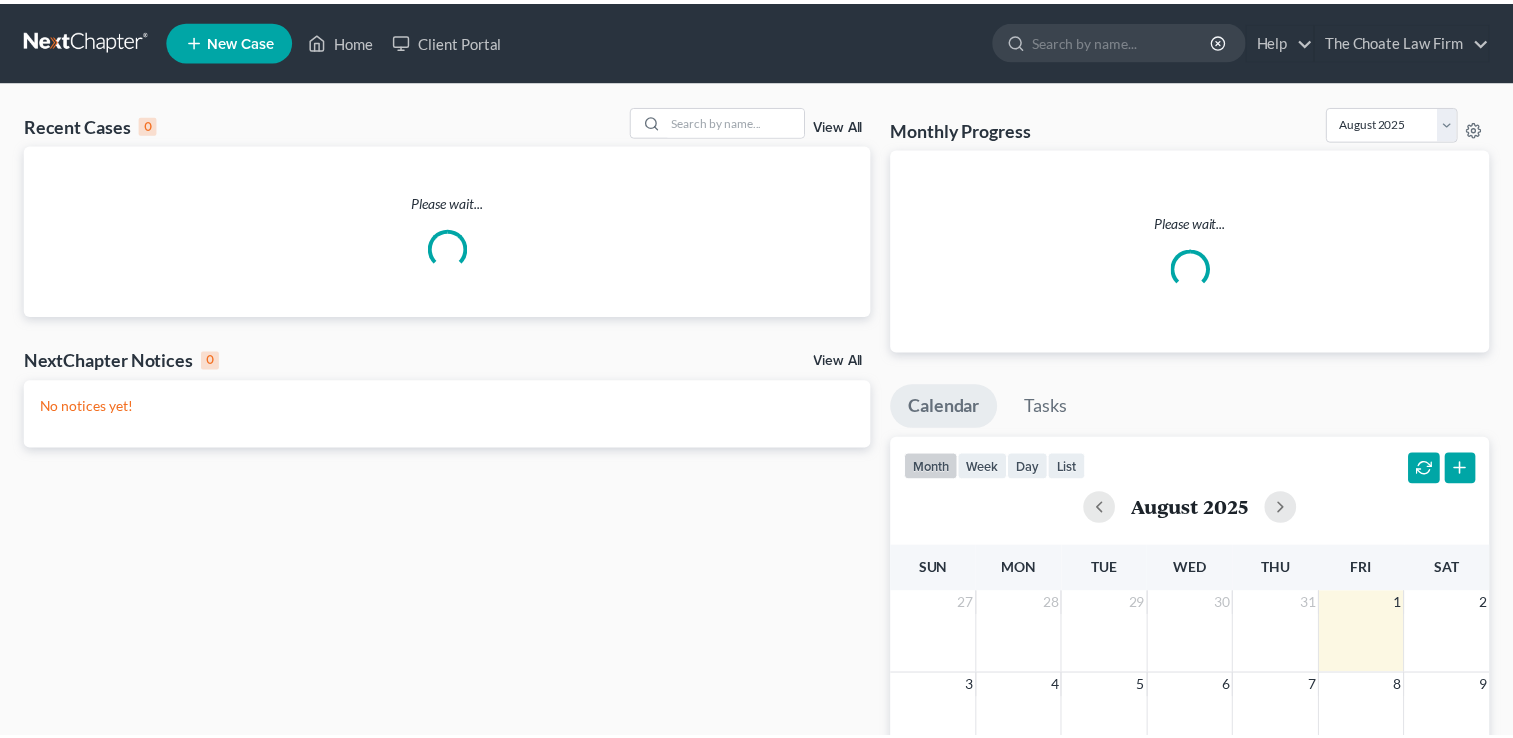 scroll, scrollTop: 0, scrollLeft: 0, axis: both 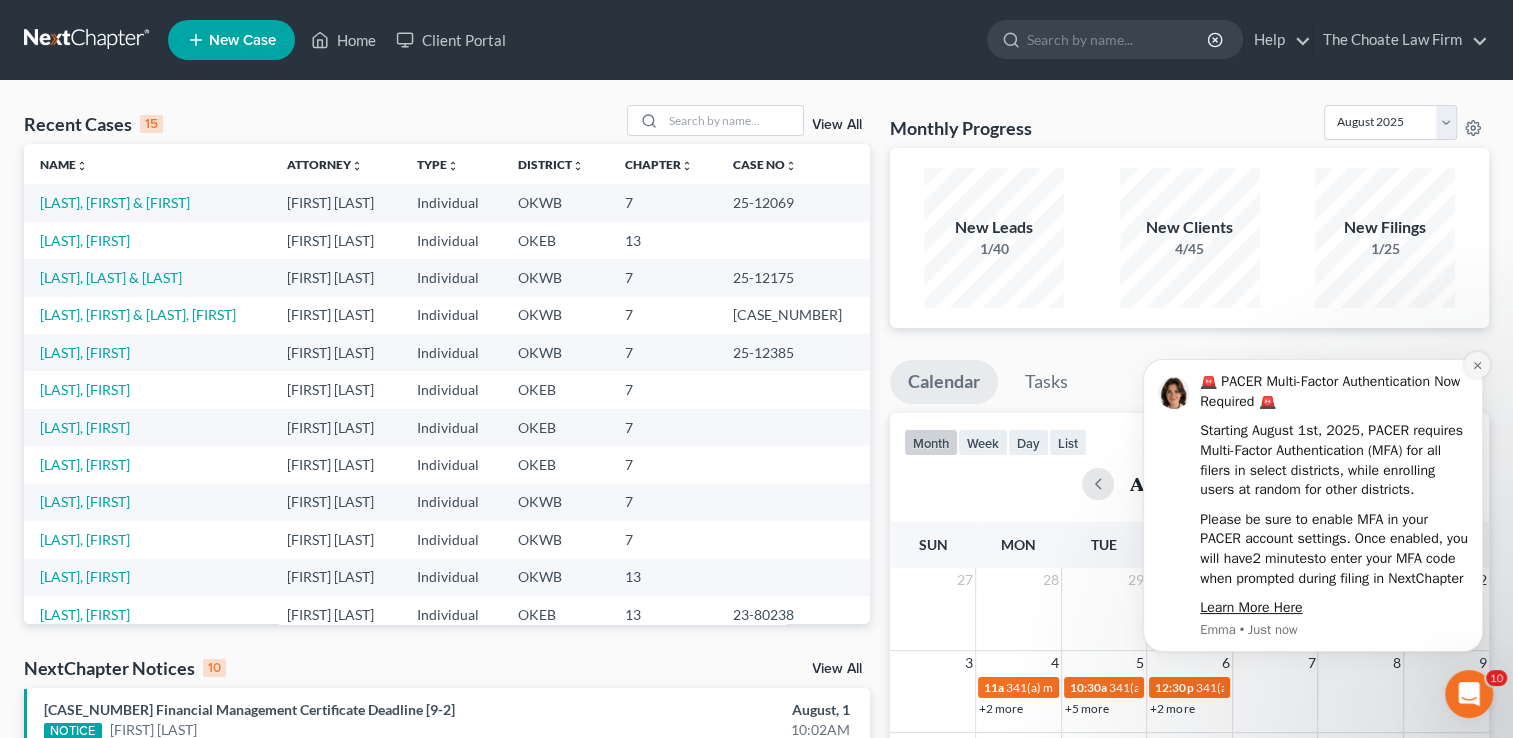 click 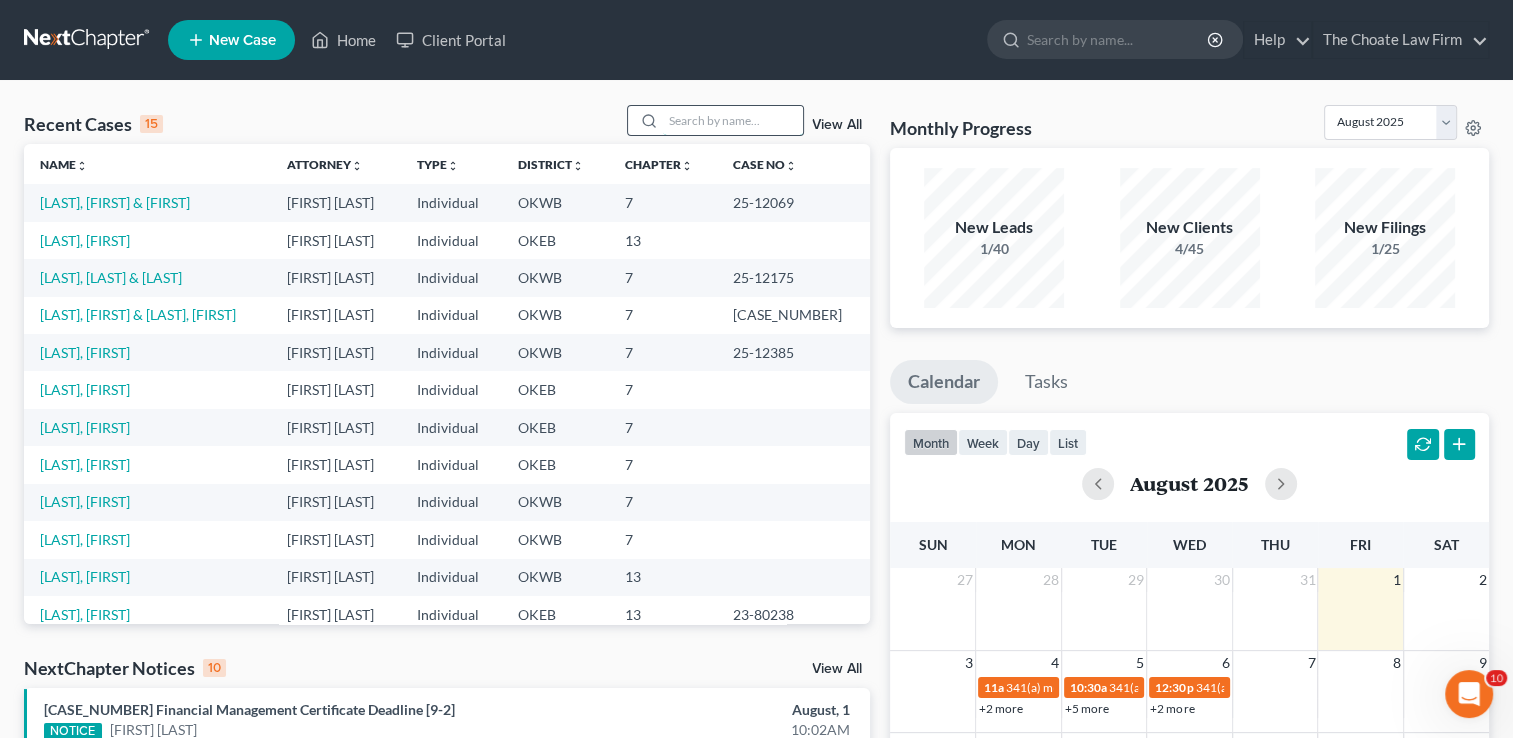 click at bounding box center [733, 120] 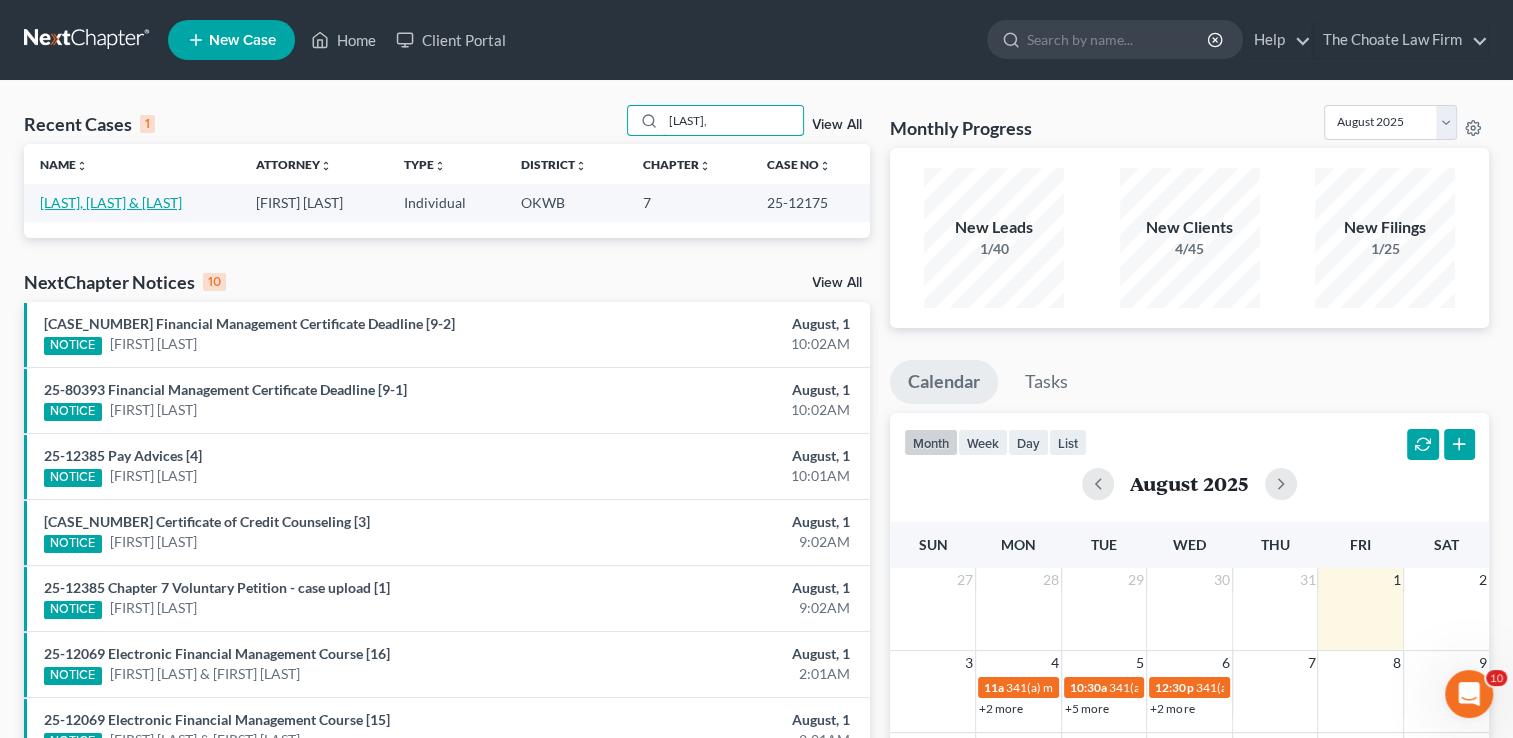type on "[LAST]," 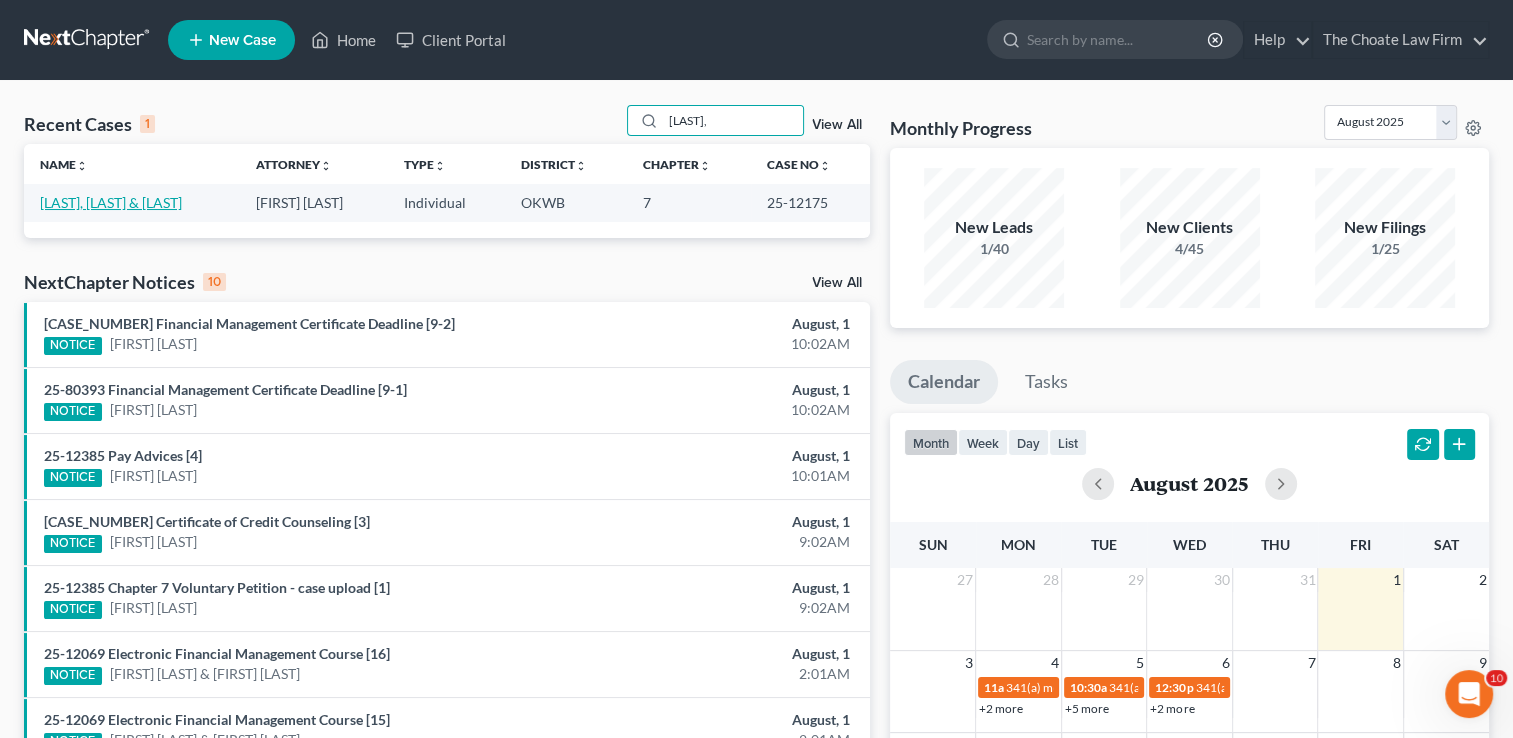 click on "[LAST], [LAST] & [LAST]" at bounding box center [111, 202] 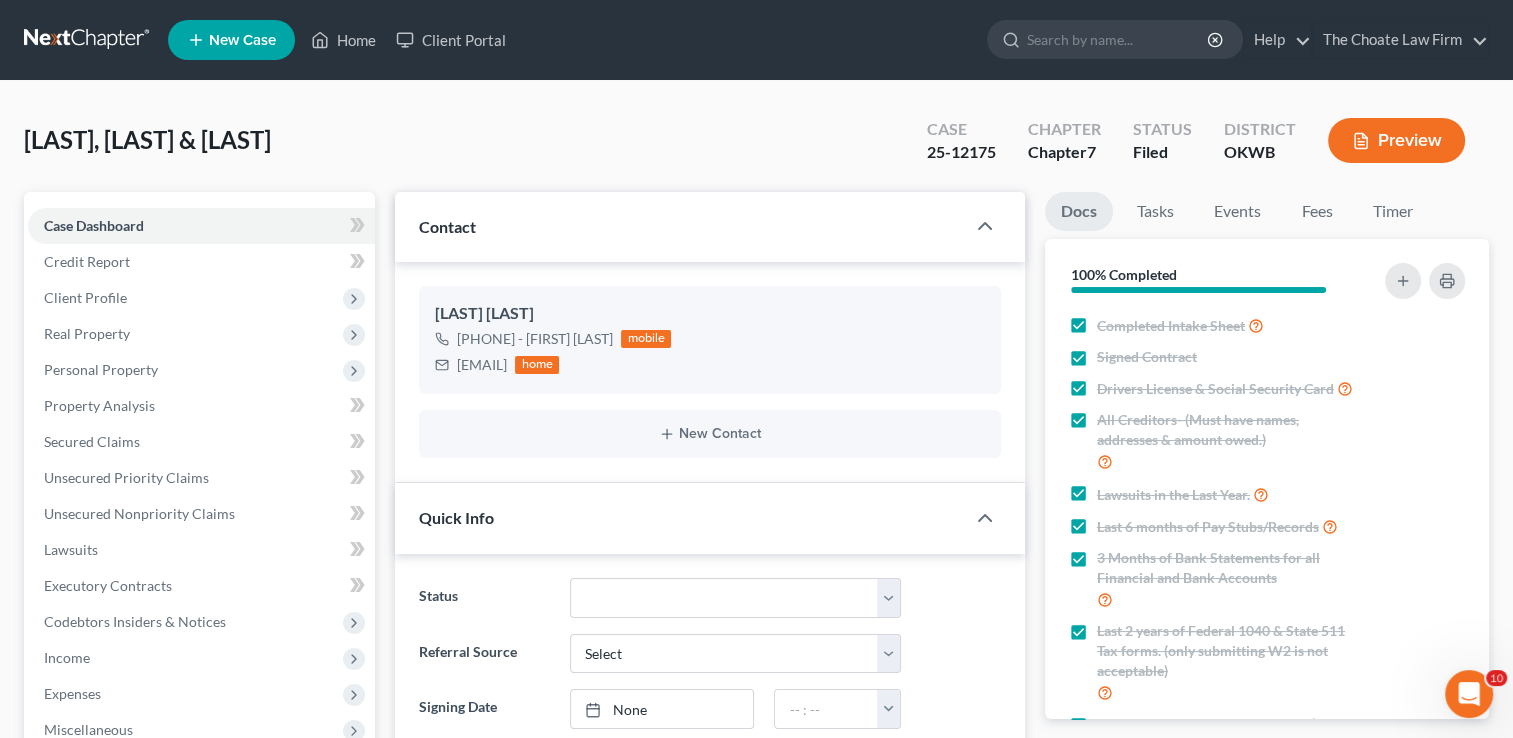 scroll, scrollTop: 519, scrollLeft: 0, axis: vertical 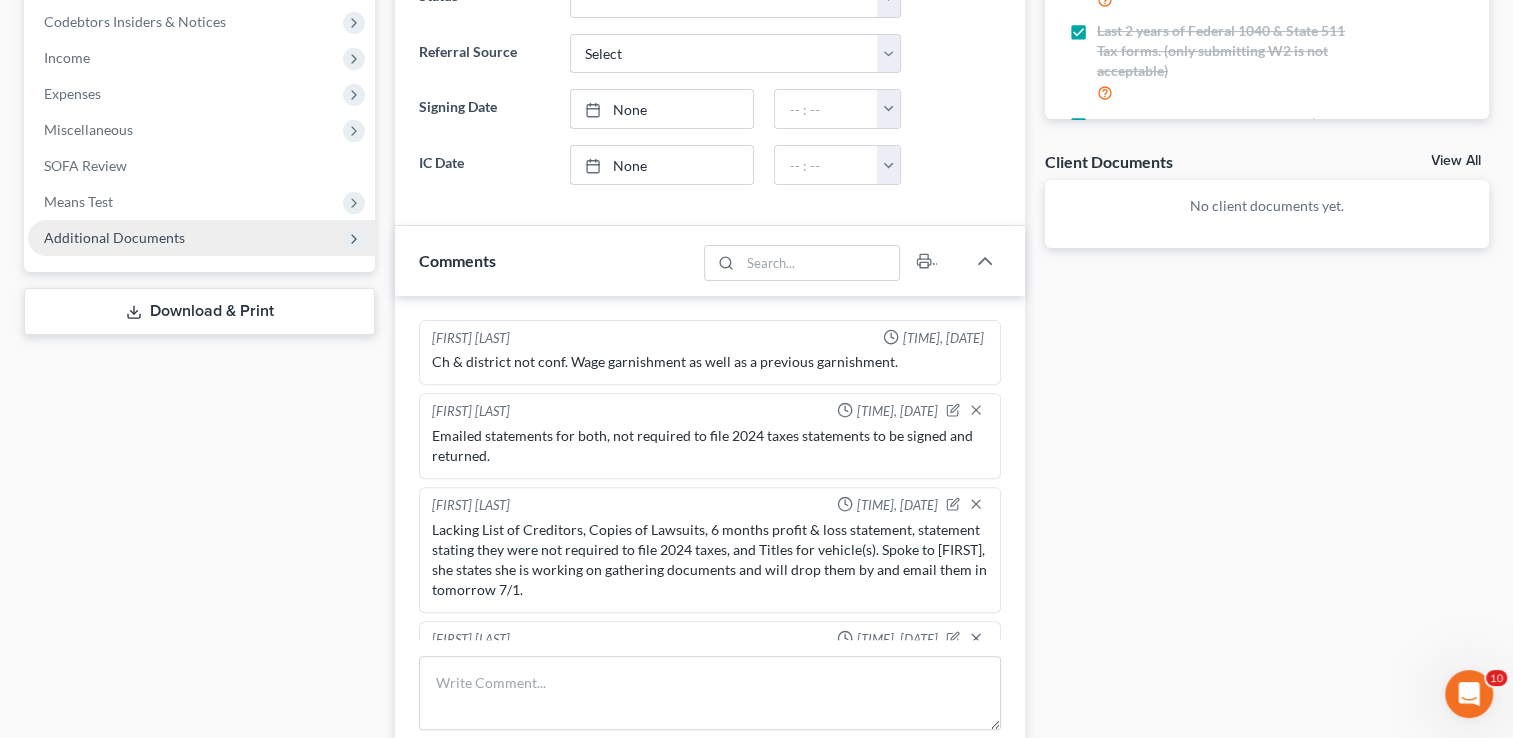 click on "Additional Documents" at bounding box center [114, 237] 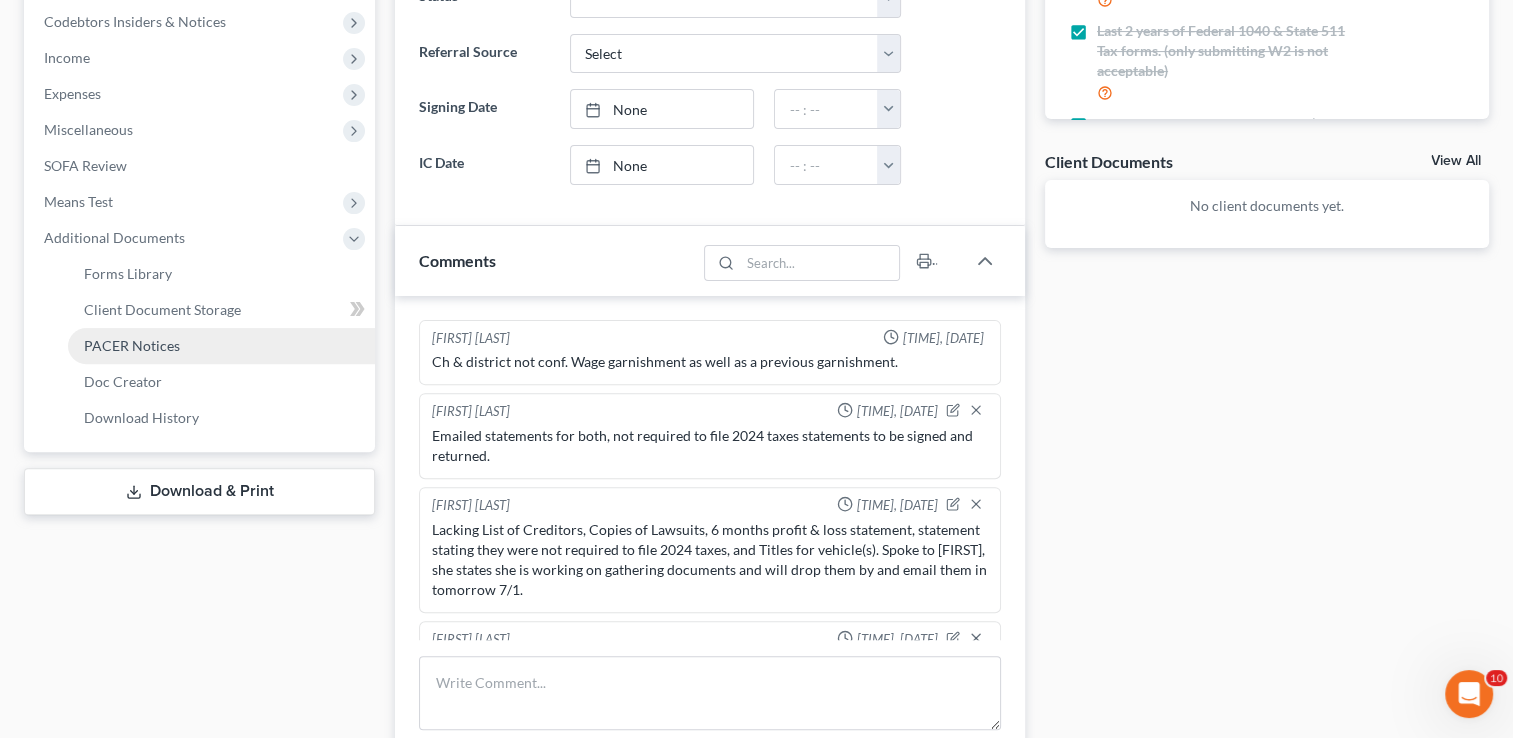 click on "PACER Notices" at bounding box center (132, 345) 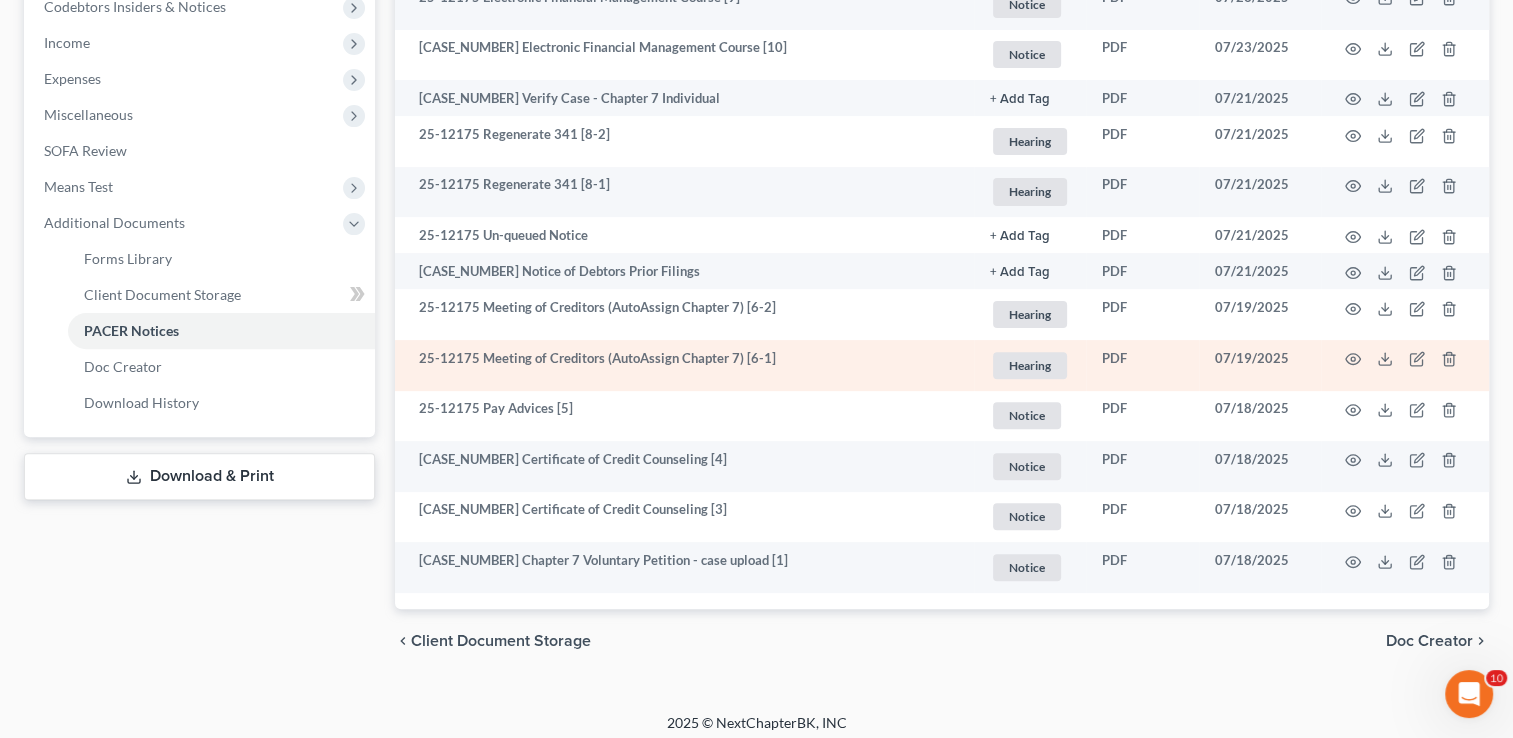 scroll, scrollTop: 625, scrollLeft: 0, axis: vertical 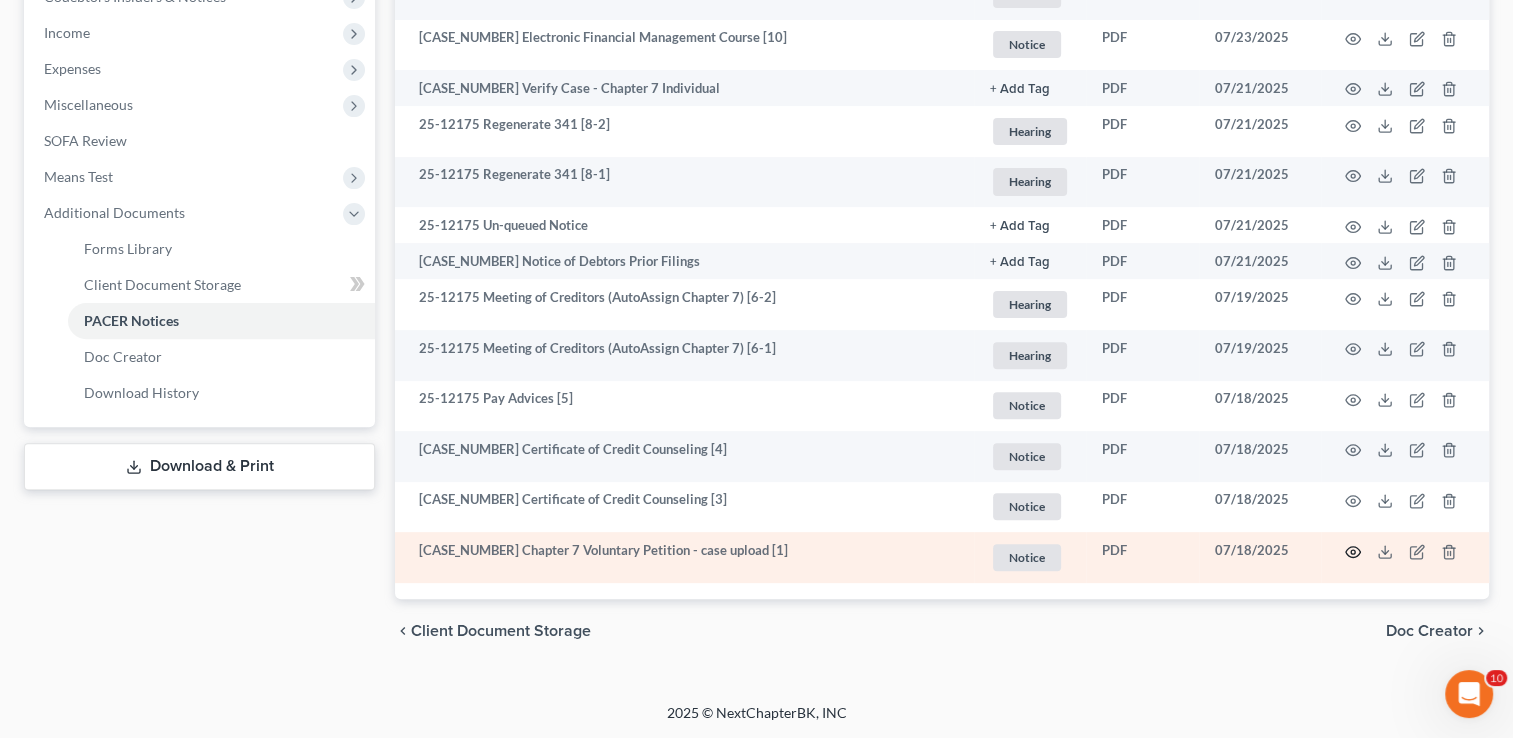 click 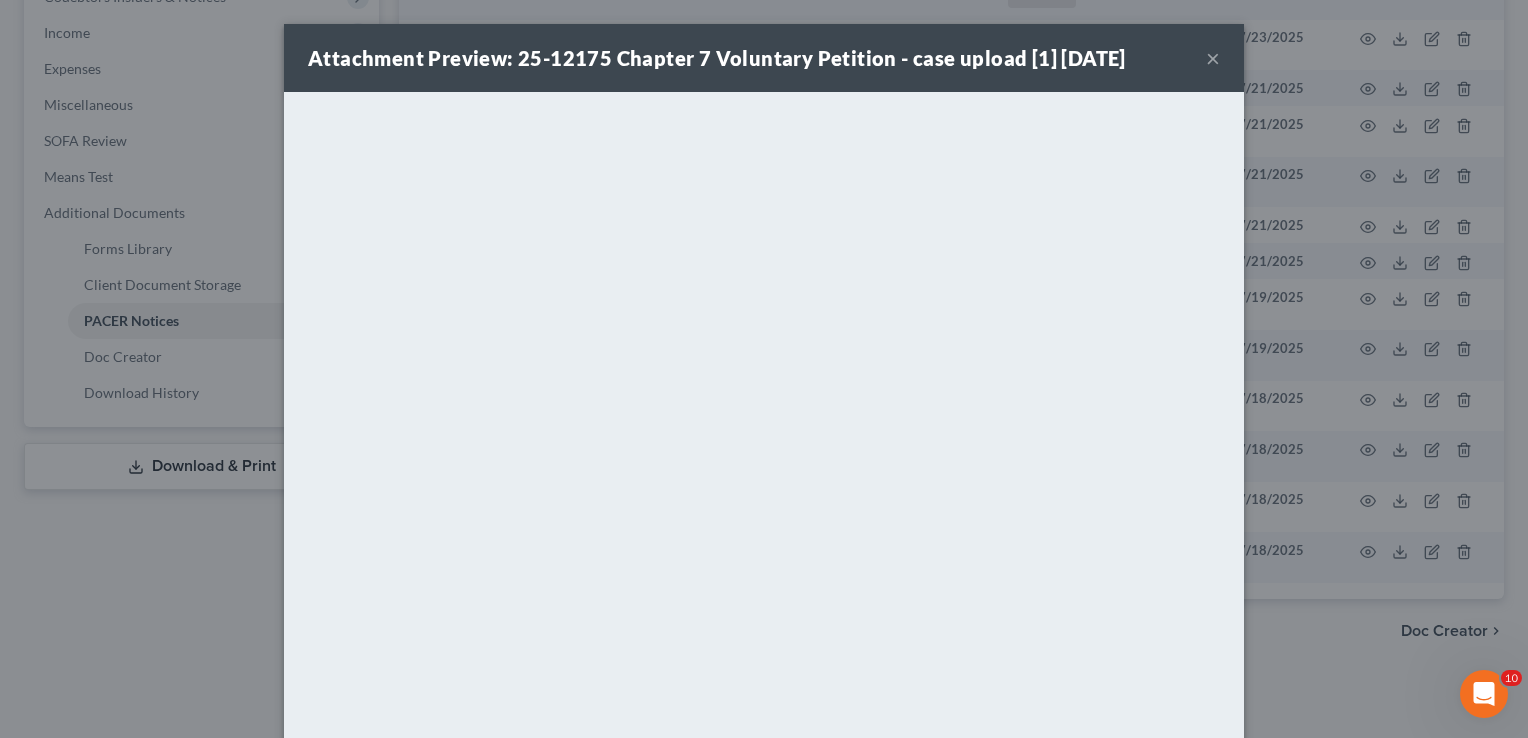click on "×" at bounding box center (1213, 58) 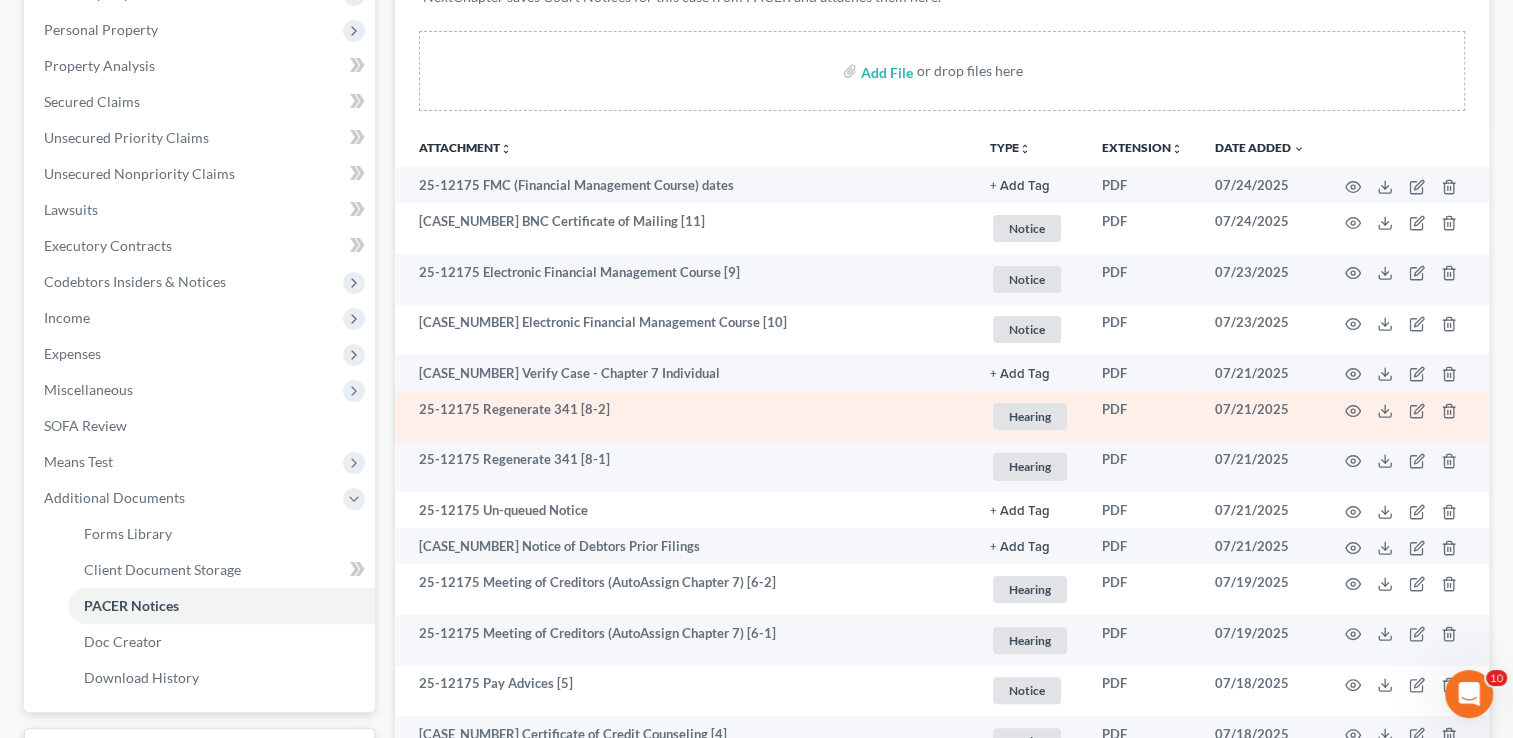 scroll, scrollTop: 0, scrollLeft: 0, axis: both 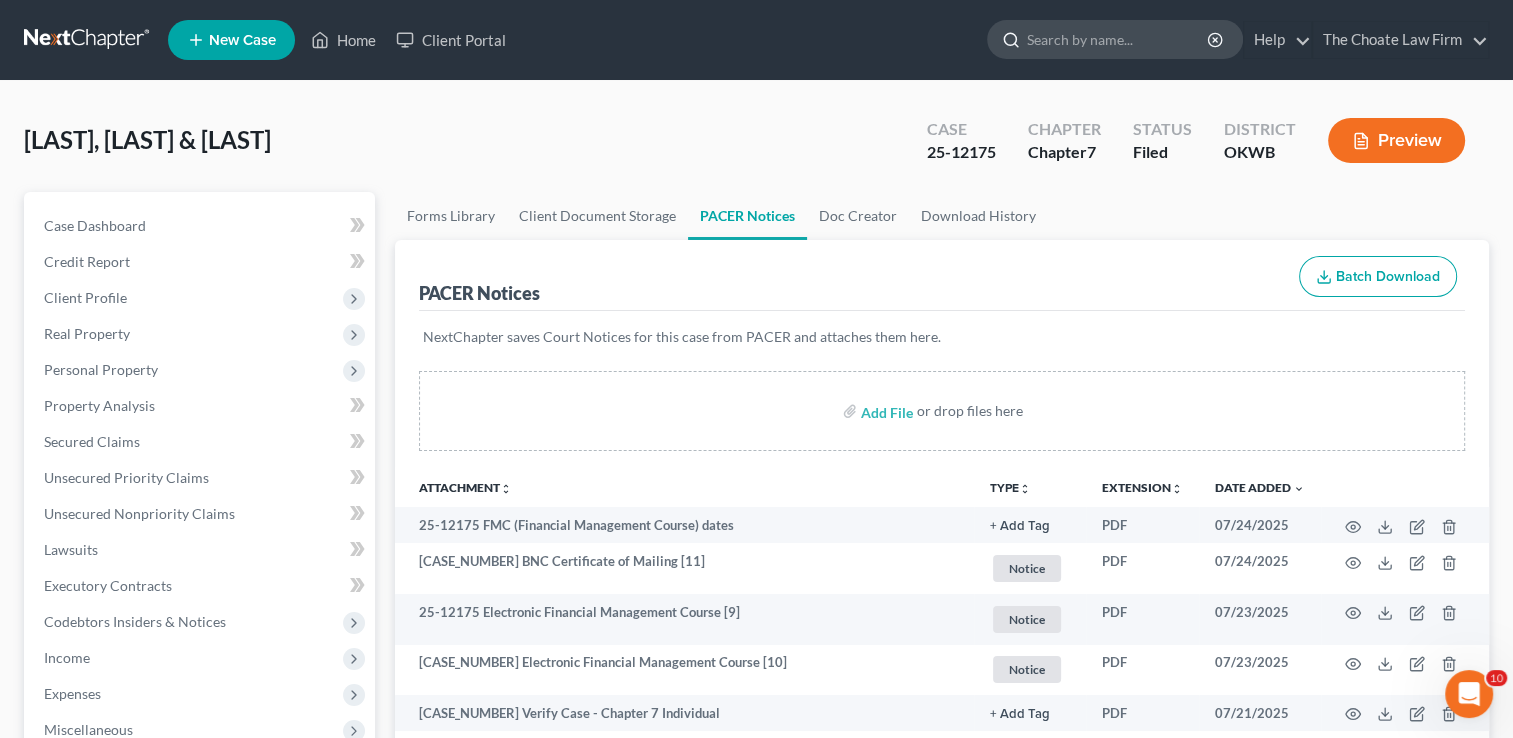 click at bounding box center [1118, 39] 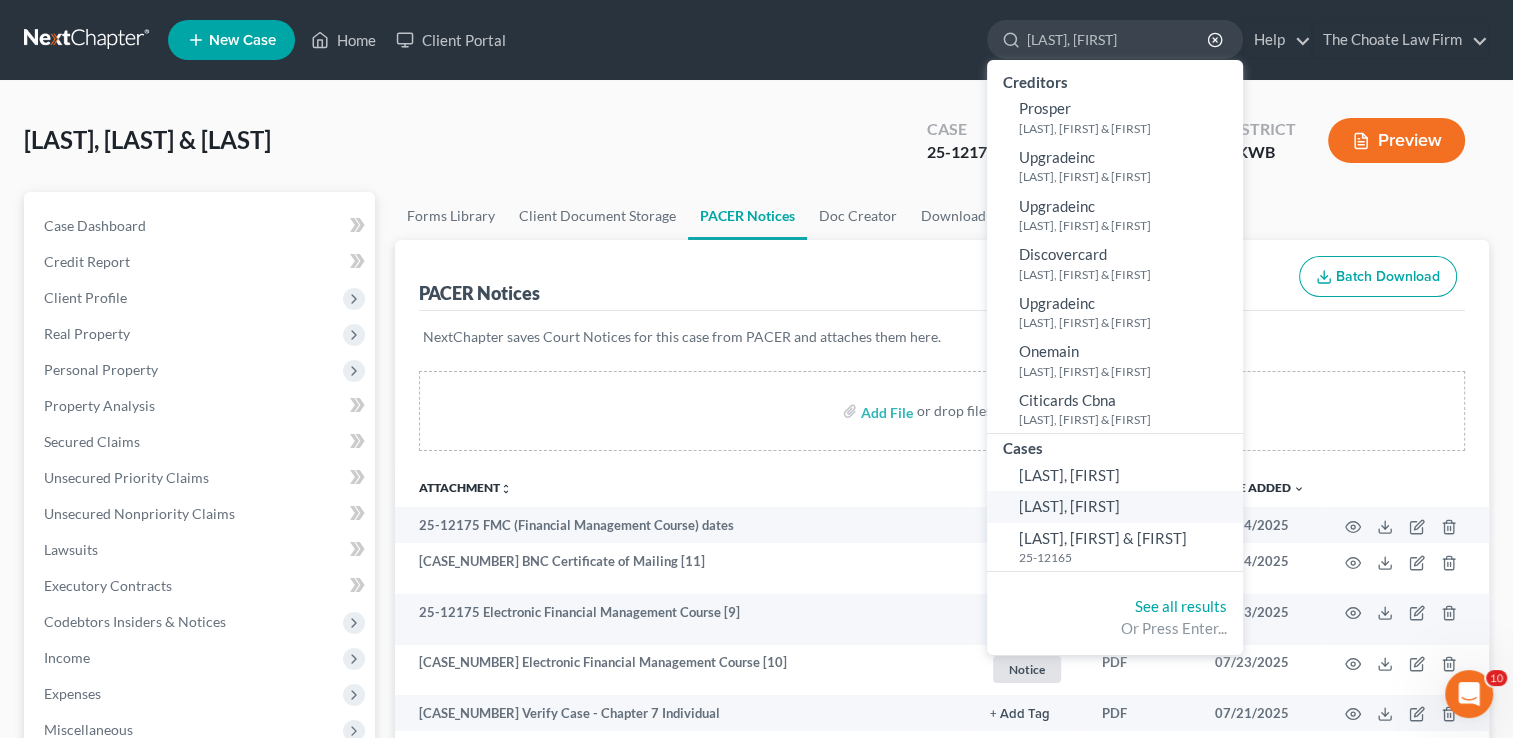 type on "Watkins, Jason" 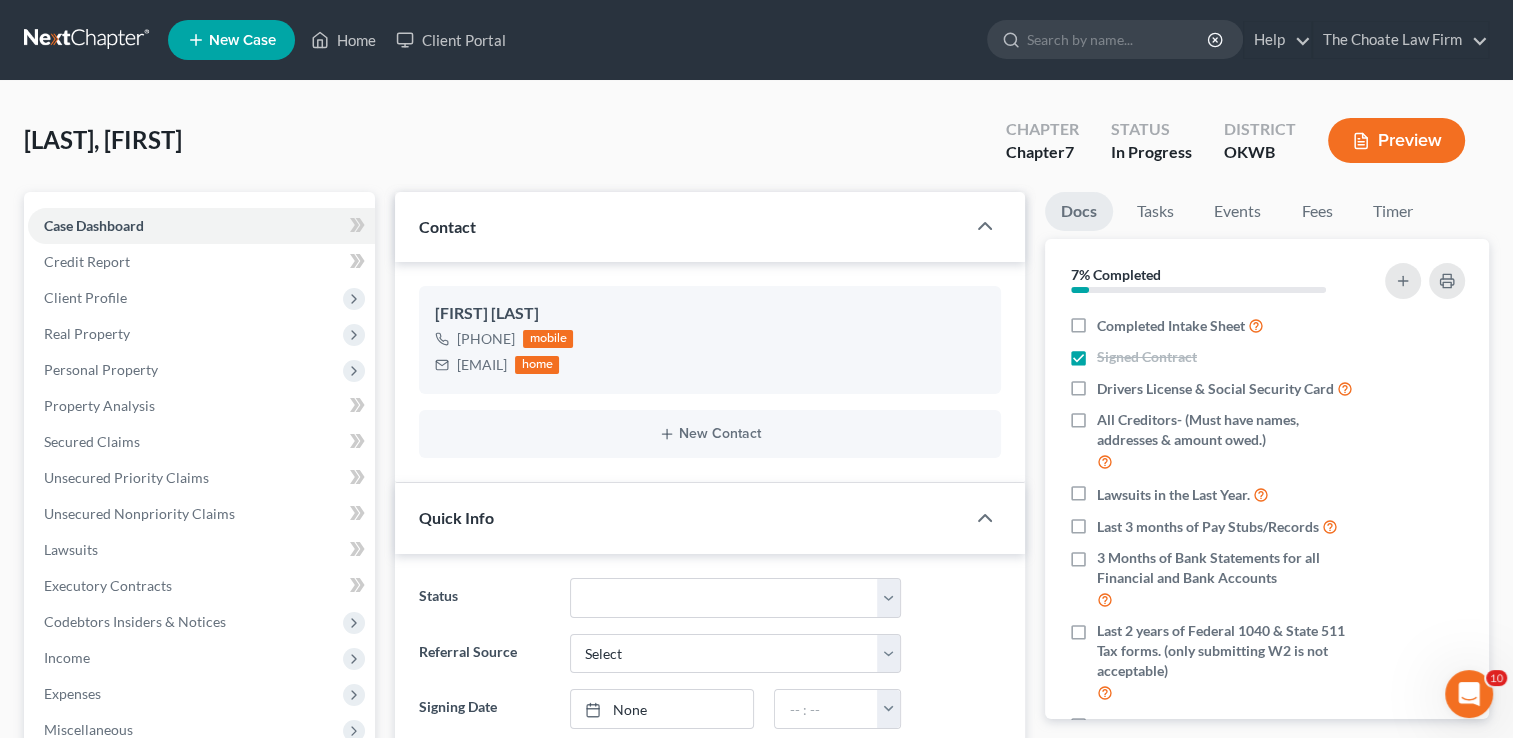 scroll, scrollTop: 587, scrollLeft: 0, axis: vertical 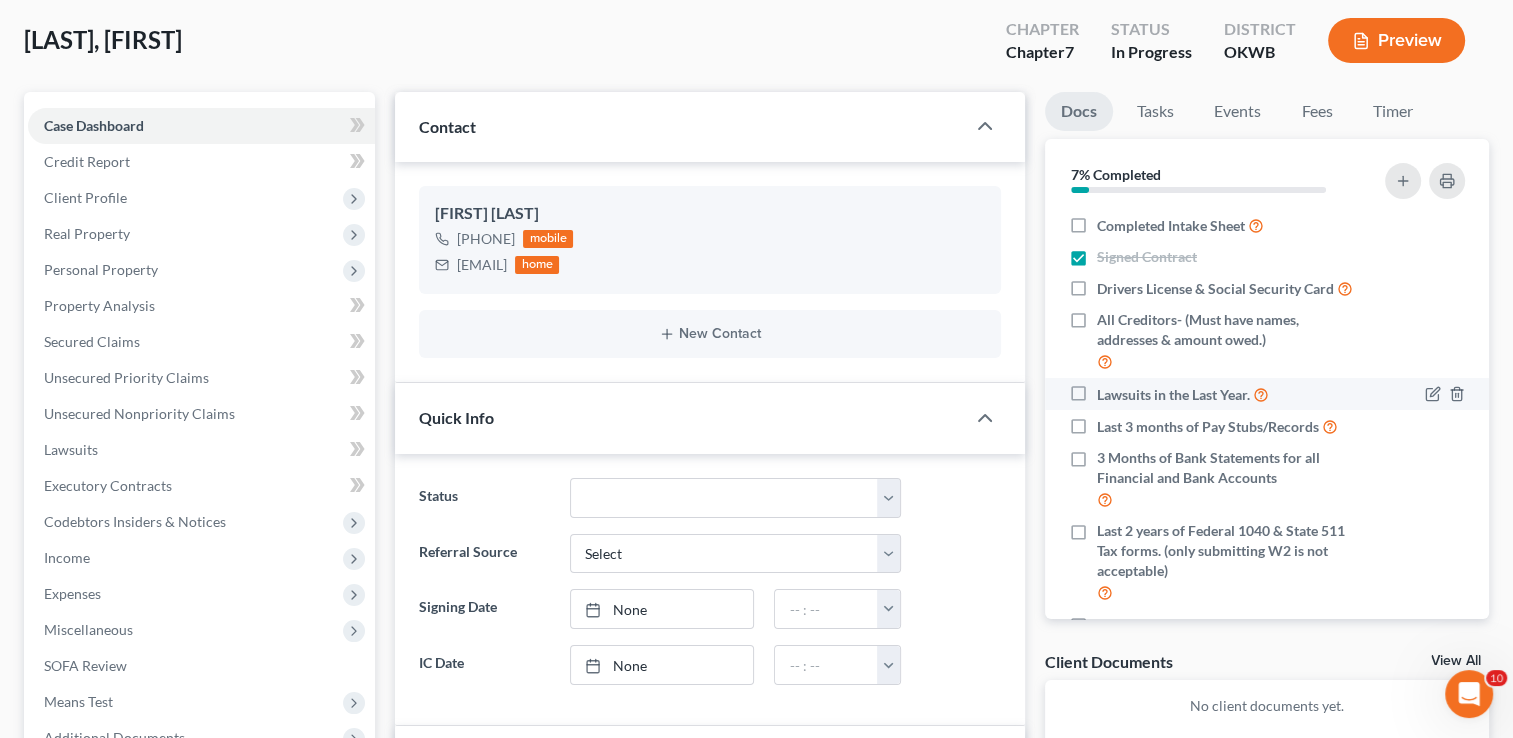click on "Lawsuits in the Last Year." at bounding box center [1183, 394] 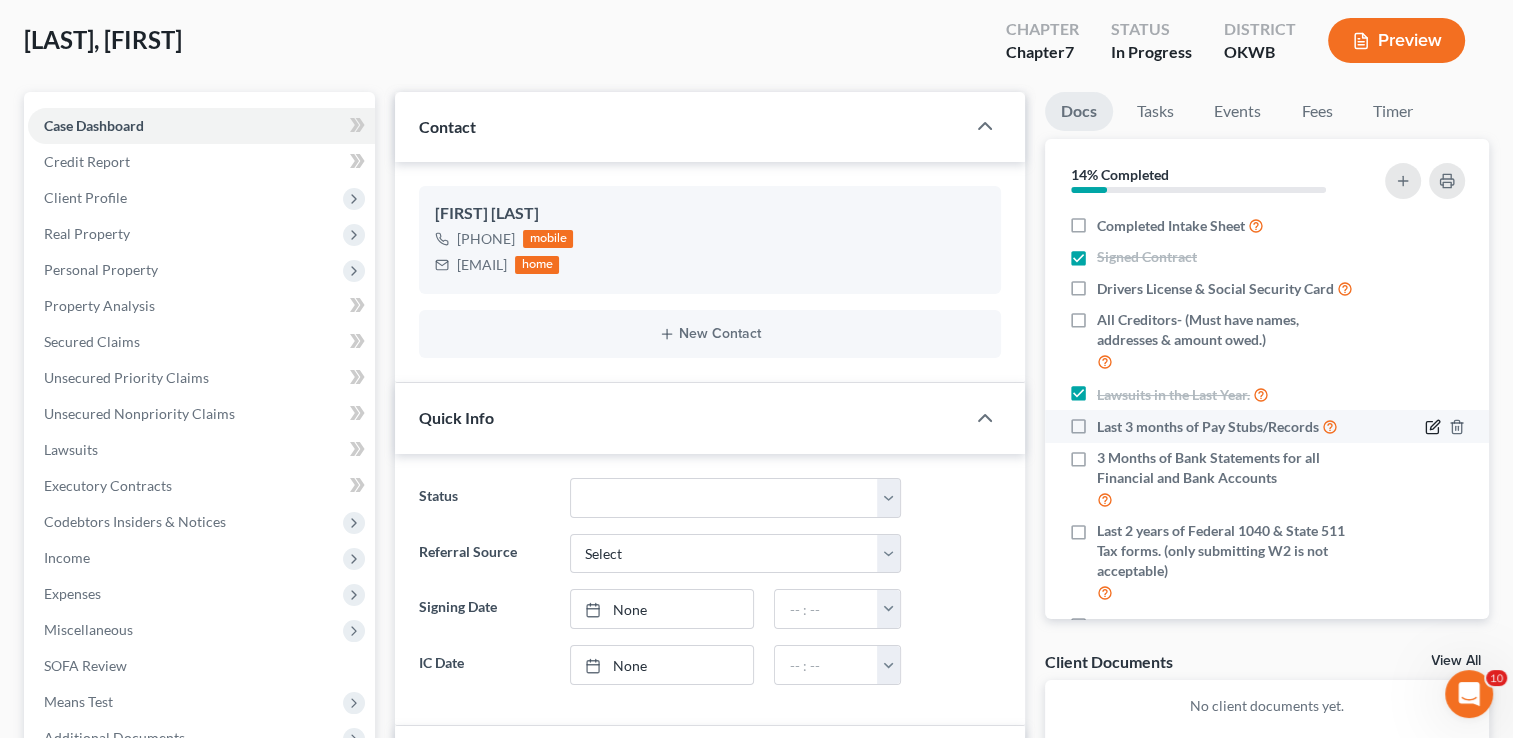 click 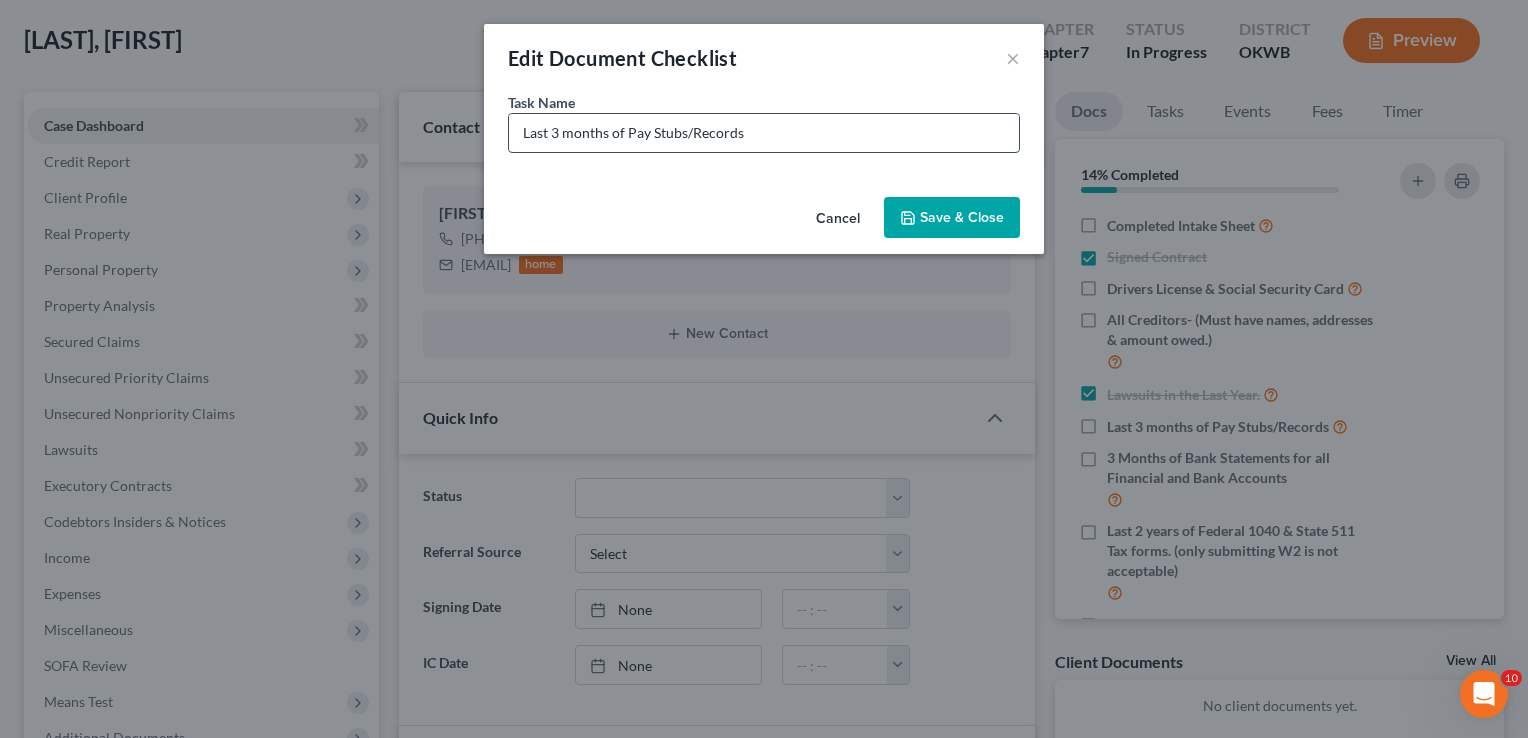 click on "Last 3 months of Pay Stubs/Records" at bounding box center (764, 133) 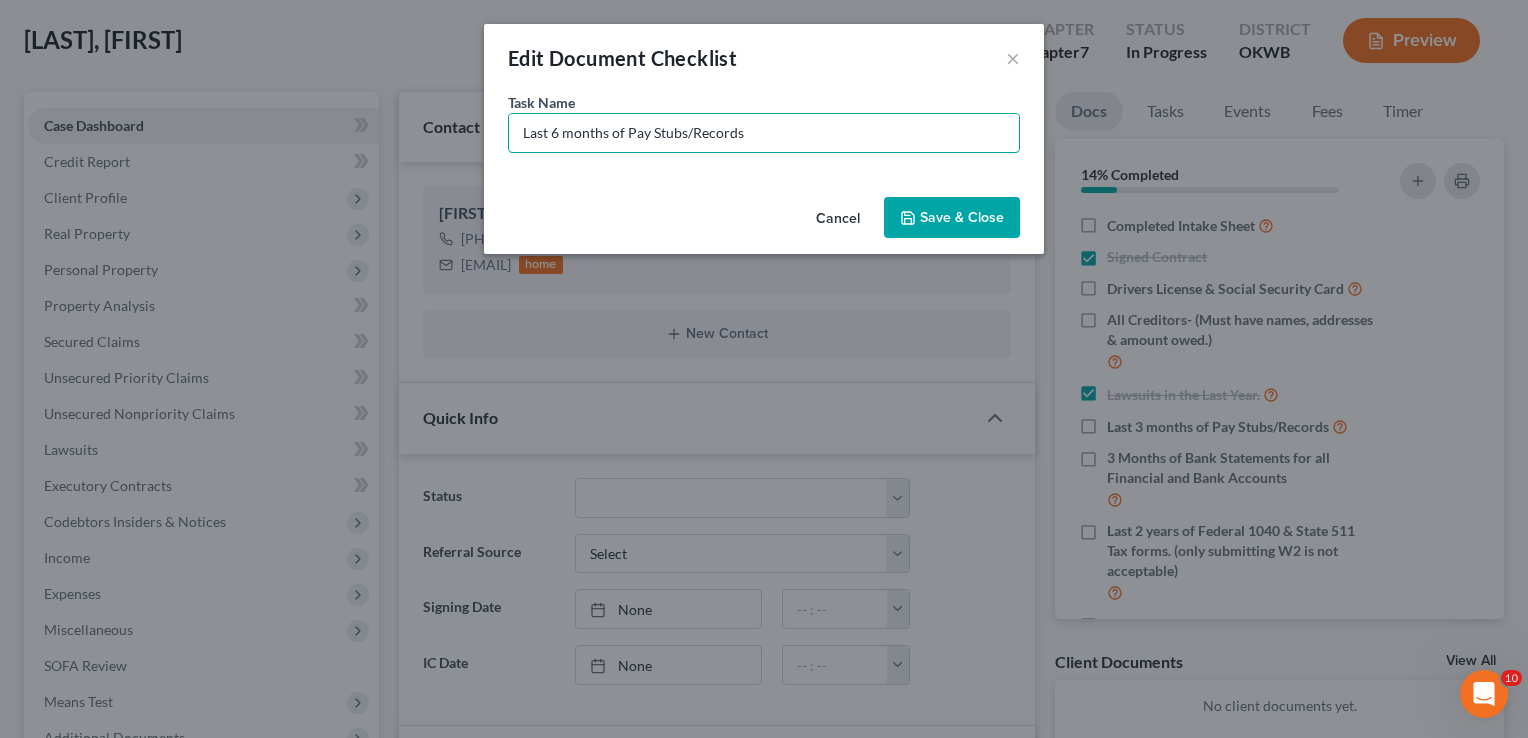 type on "Last 6 months of Pay Stubs/Records" 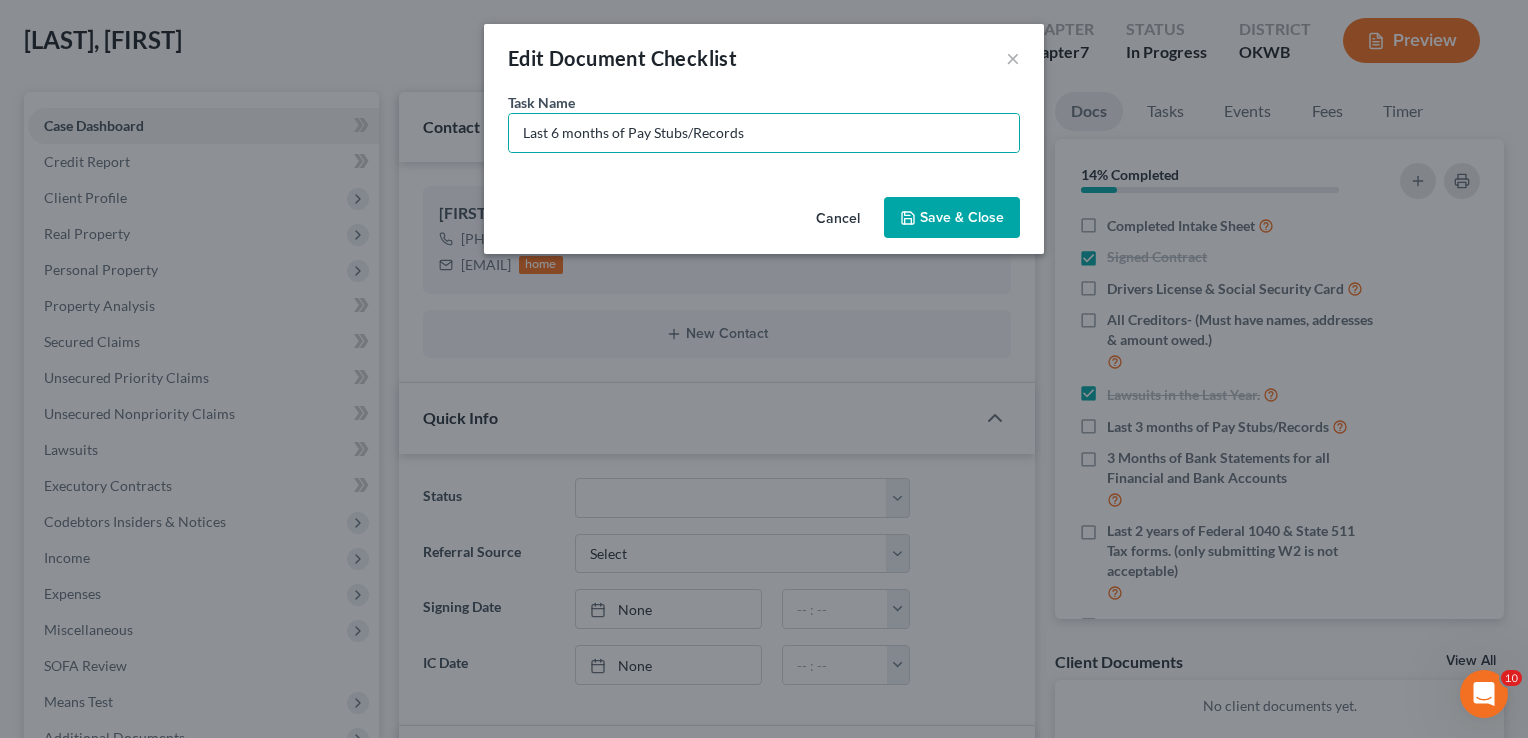 click 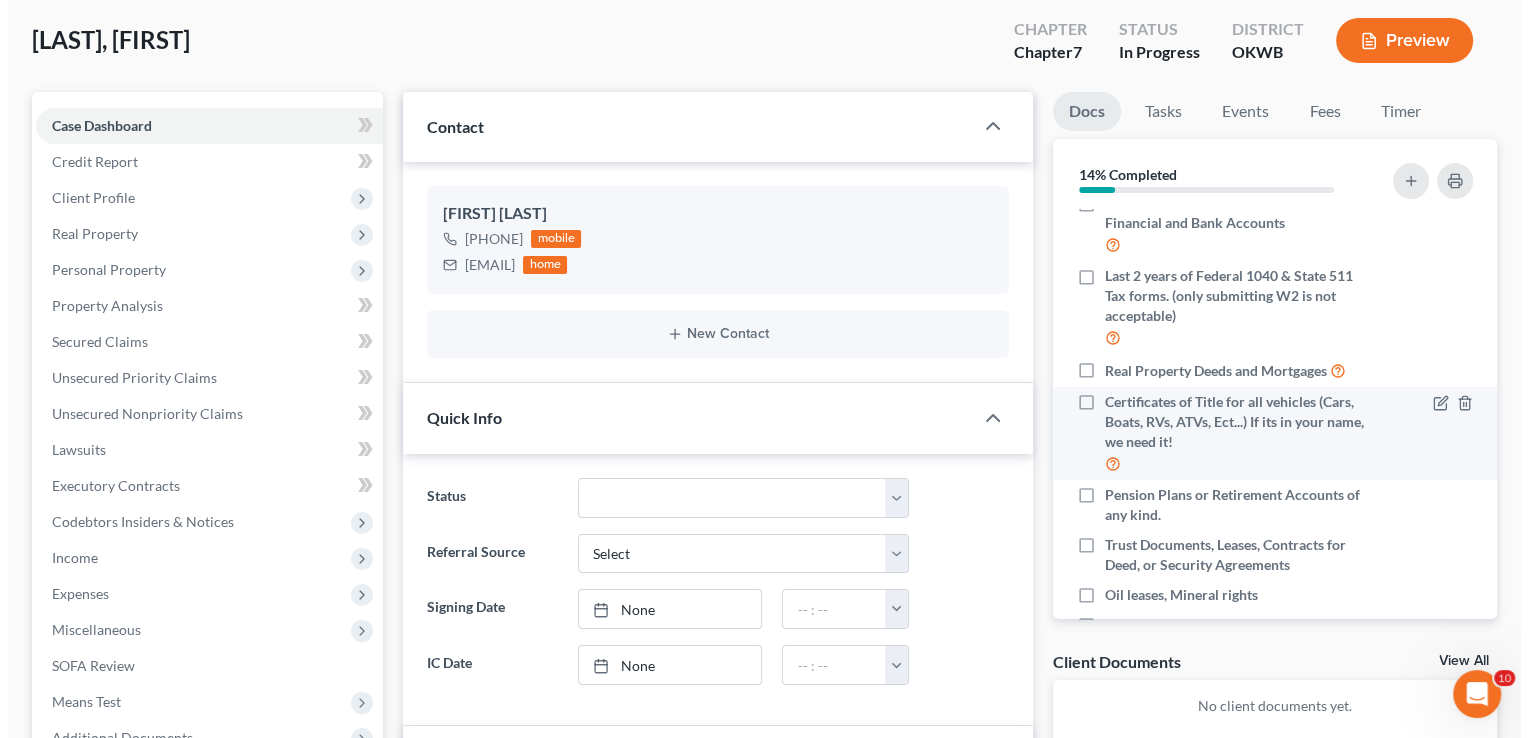 scroll, scrollTop: 300, scrollLeft: 0, axis: vertical 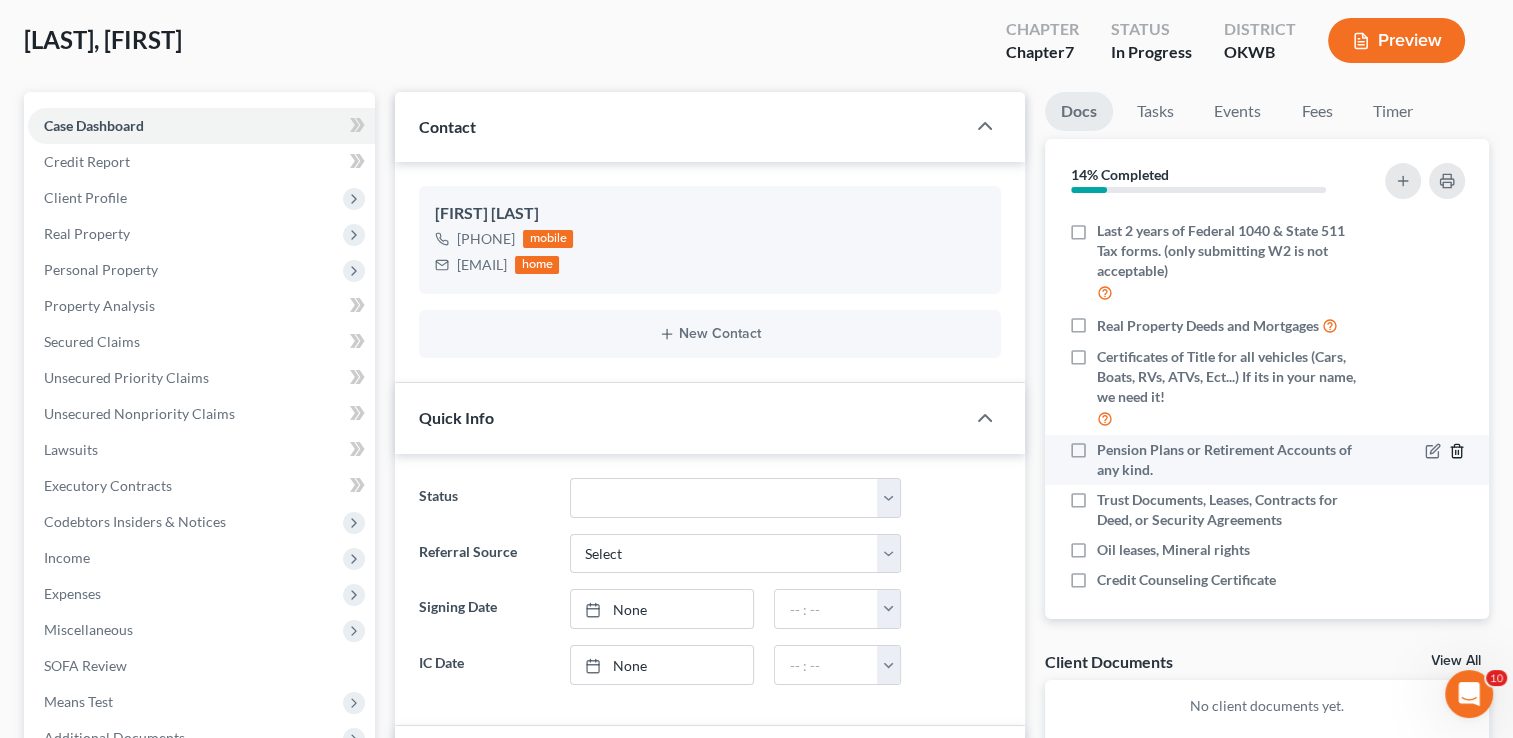 click 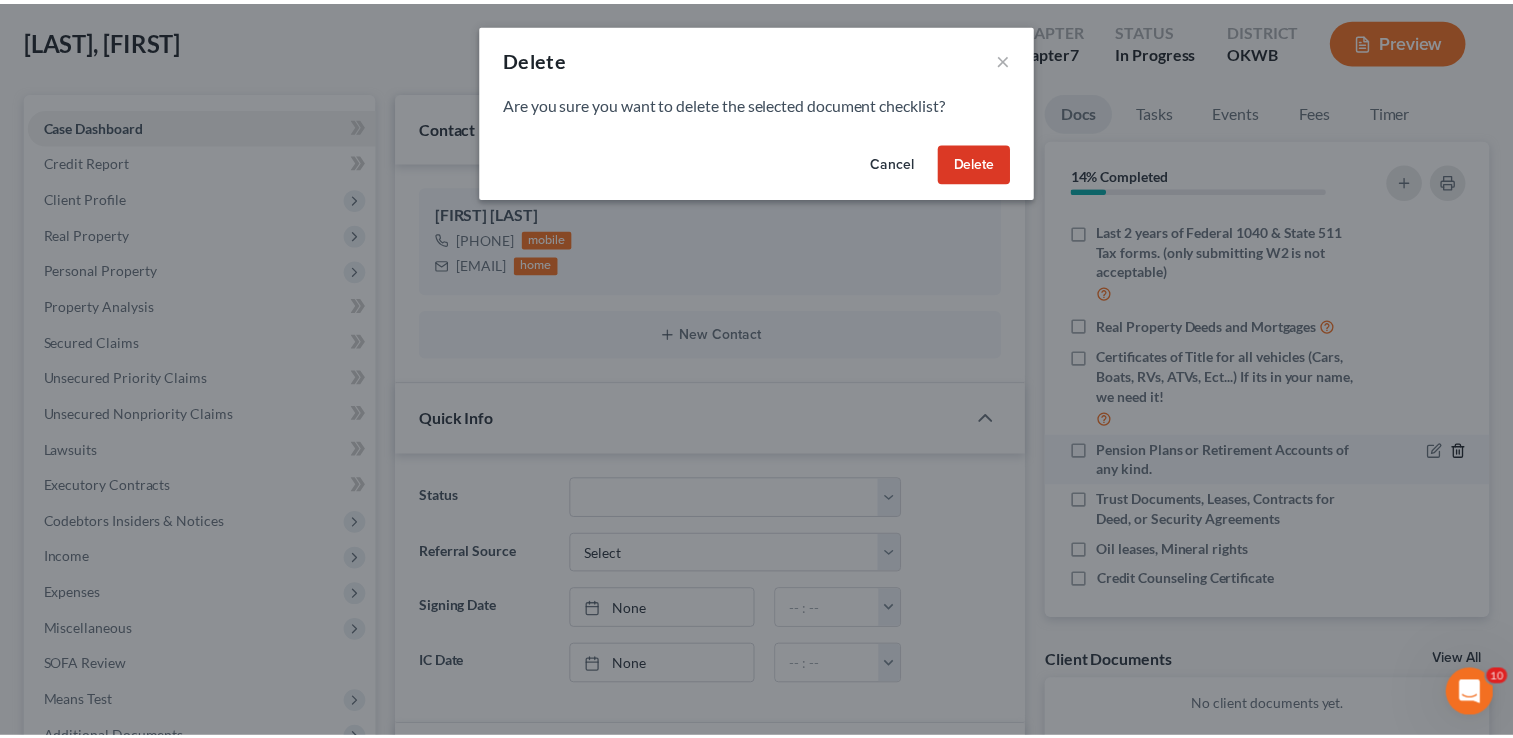 scroll, scrollTop: 280, scrollLeft: 0, axis: vertical 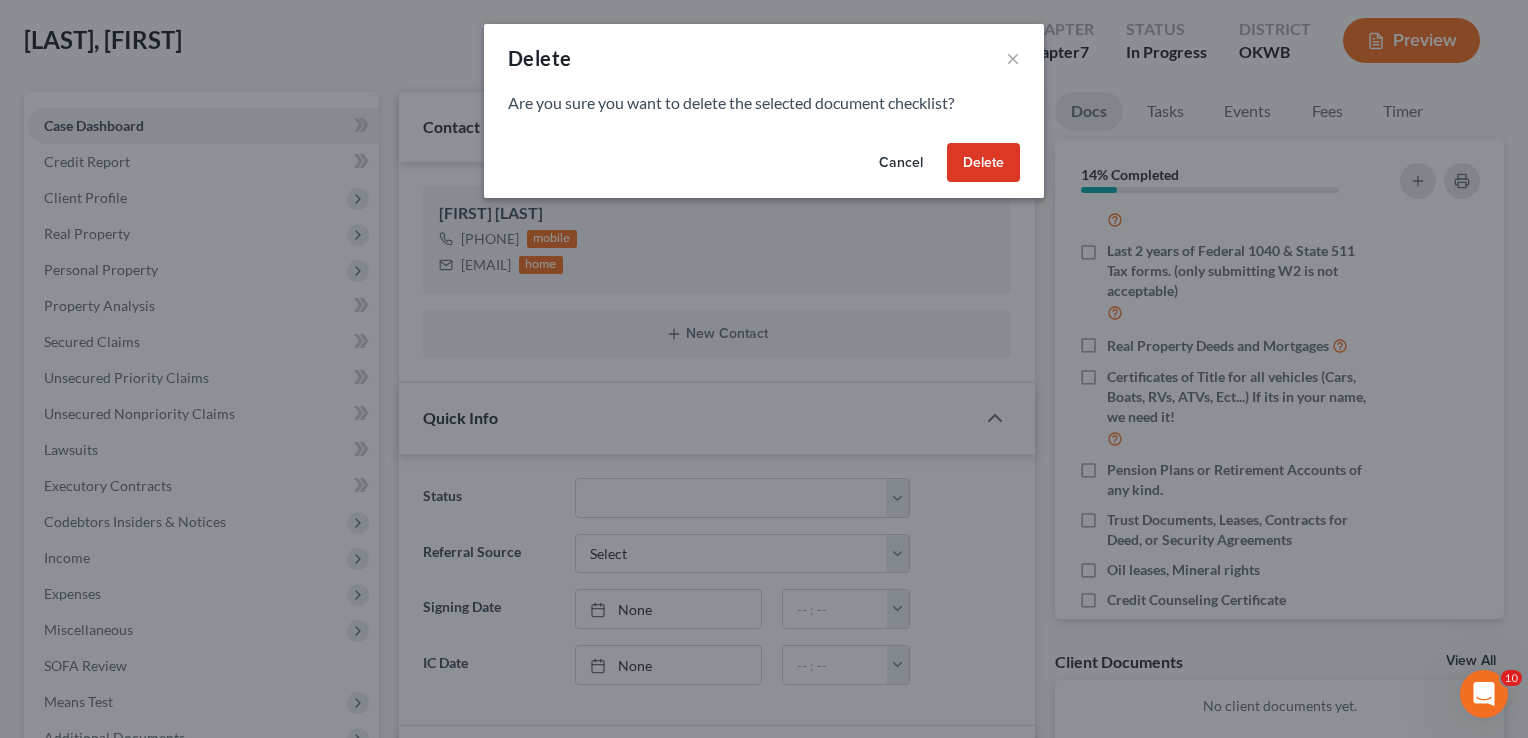 click on "Delete" at bounding box center (983, 163) 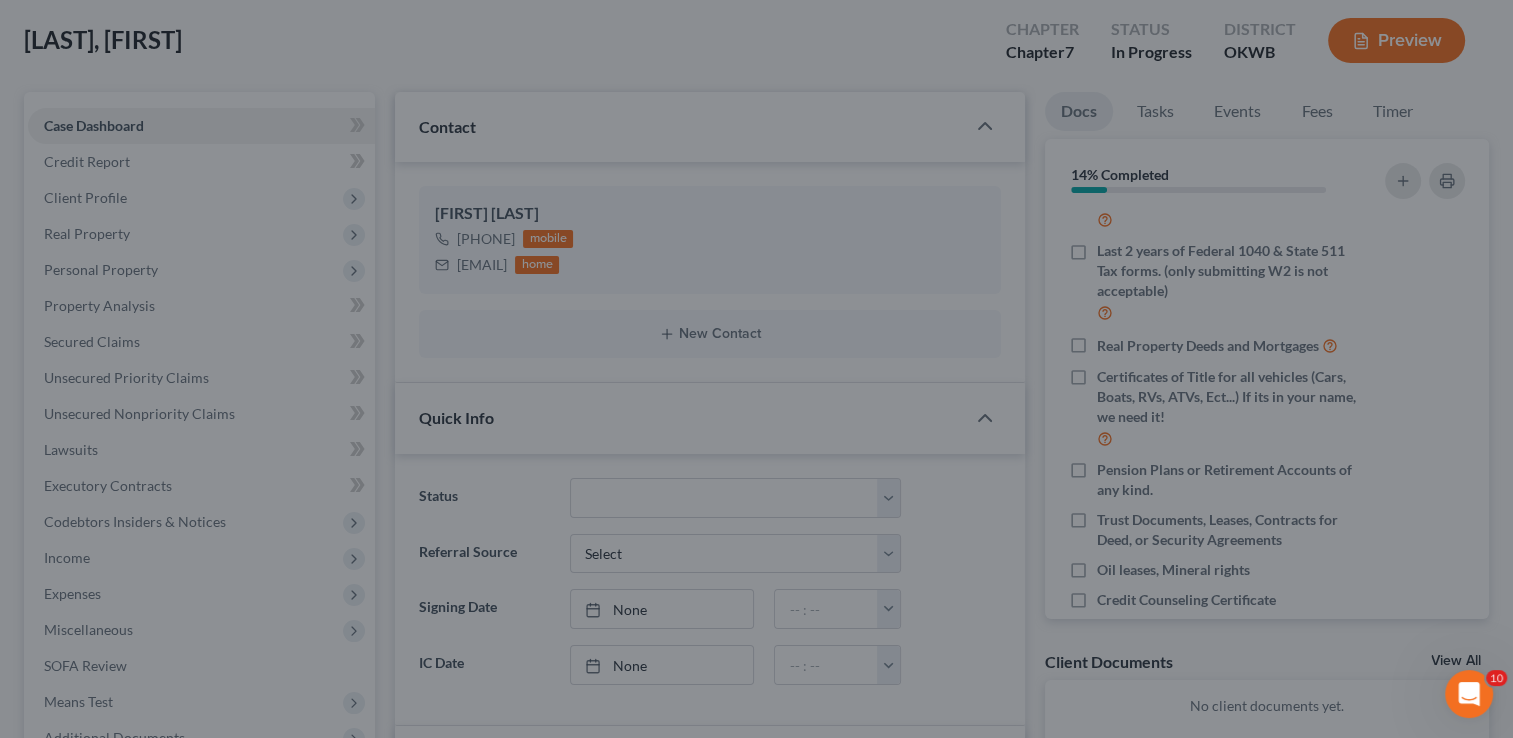 scroll, scrollTop: 278, scrollLeft: 0, axis: vertical 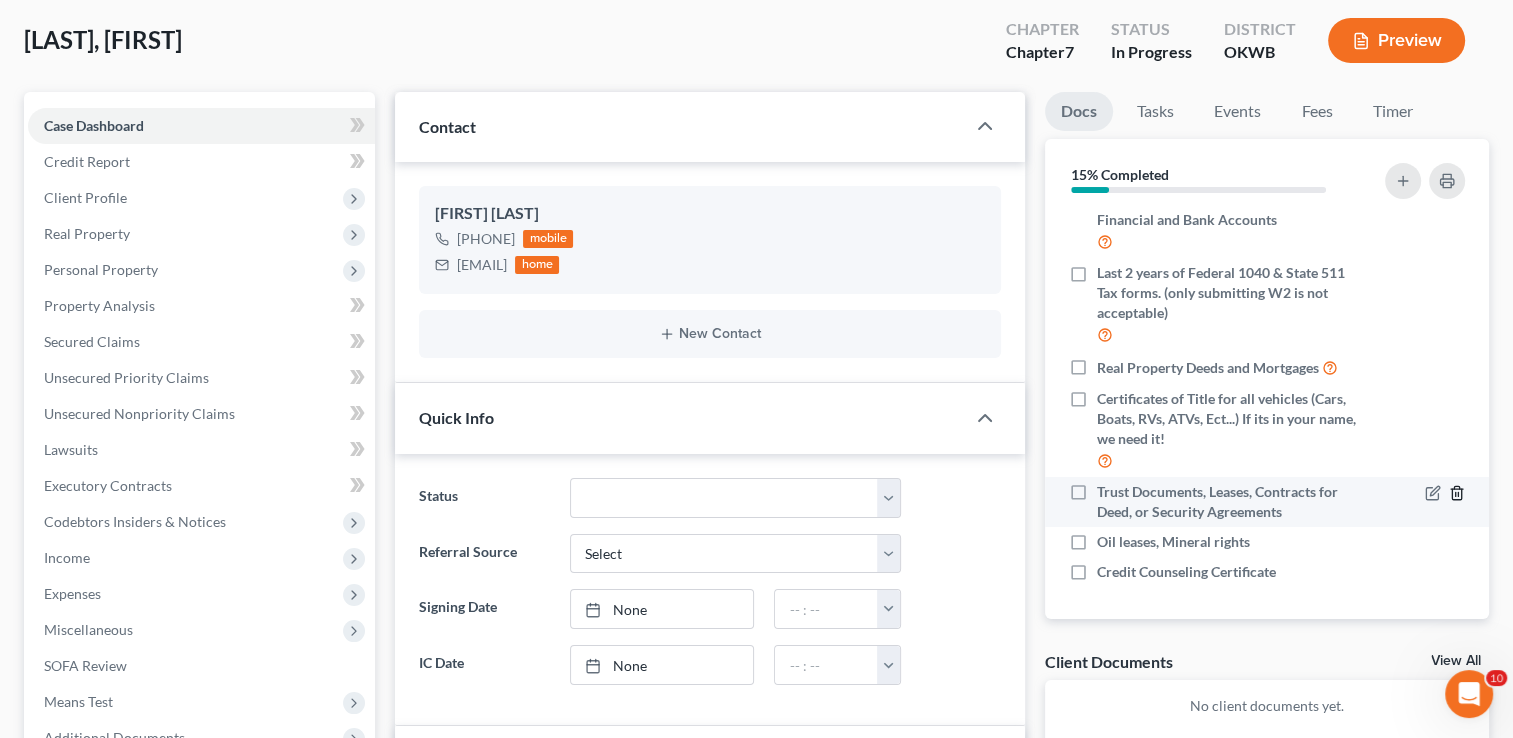 click 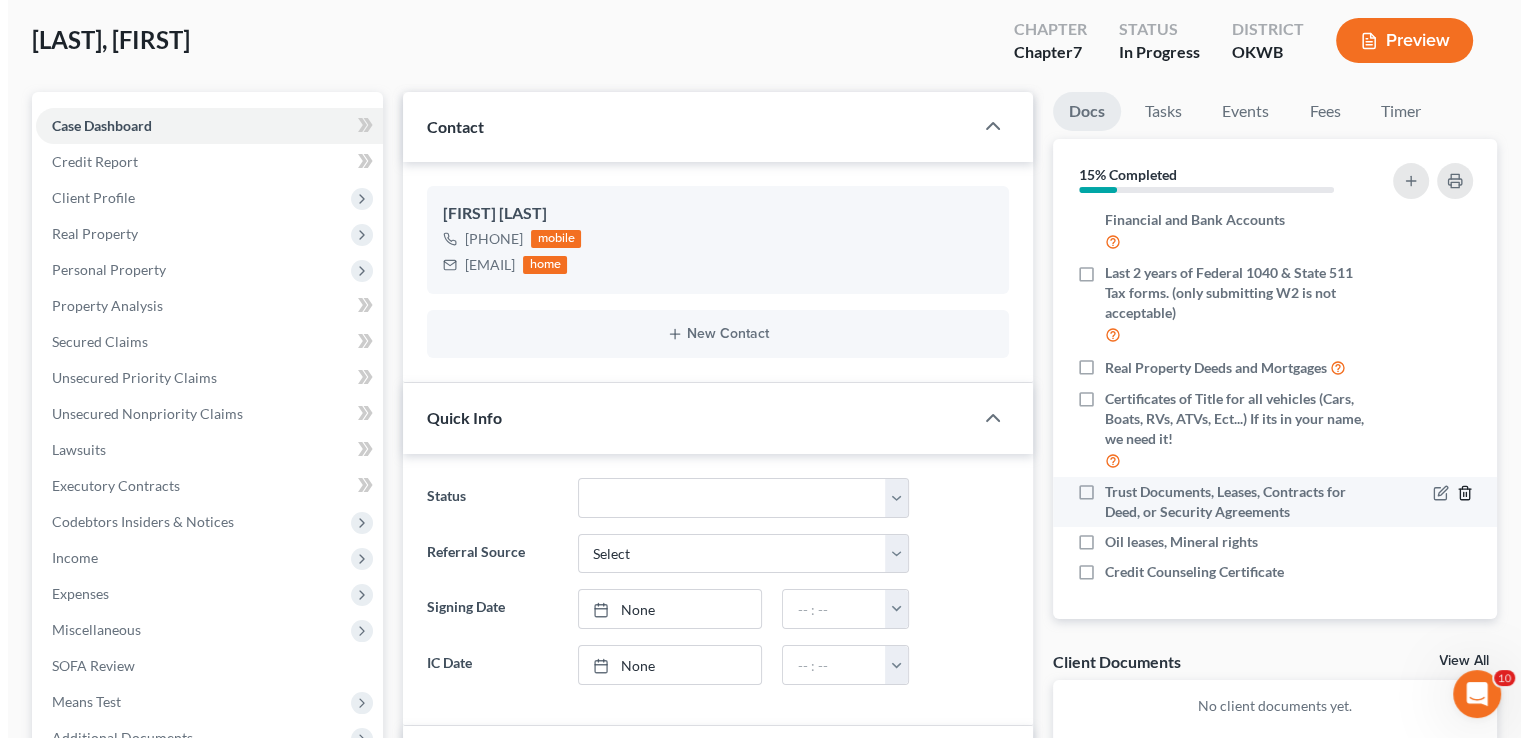 scroll, scrollTop: 258, scrollLeft: 0, axis: vertical 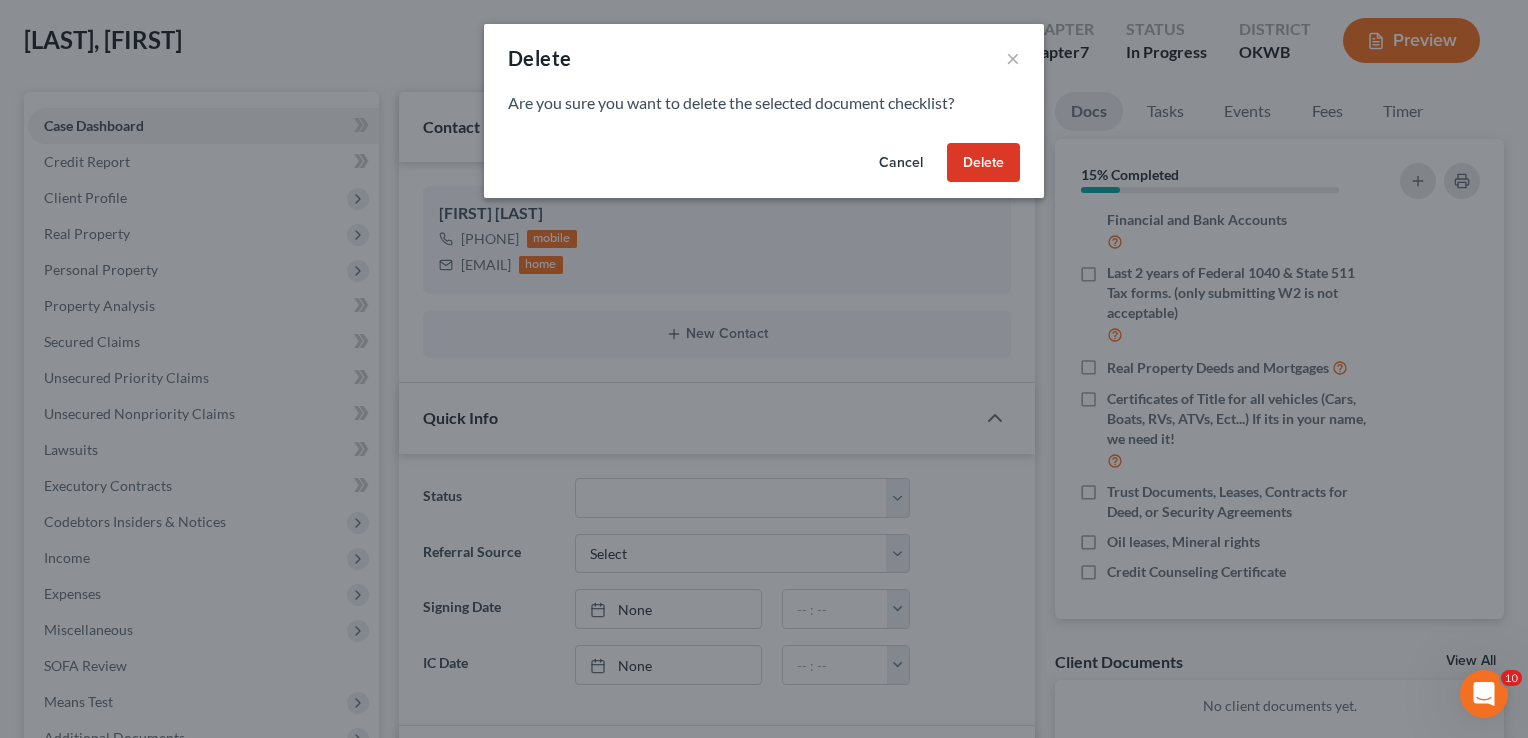 click on "Delete" at bounding box center [983, 163] 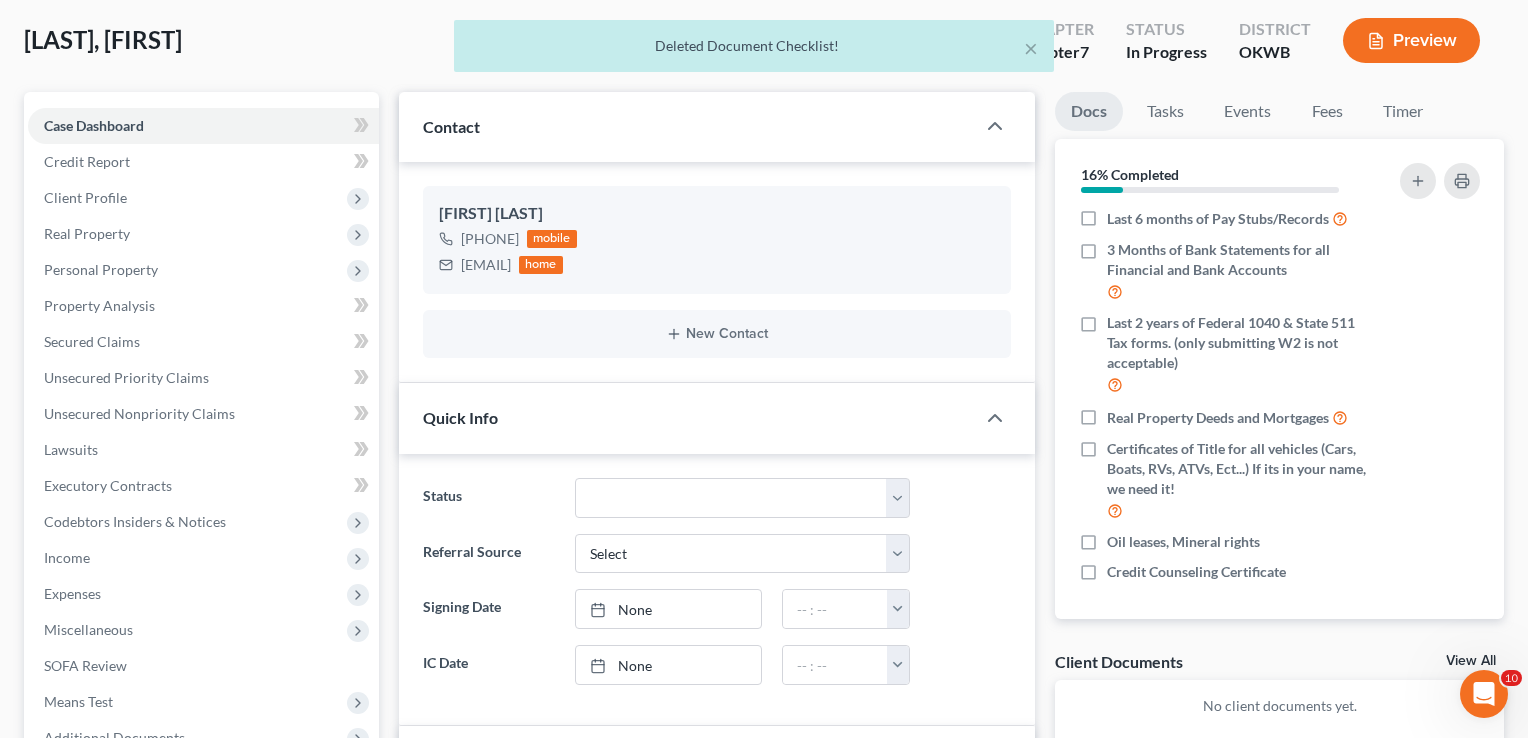scroll, scrollTop: 228, scrollLeft: 0, axis: vertical 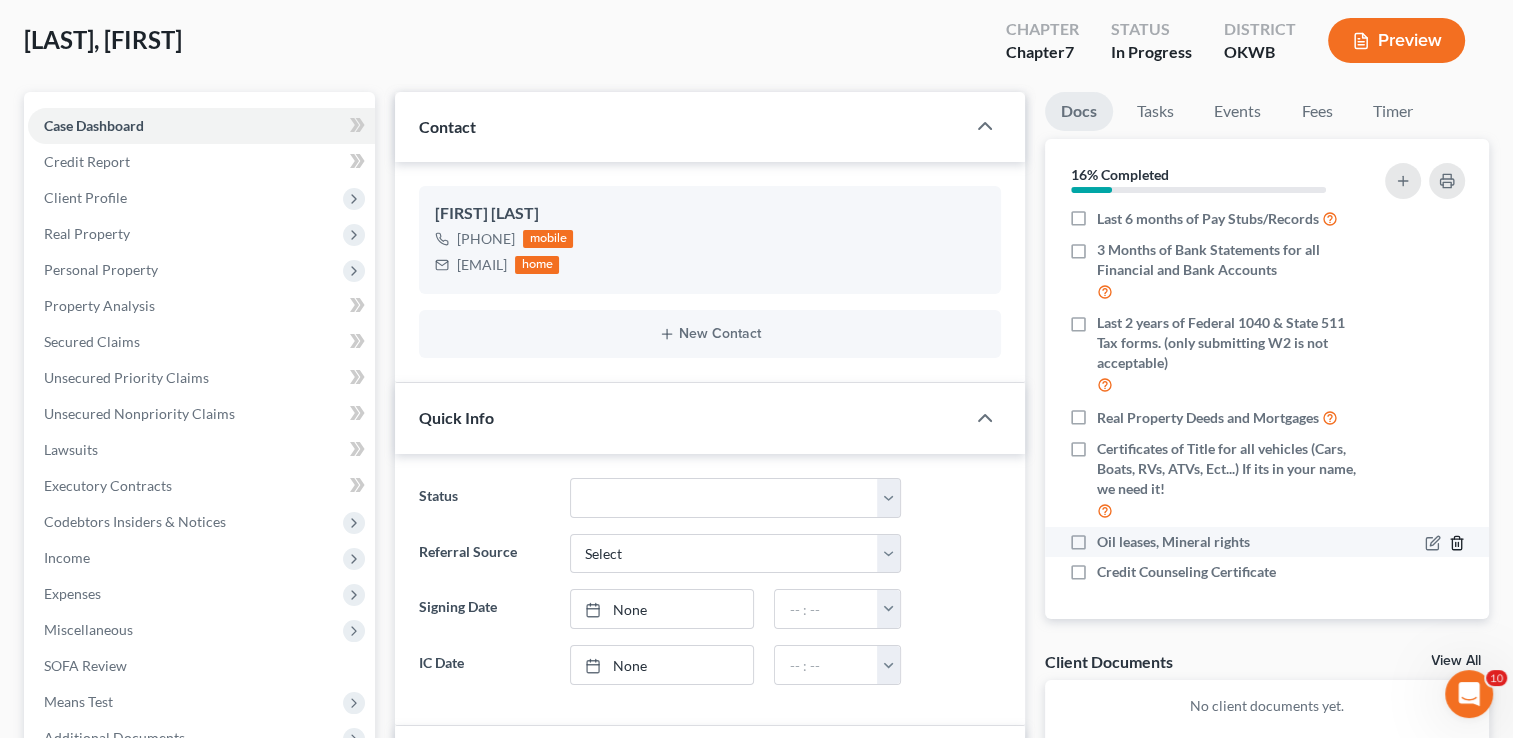 click 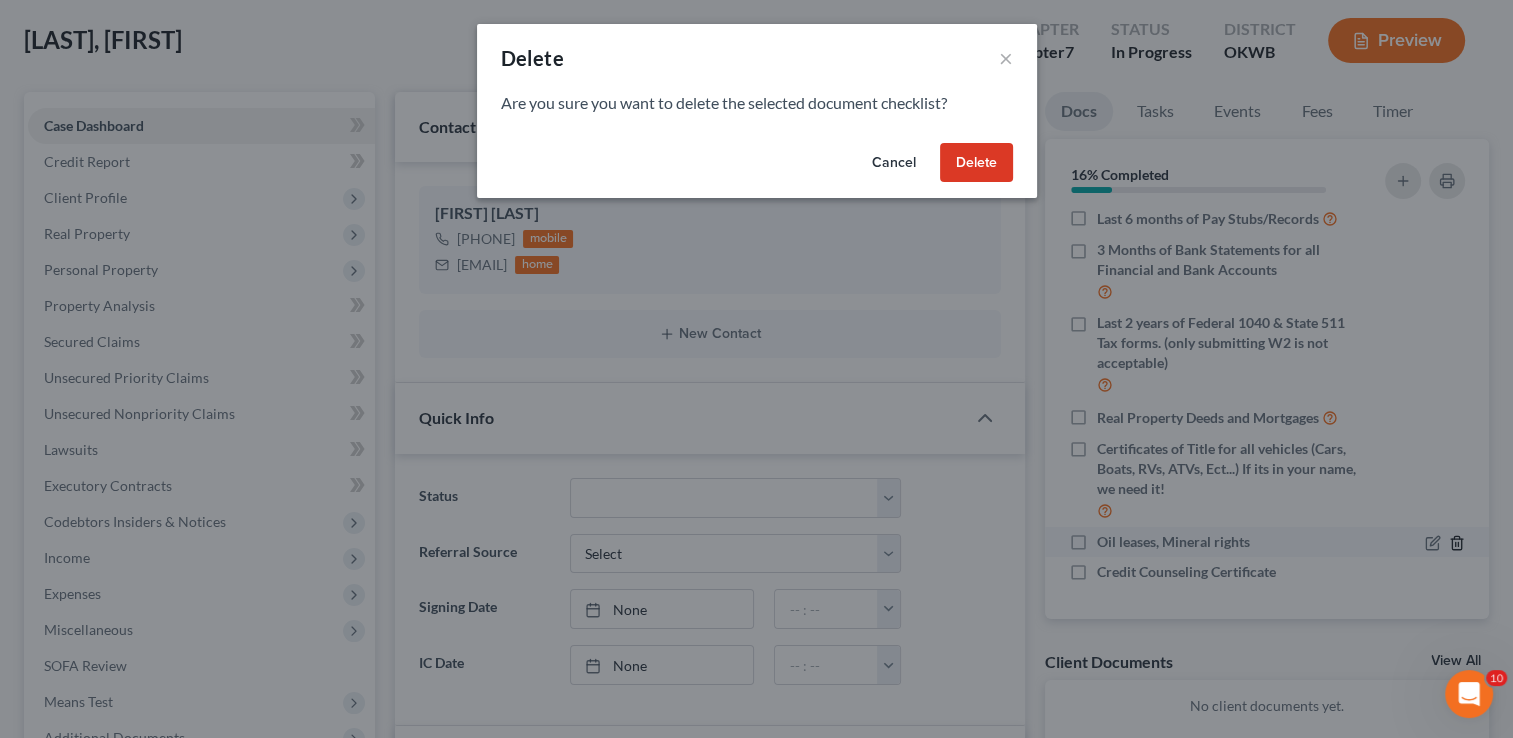 scroll, scrollTop: 208, scrollLeft: 0, axis: vertical 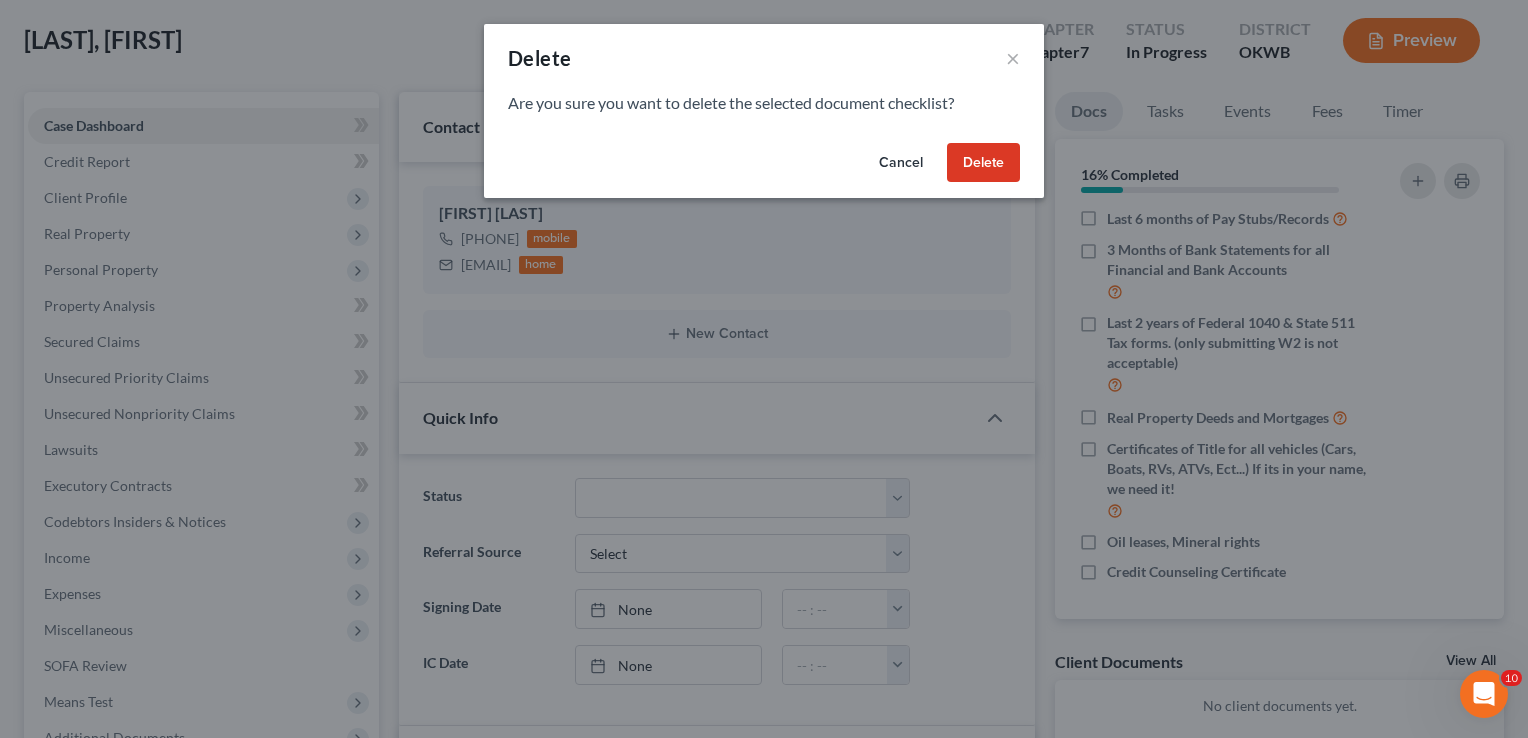 click on "Delete" at bounding box center (983, 163) 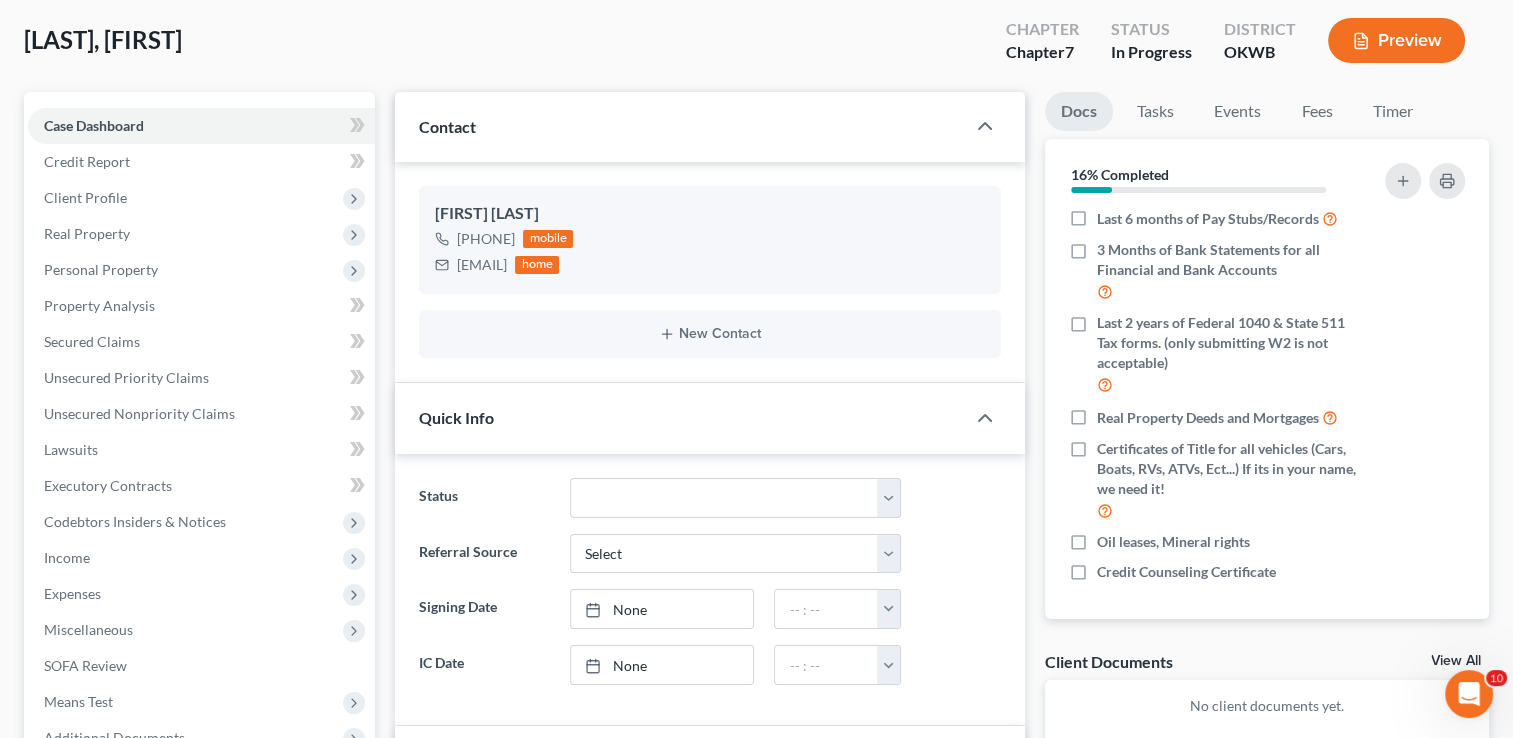 scroll, scrollTop: 228, scrollLeft: 0, axis: vertical 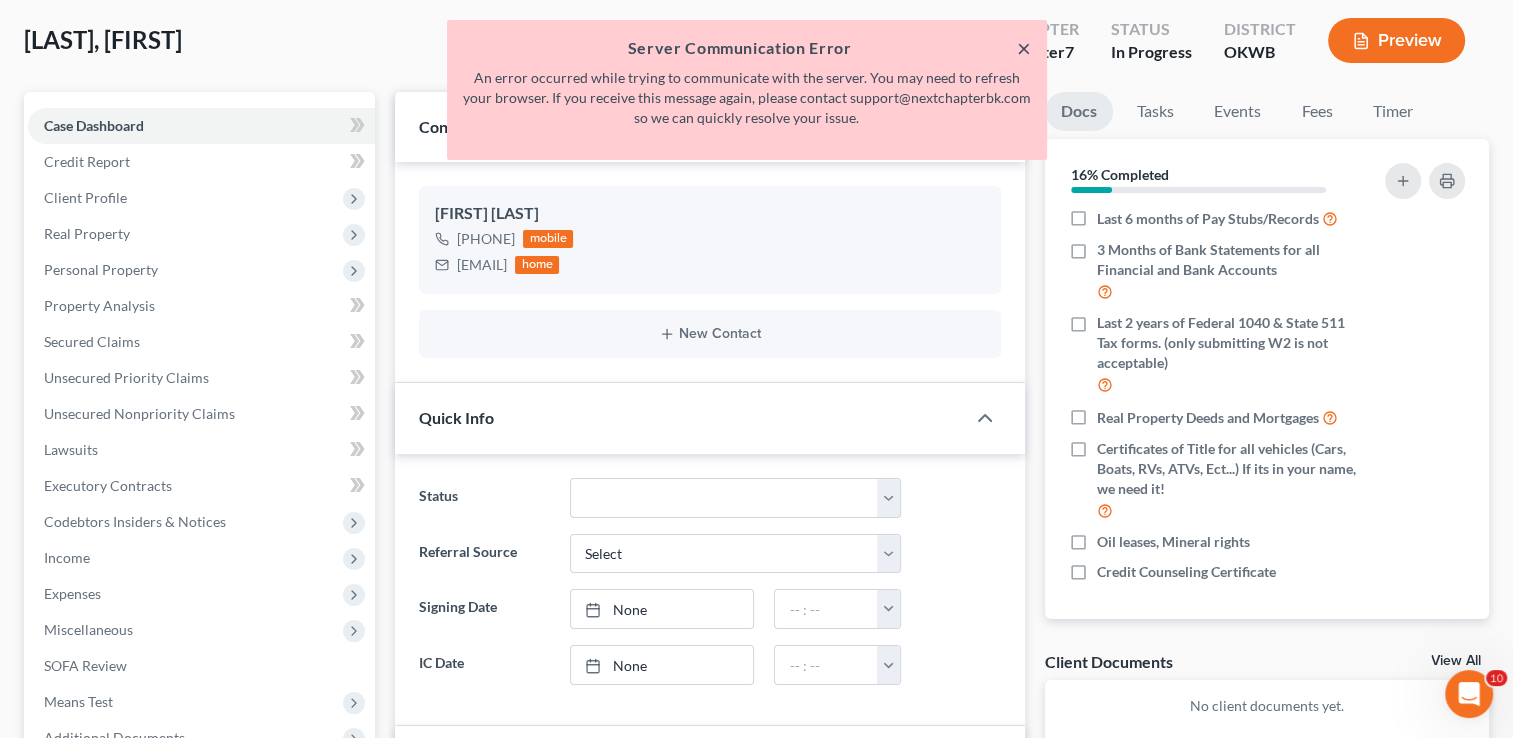 click on "×" at bounding box center [1024, 48] 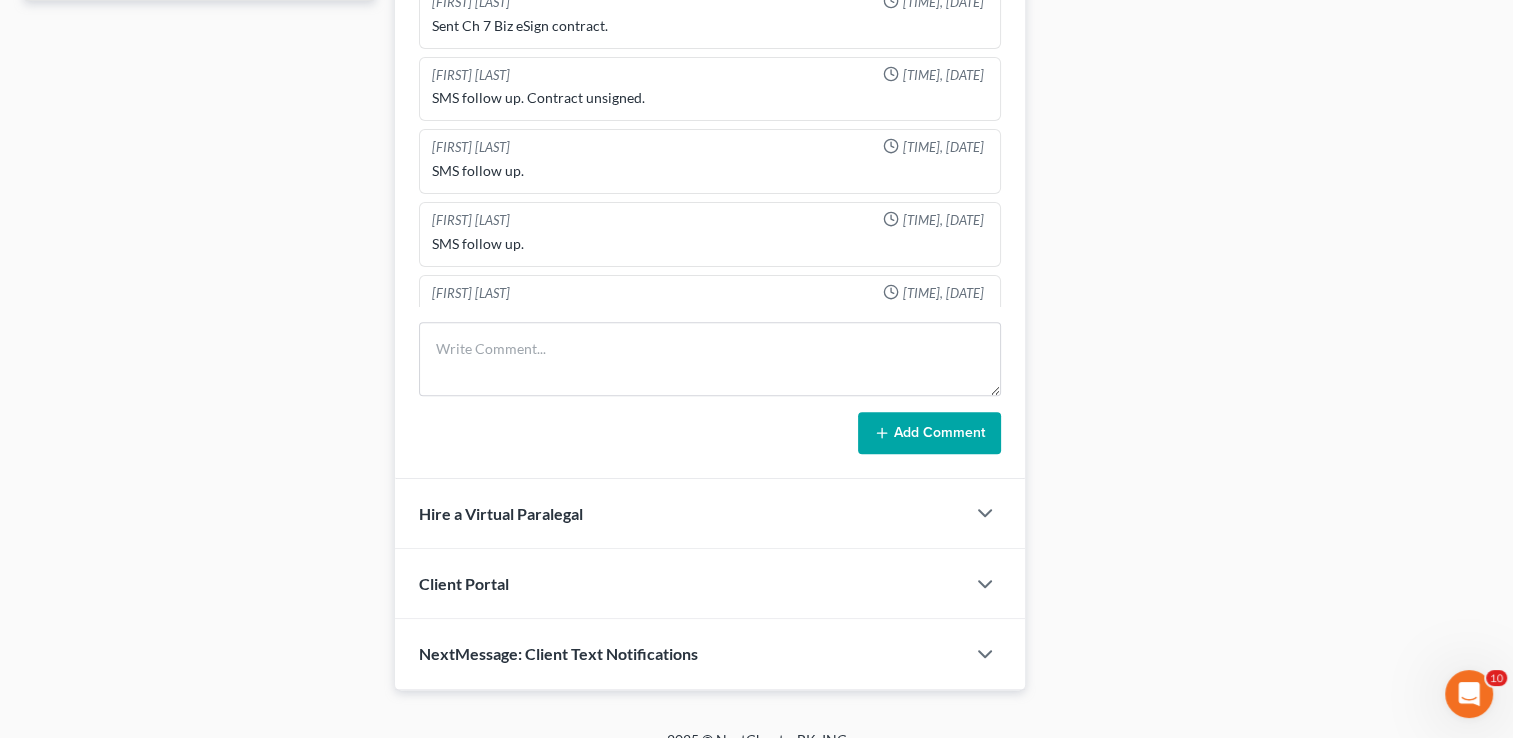 scroll, scrollTop: 936, scrollLeft: 0, axis: vertical 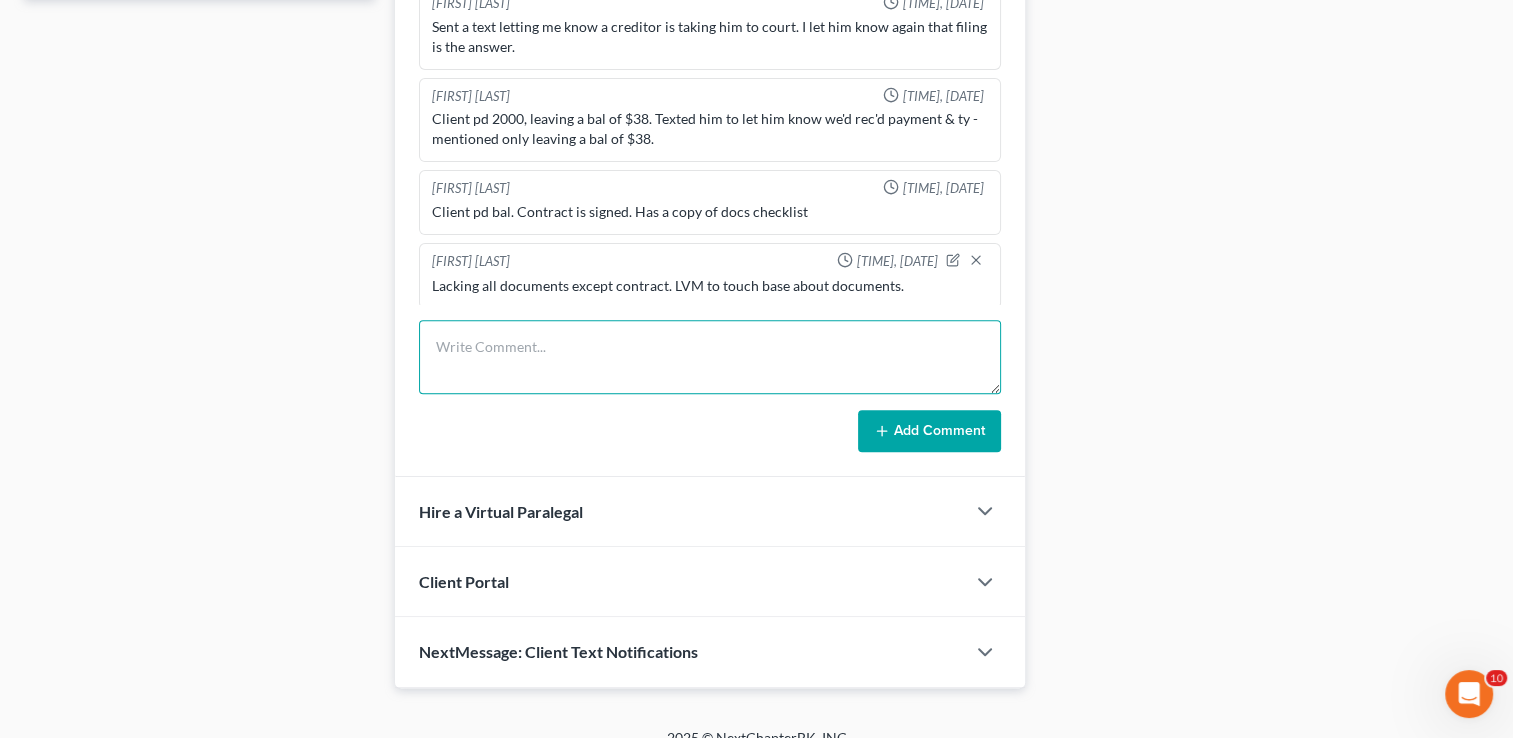 click at bounding box center (710, 357) 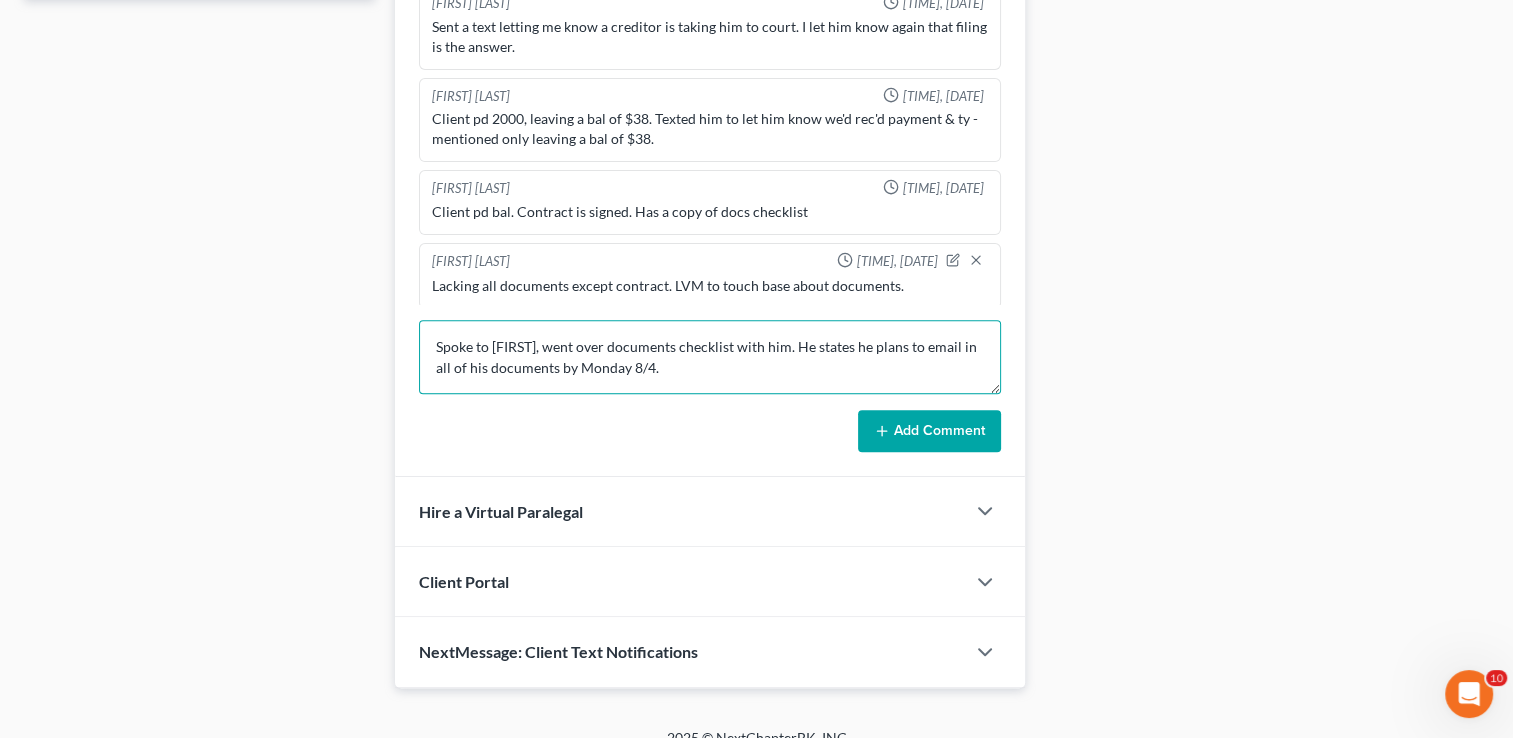 drag, startPoint x: 687, startPoint y: 358, endPoint x: 435, endPoint y: 351, distance: 252.0972 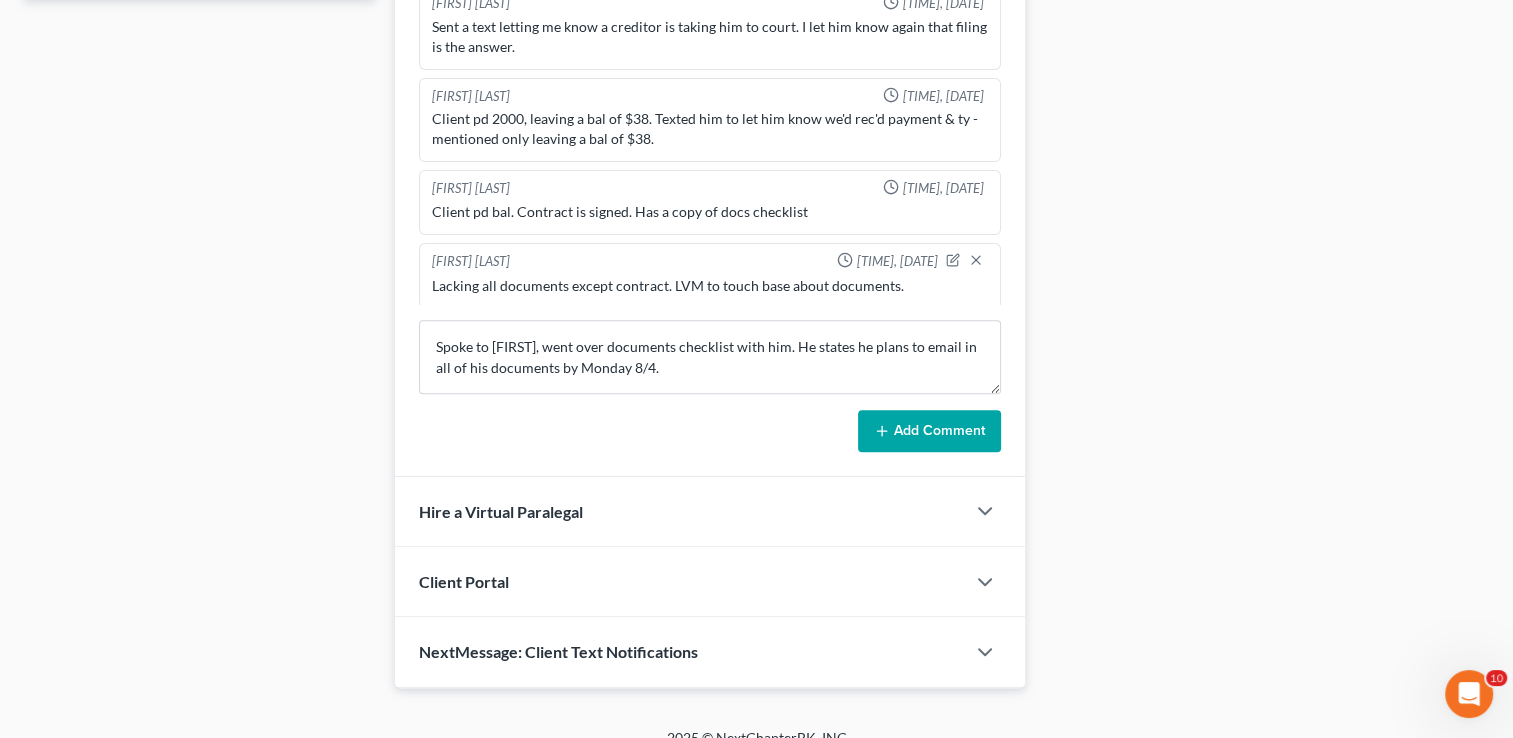 click on "Add Comment" at bounding box center (929, 431) 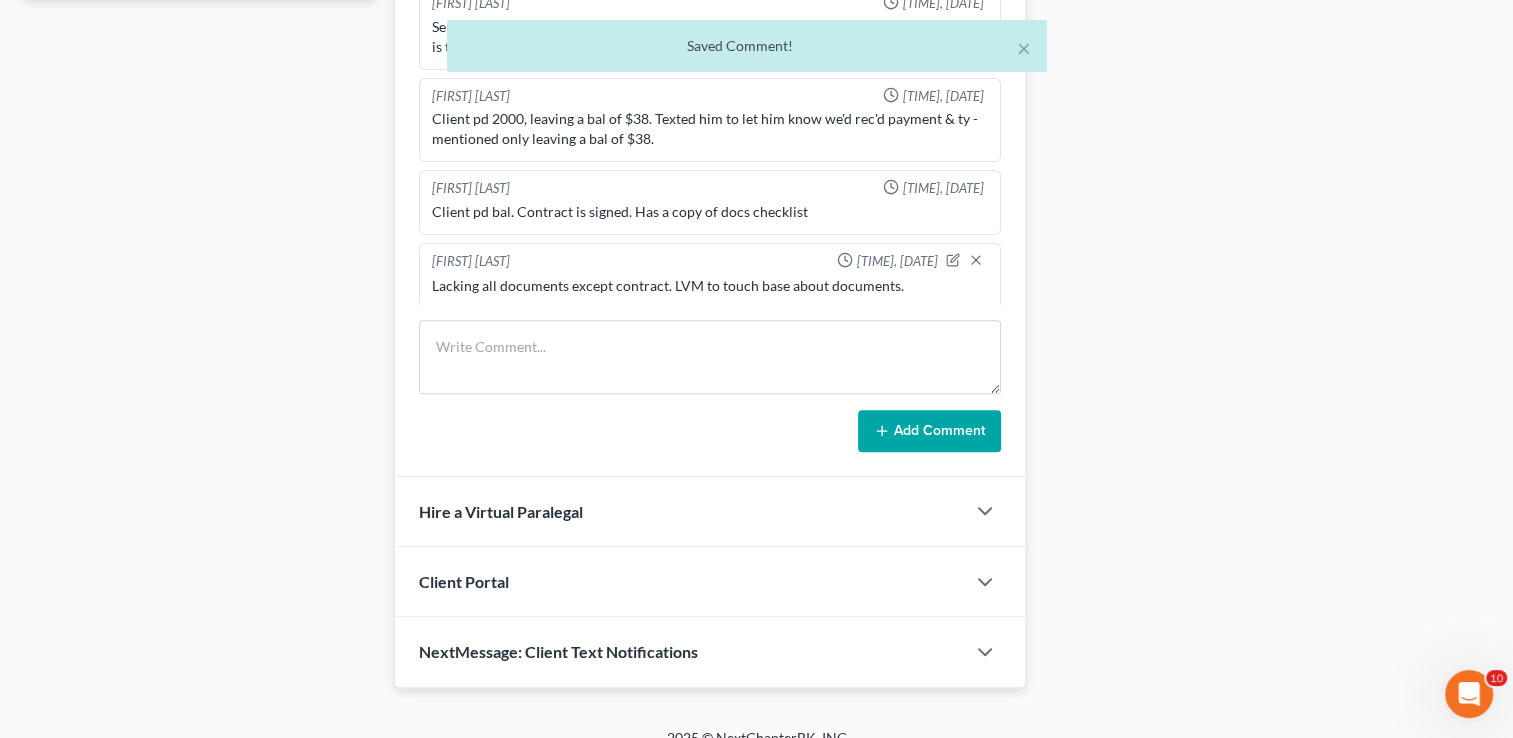 scroll, scrollTop: 680, scrollLeft: 0, axis: vertical 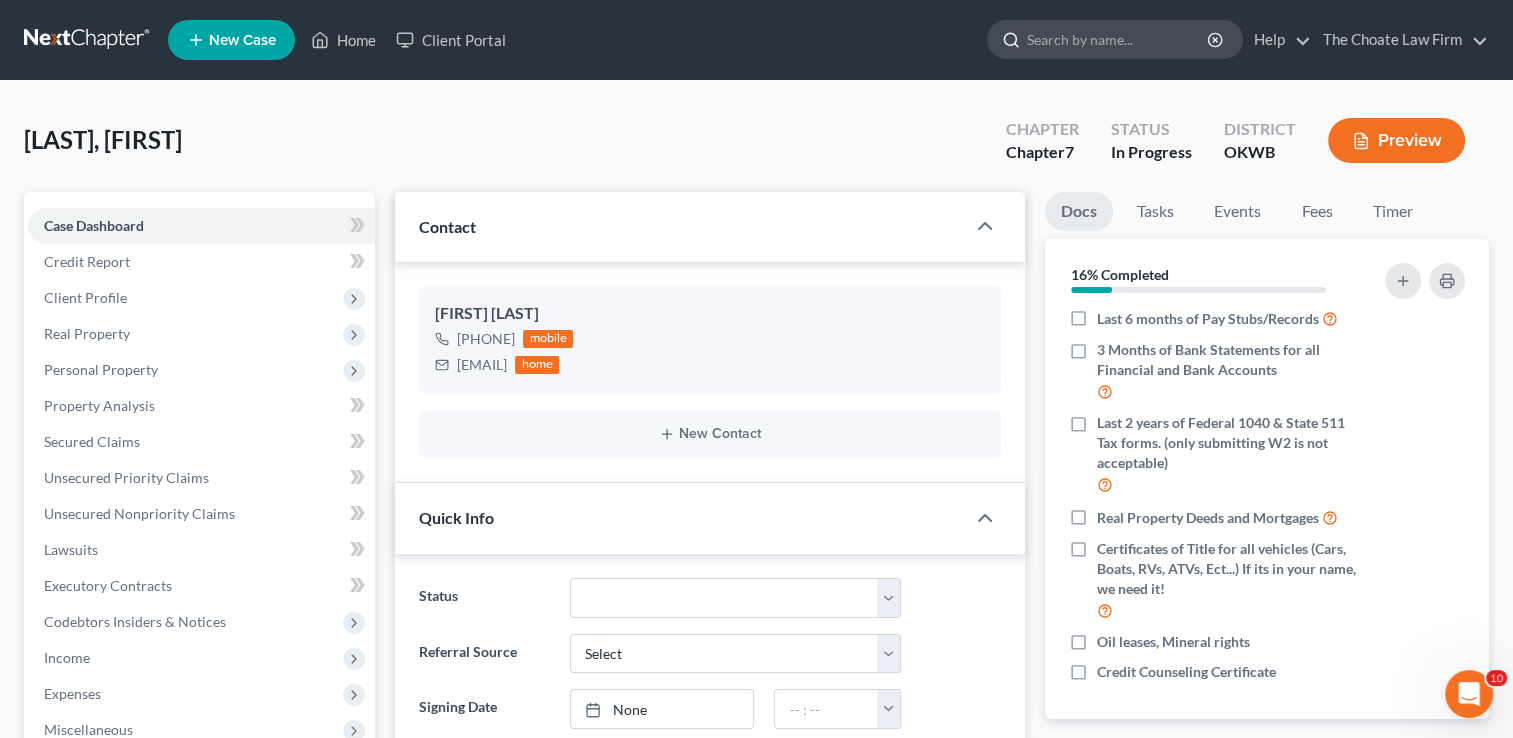 click at bounding box center [1118, 39] 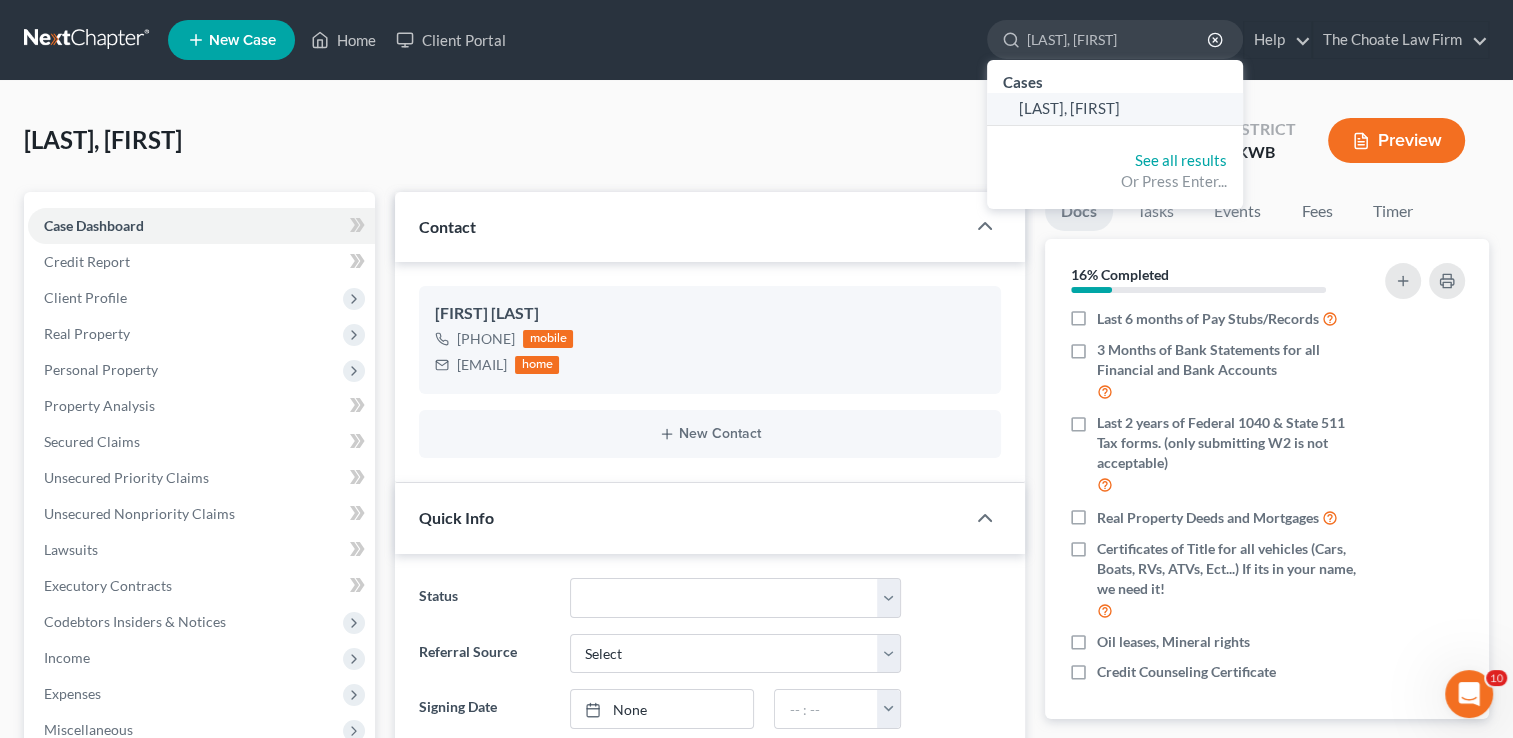 type on "Wright, Abby" 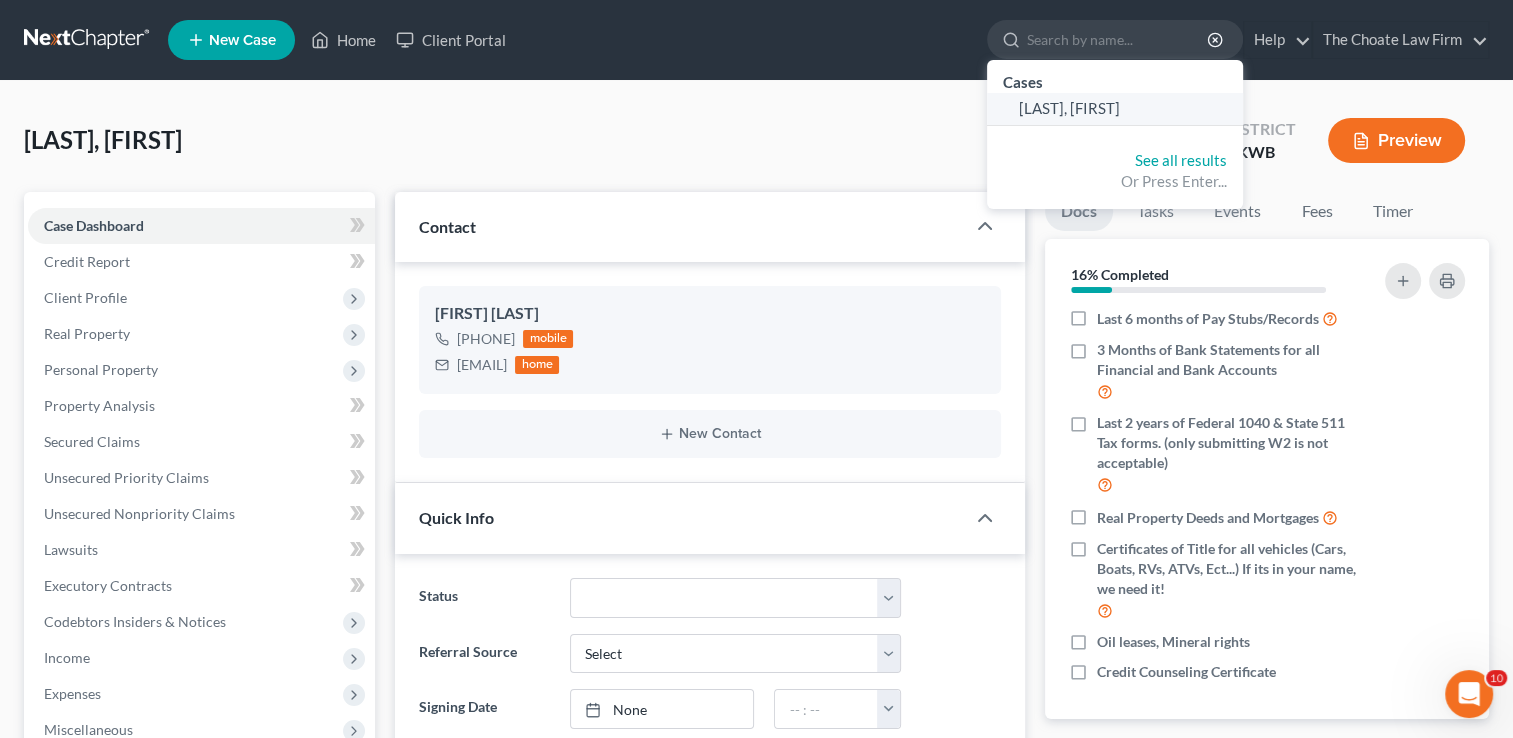 select on "4" 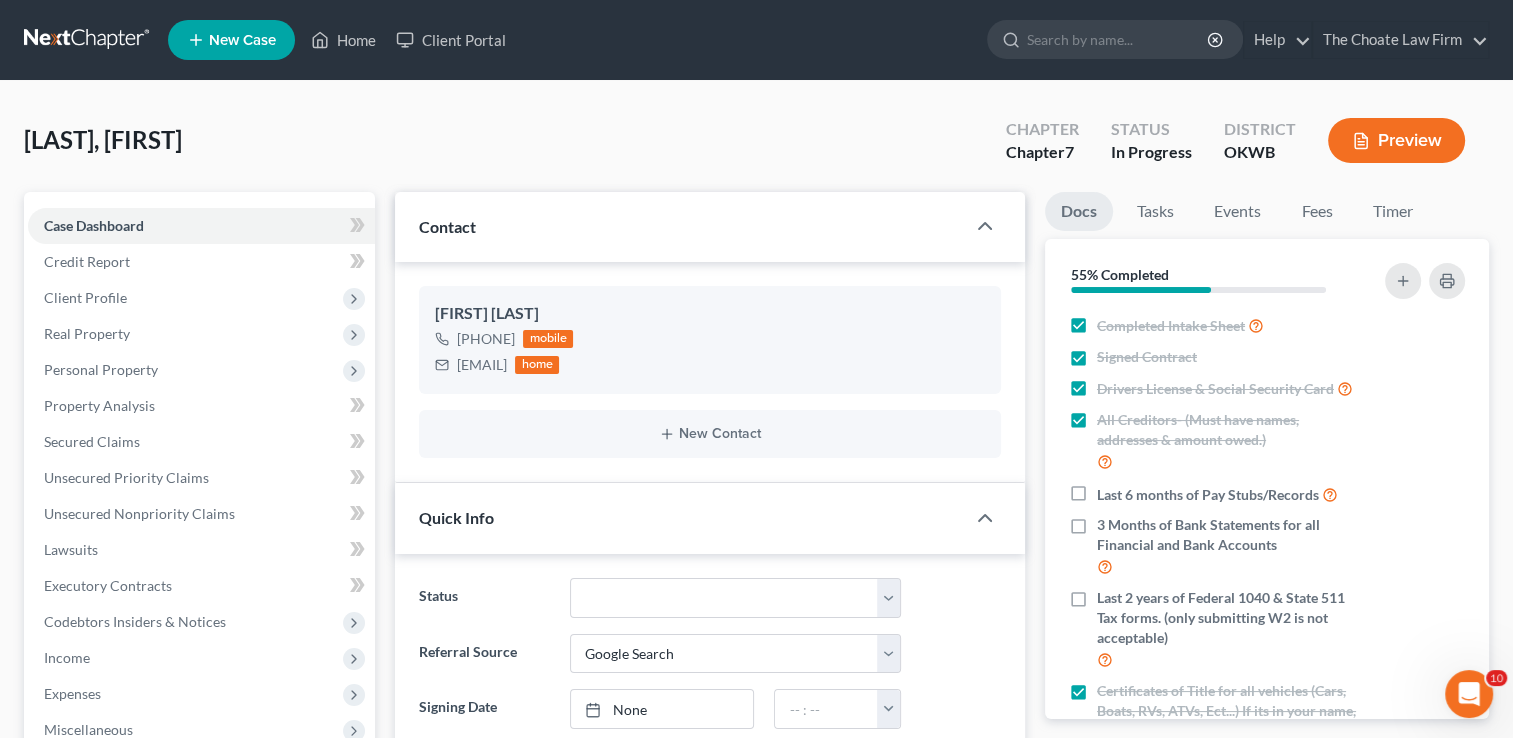 scroll, scrollTop: 910, scrollLeft: 0, axis: vertical 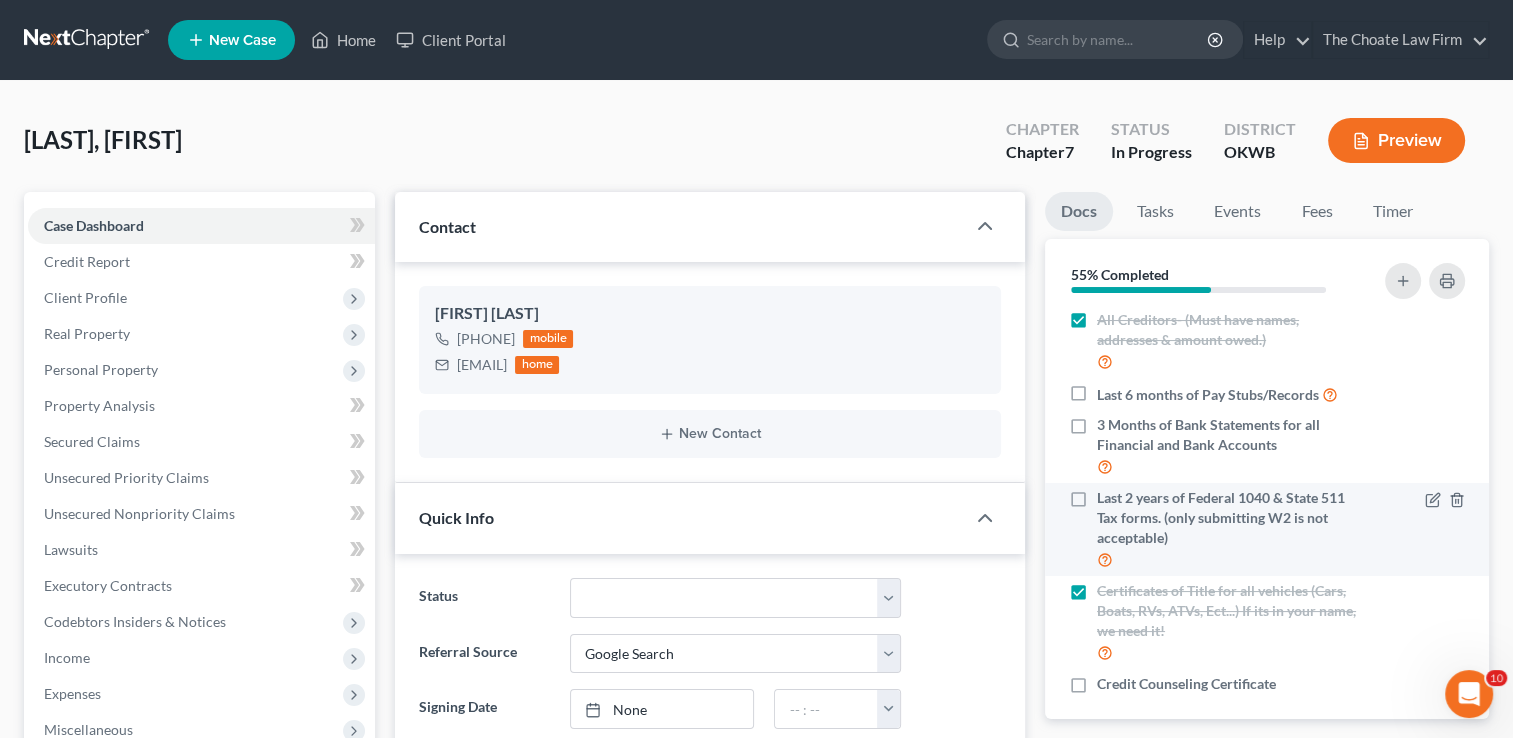 click on "Last 2 years of Federal 1040 & State 511 Tax forms. (only submitting W2 is not acceptable)" at bounding box center [1229, 529] 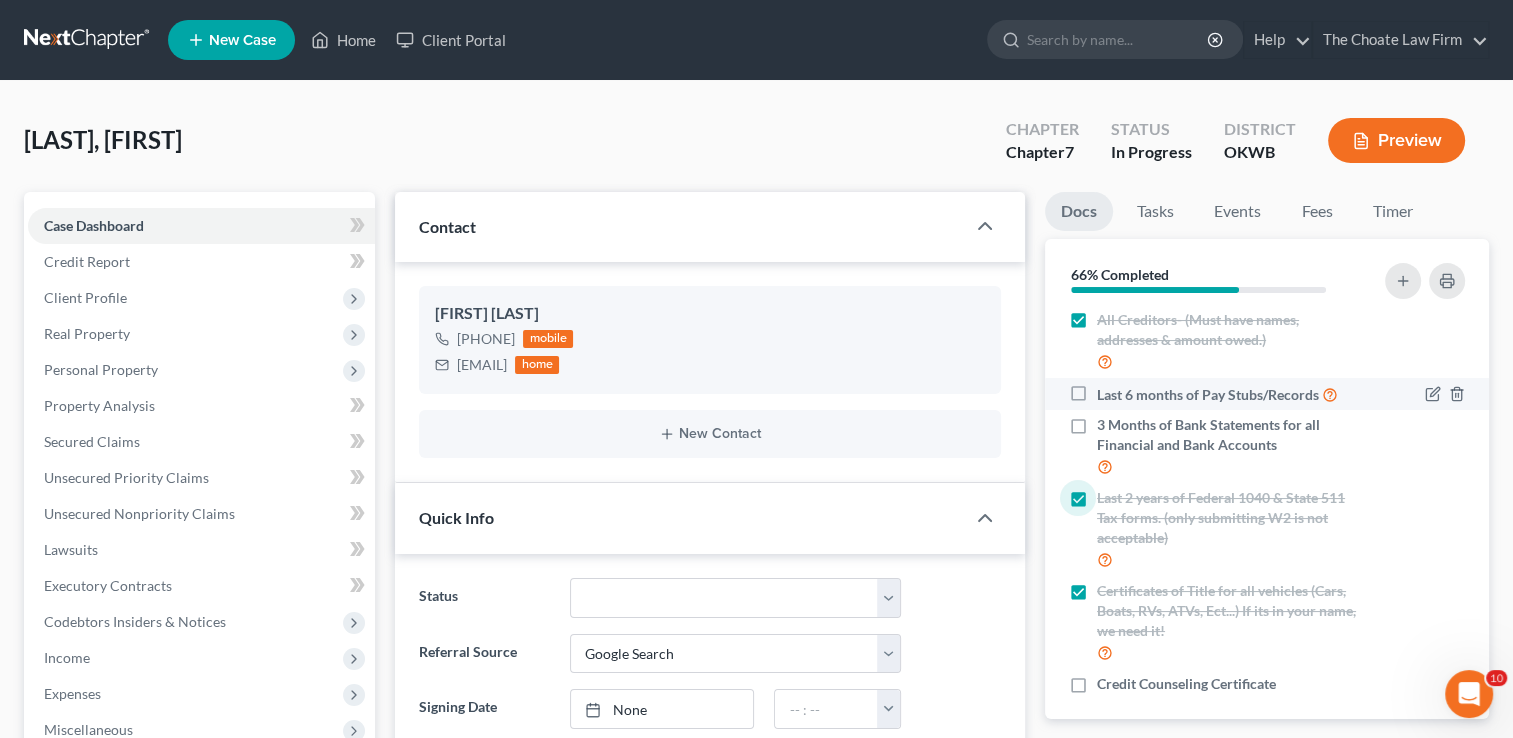 click on "Last 6 months of Pay Stubs/Records" at bounding box center [1217, 394] 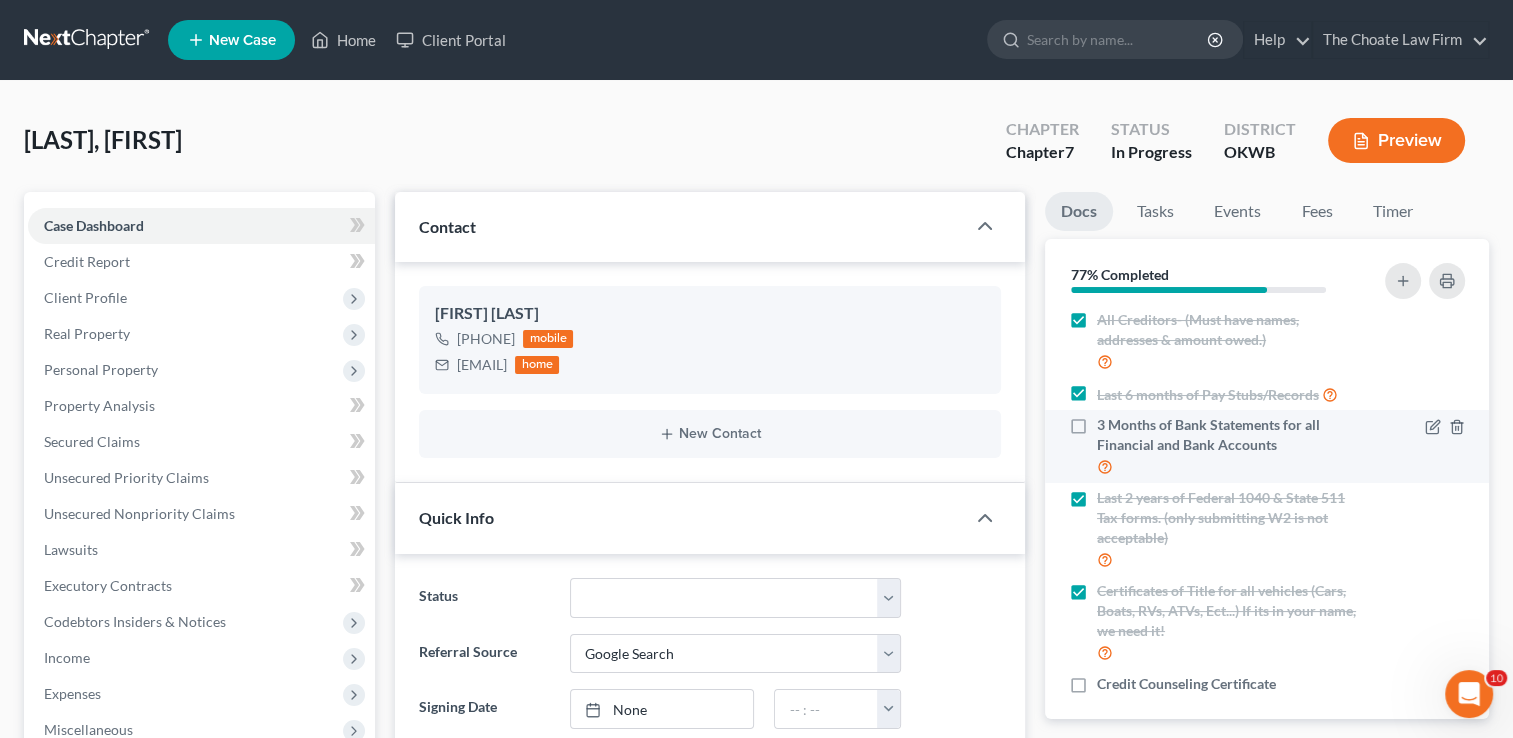 click on "3 Months of Bank Statements for all Financial and Bank Accounts" at bounding box center (1229, 446) 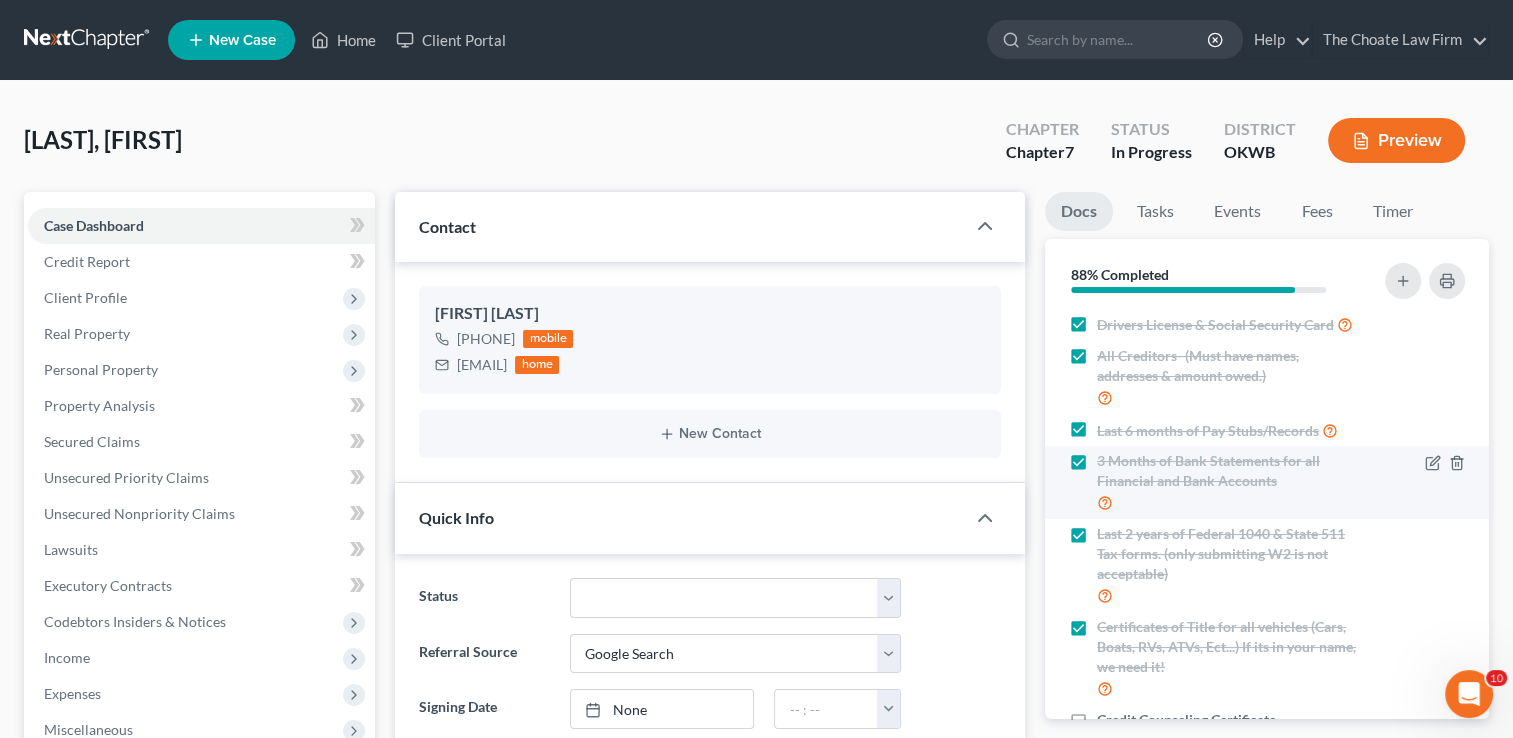 scroll, scrollTop: 0, scrollLeft: 0, axis: both 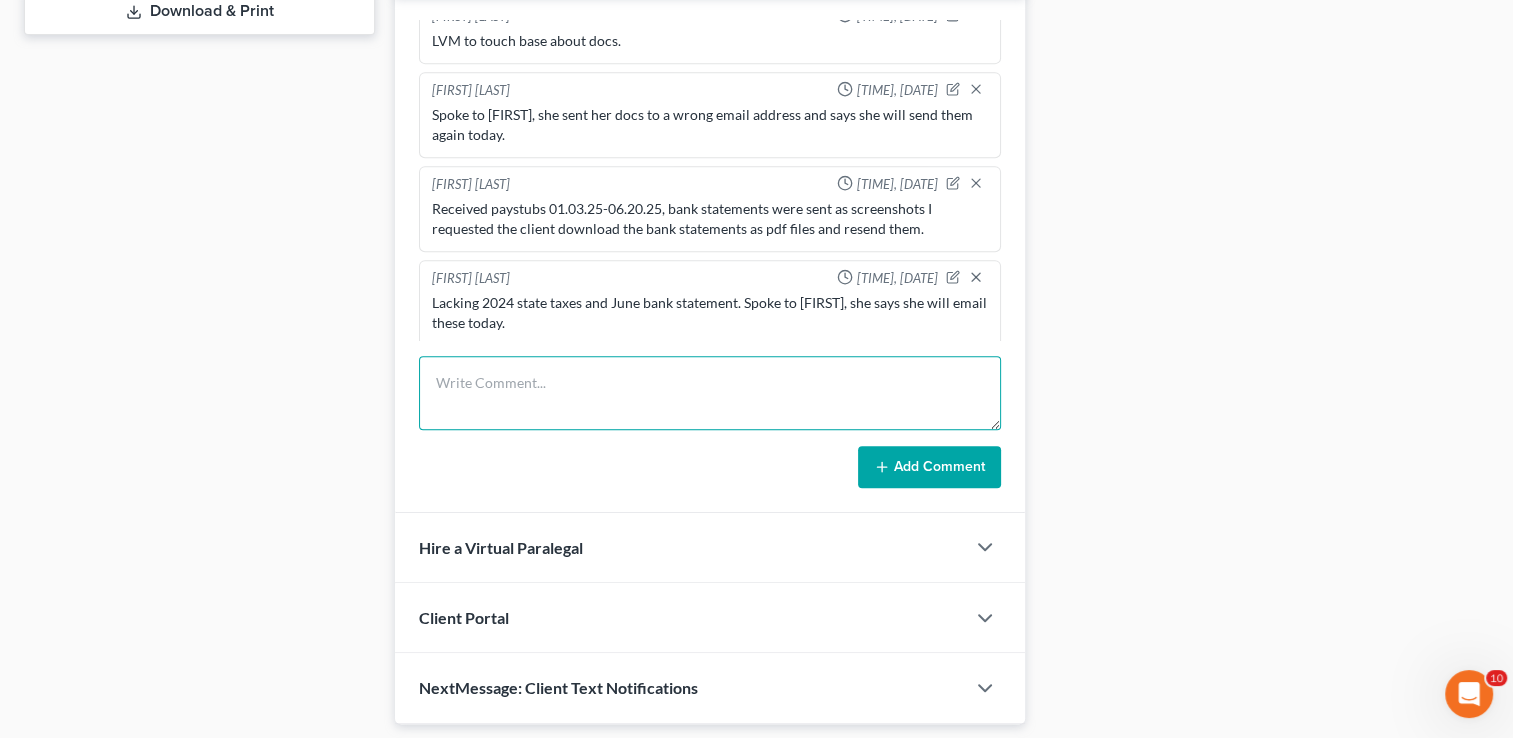 click at bounding box center (710, 393) 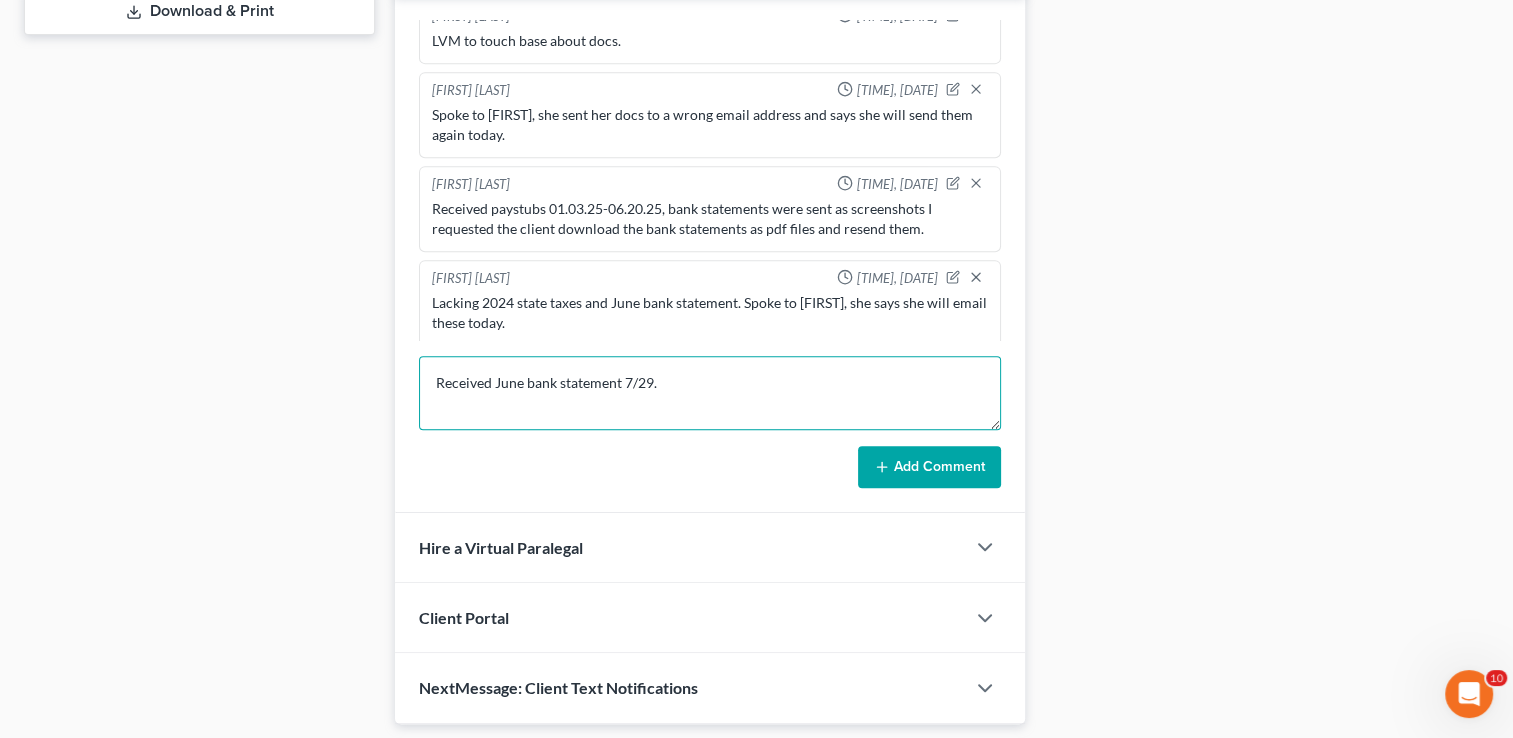 type on "Received June bank statement 7/29." 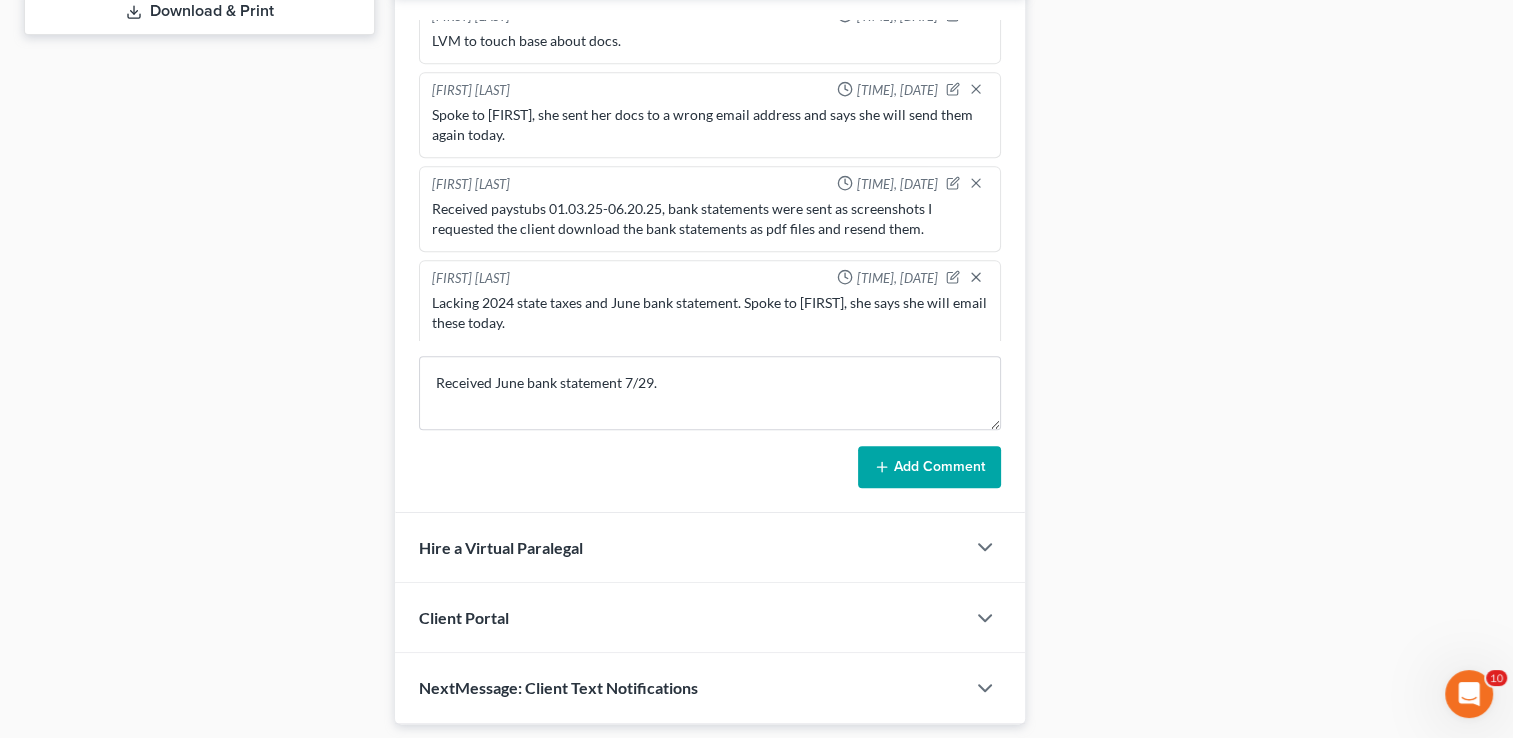 click on "Add Comment" at bounding box center (929, 467) 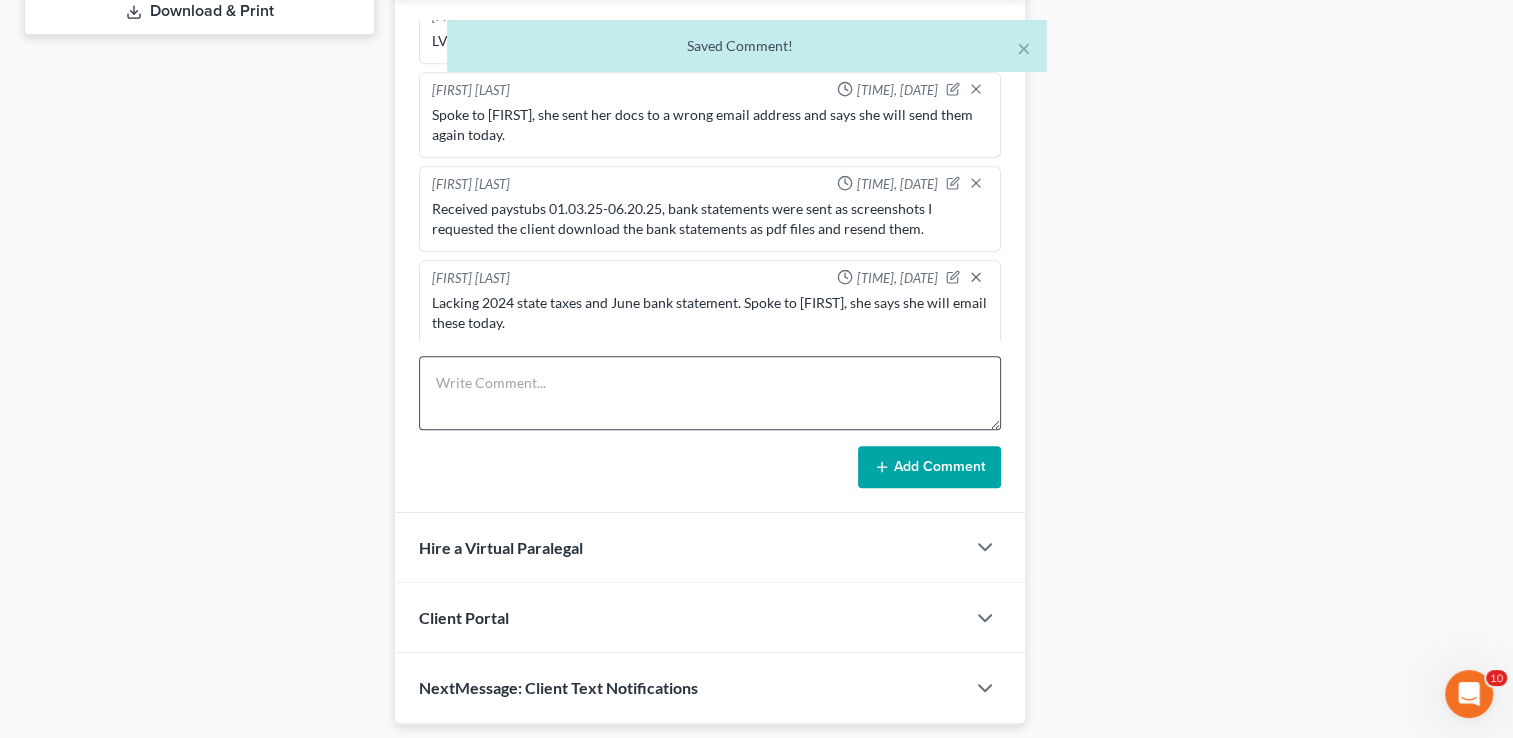 scroll, scrollTop: 984, scrollLeft: 0, axis: vertical 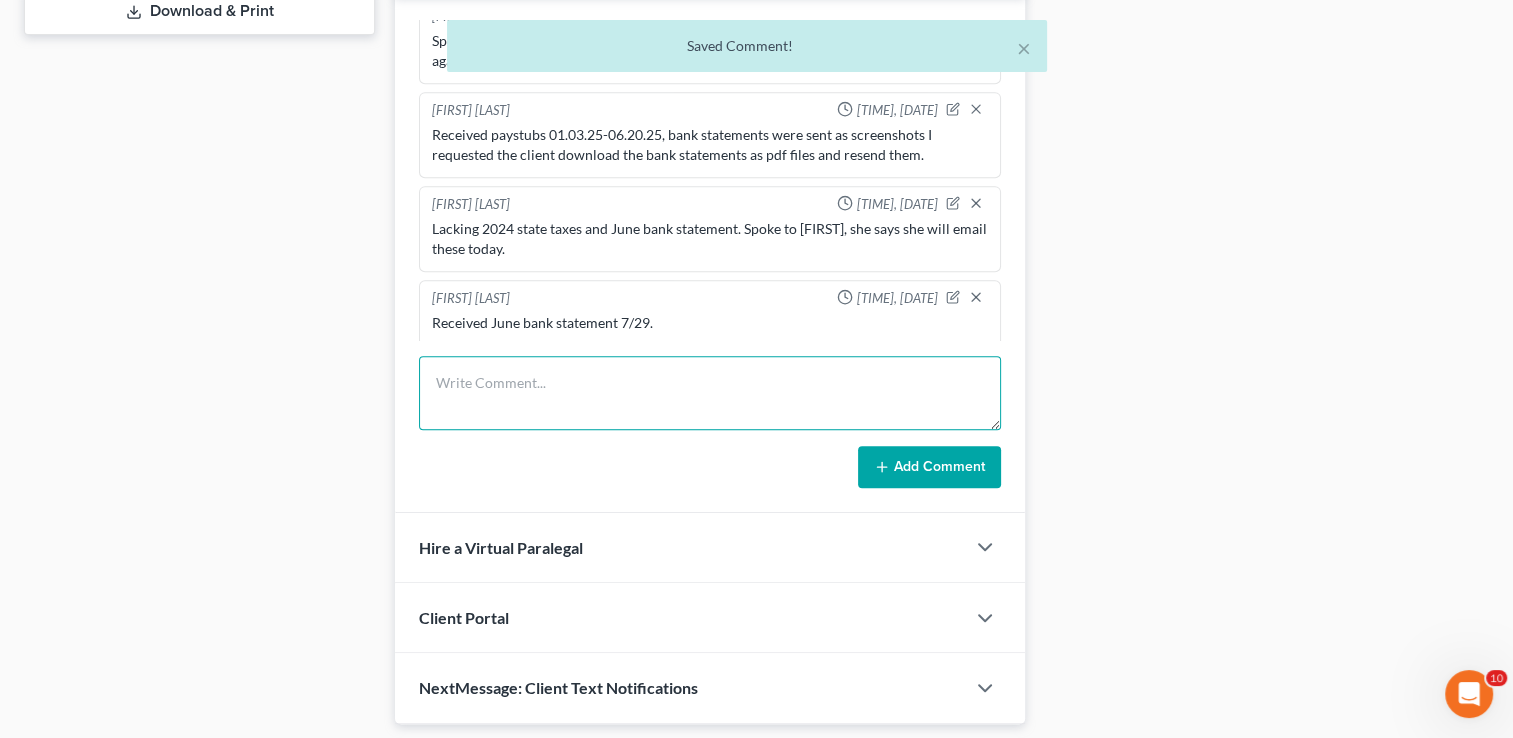 click at bounding box center [710, 393] 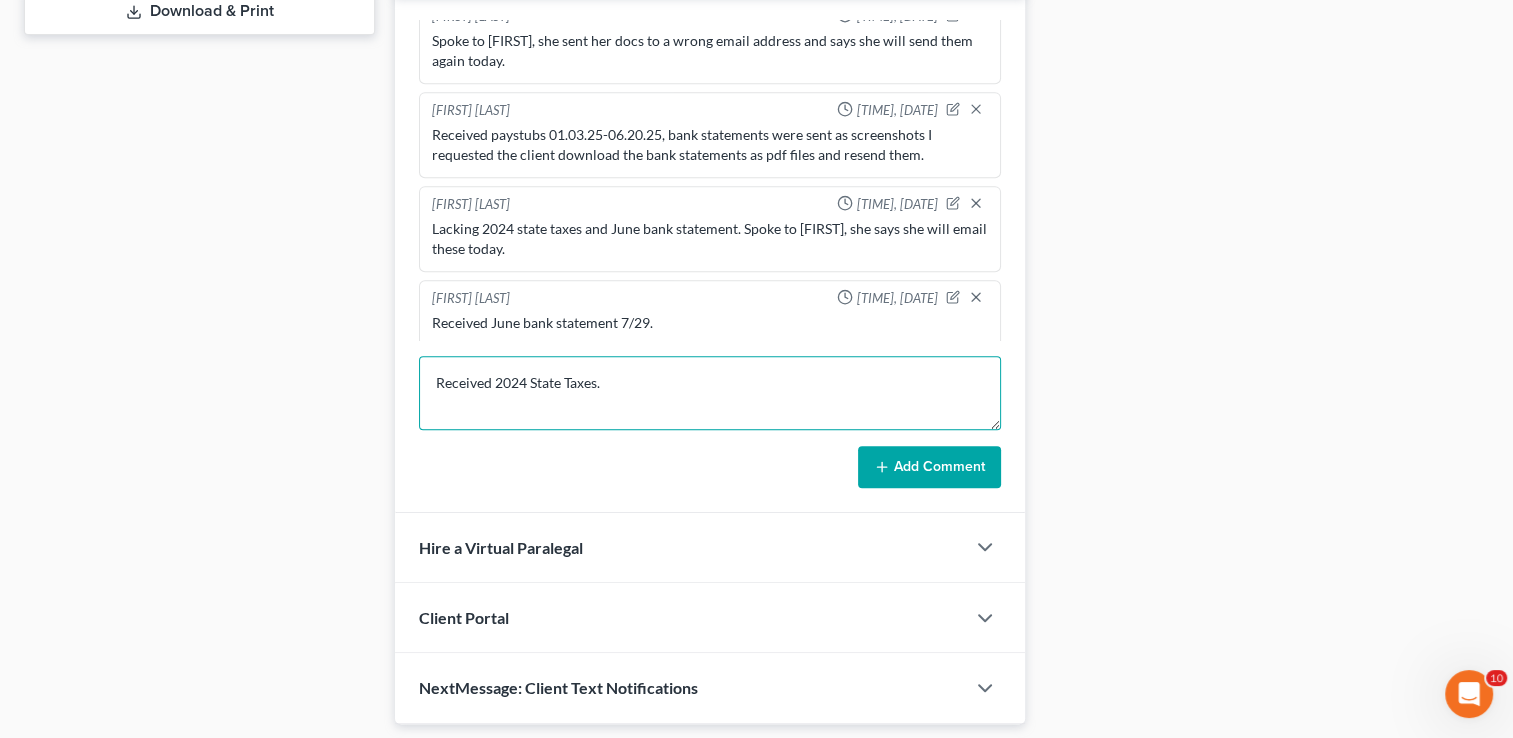 type on "Received 2024 State Taxes." 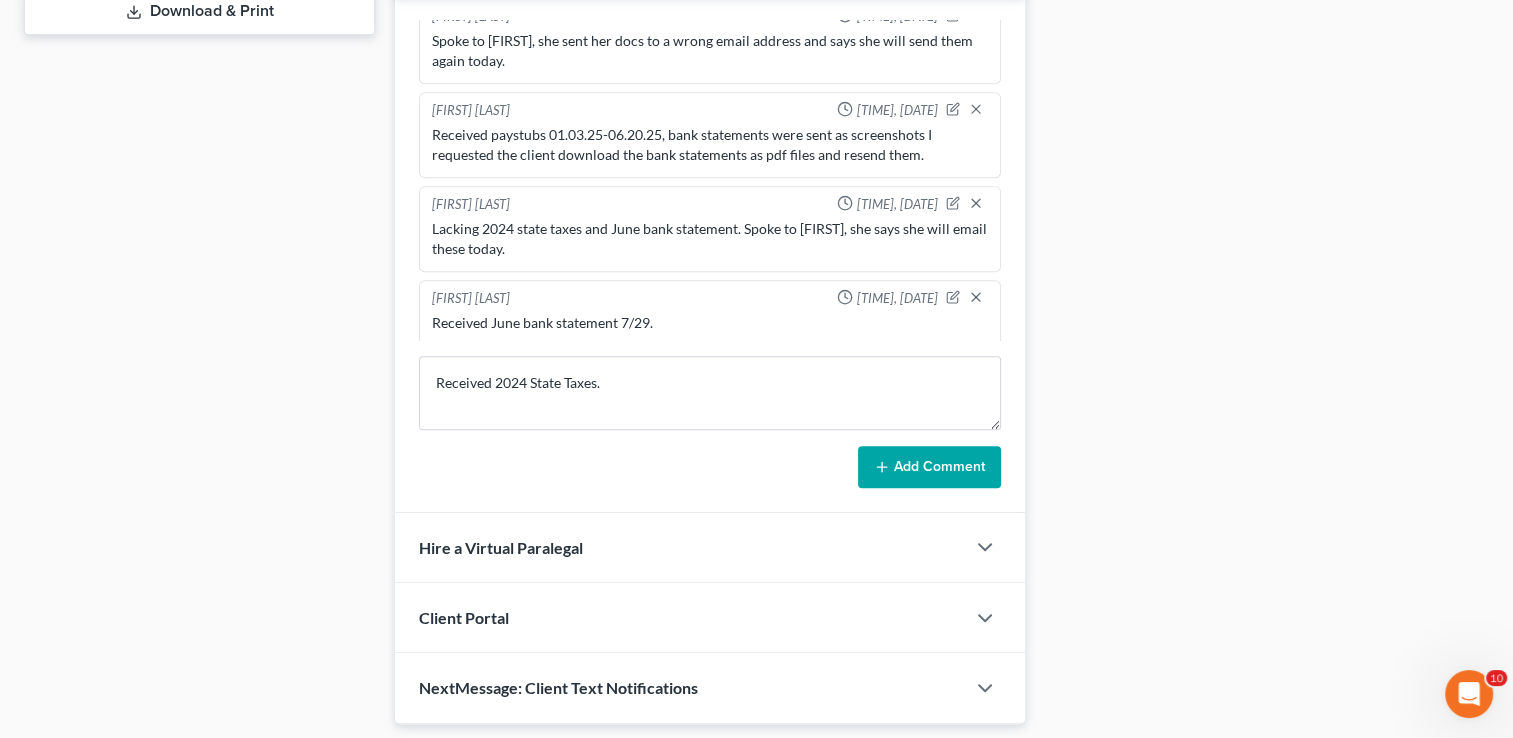click on "Add Comment" at bounding box center (929, 467) 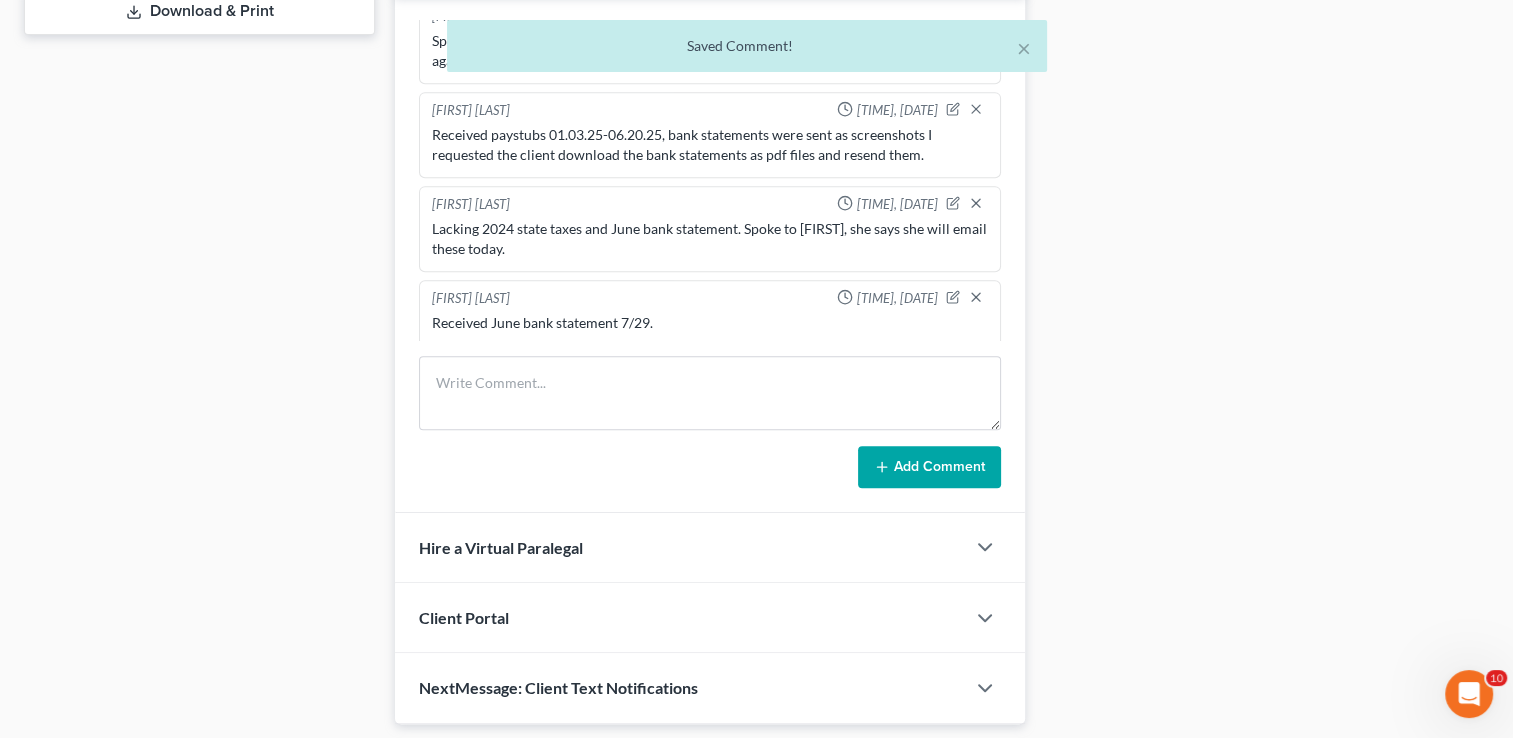 scroll, scrollTop: 1057, scrollLeft: 0, axis: vertical 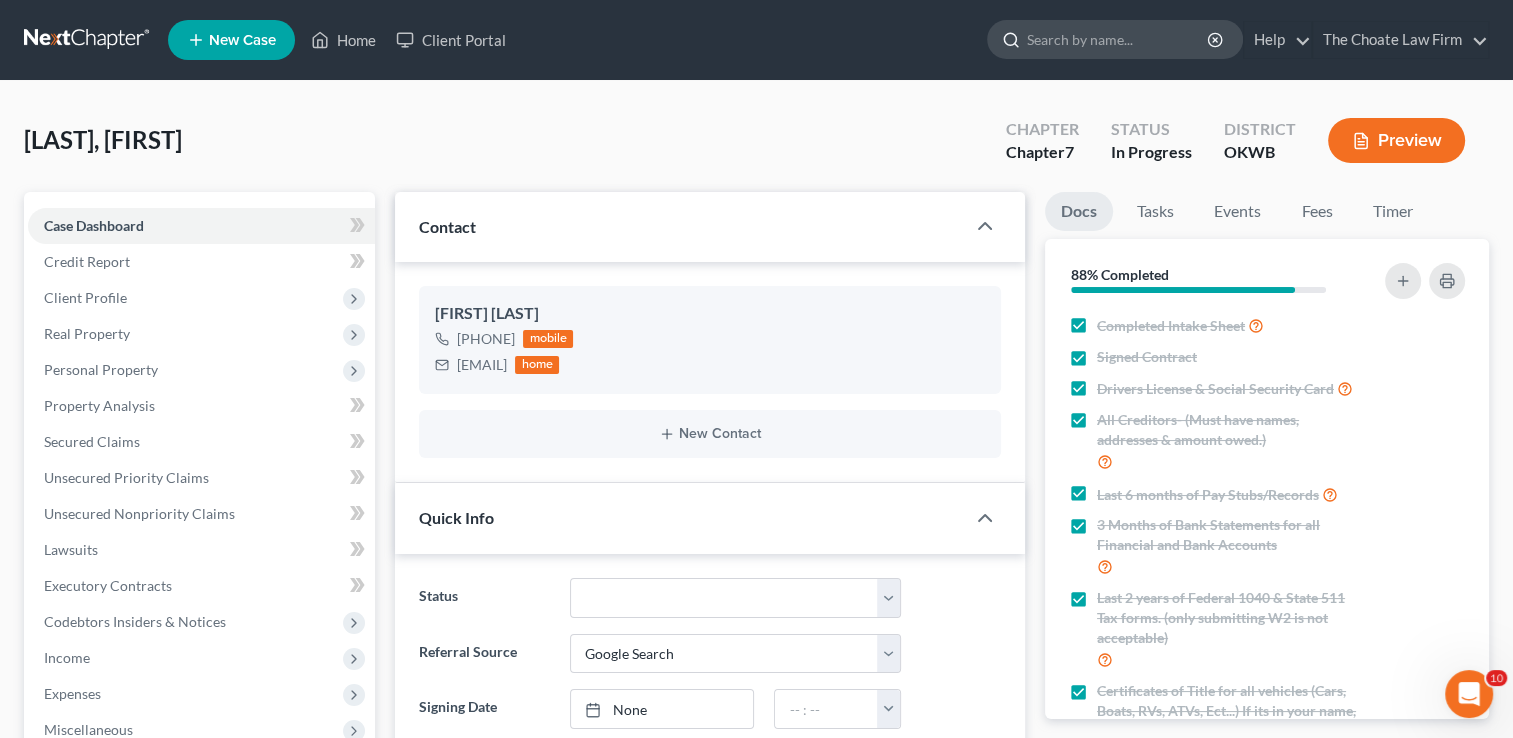 click at bounding box center (1118, 39) 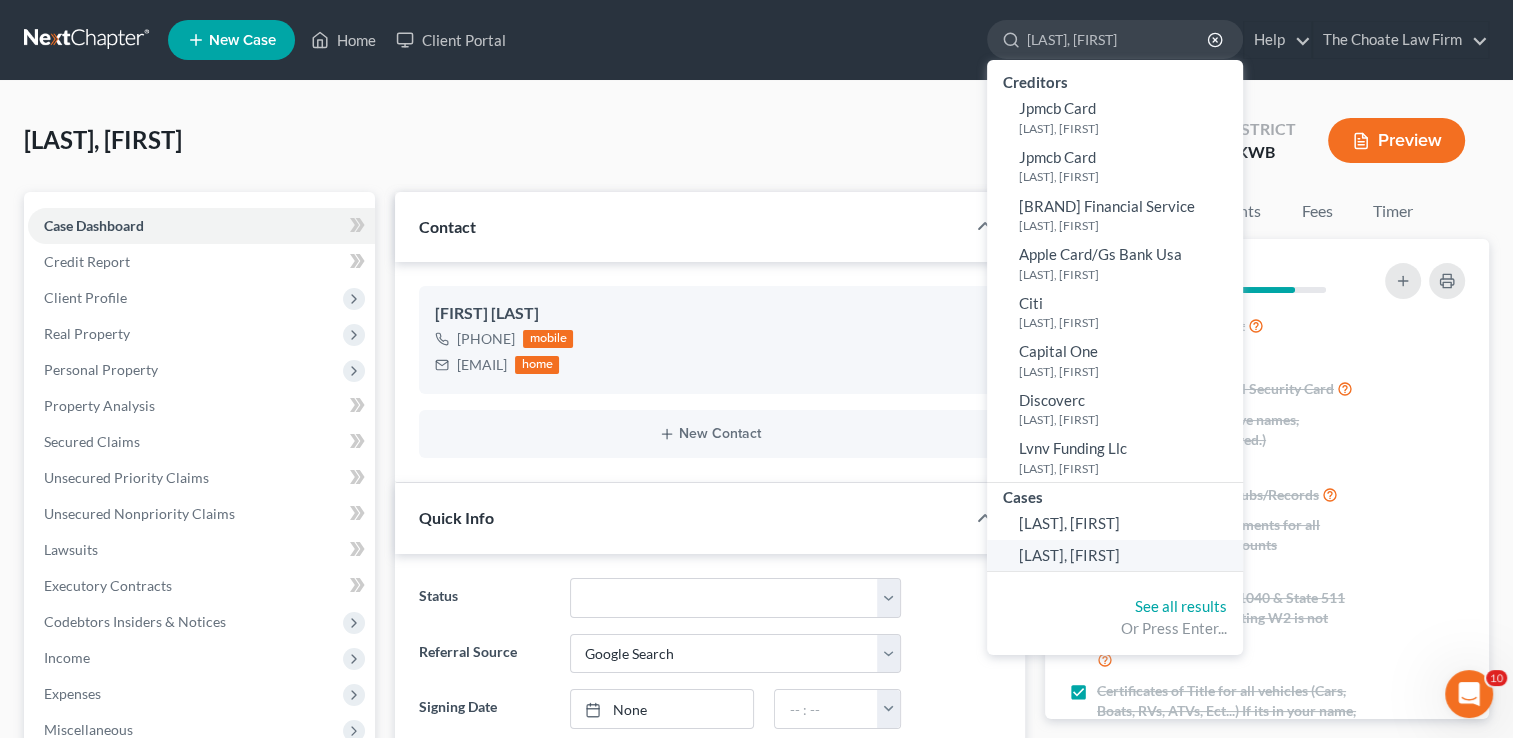 type on "Leech, Julie" 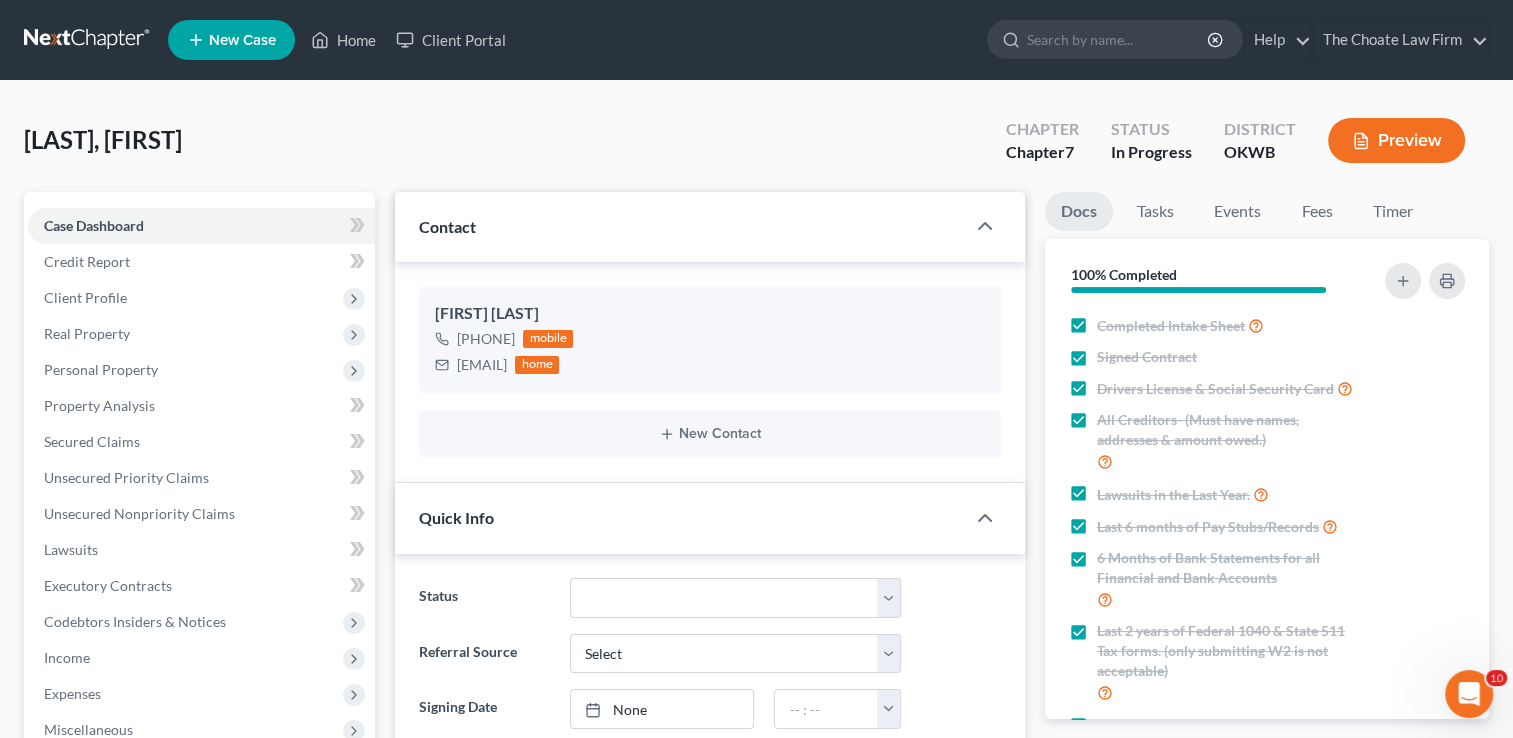 scroll, scrollTop: 401, scrollLeft: 0, axis: vertical 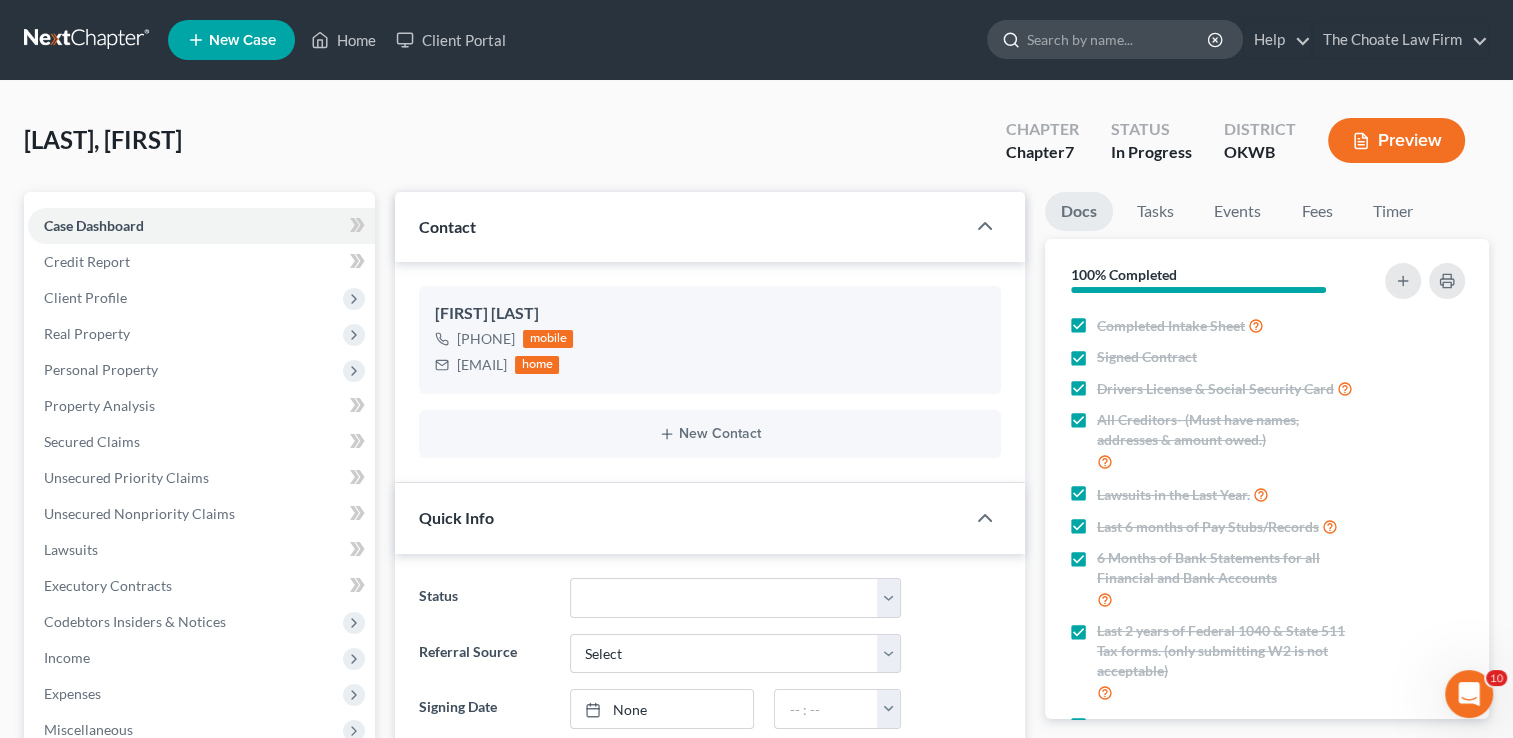 click at bounding box center (1118, 39) 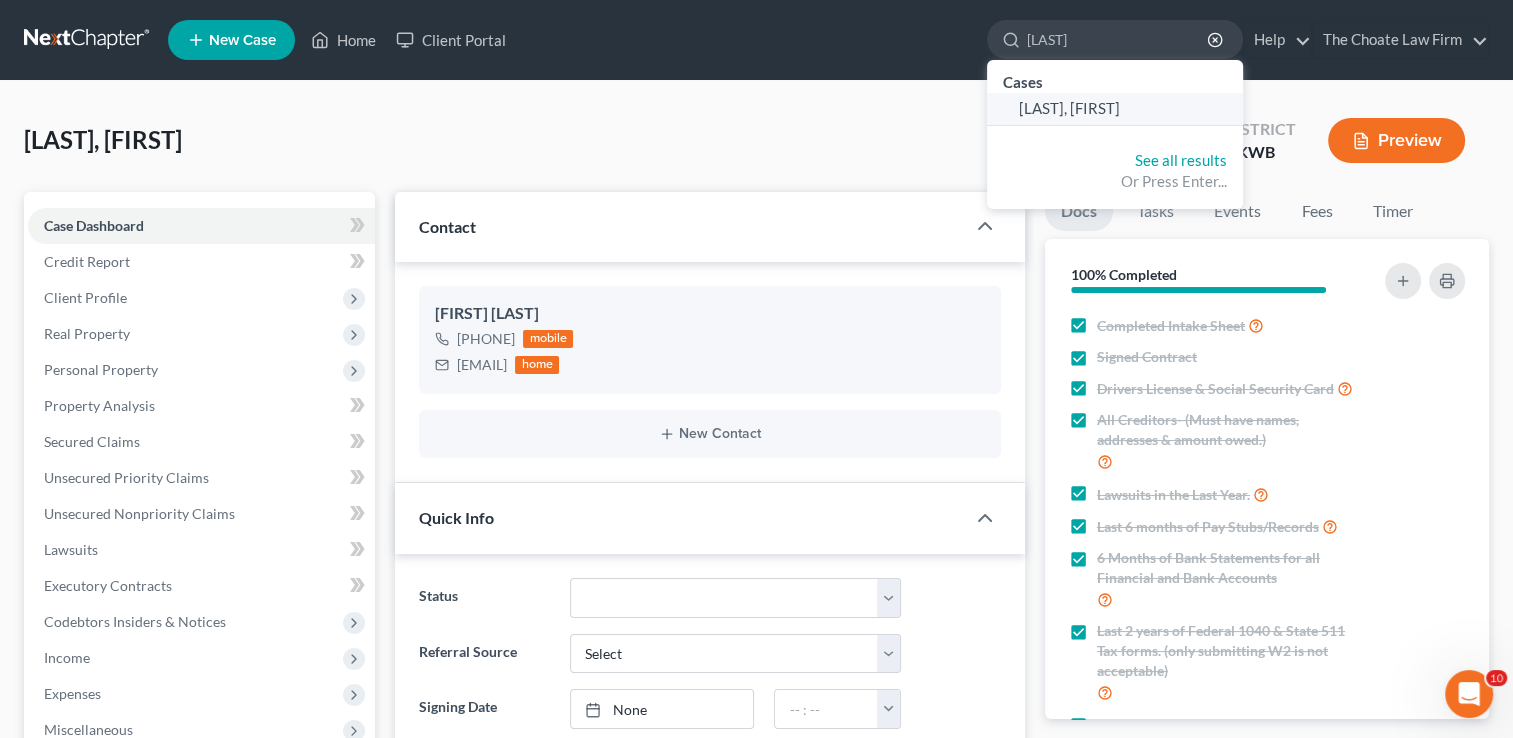 type on "Van Fossen" 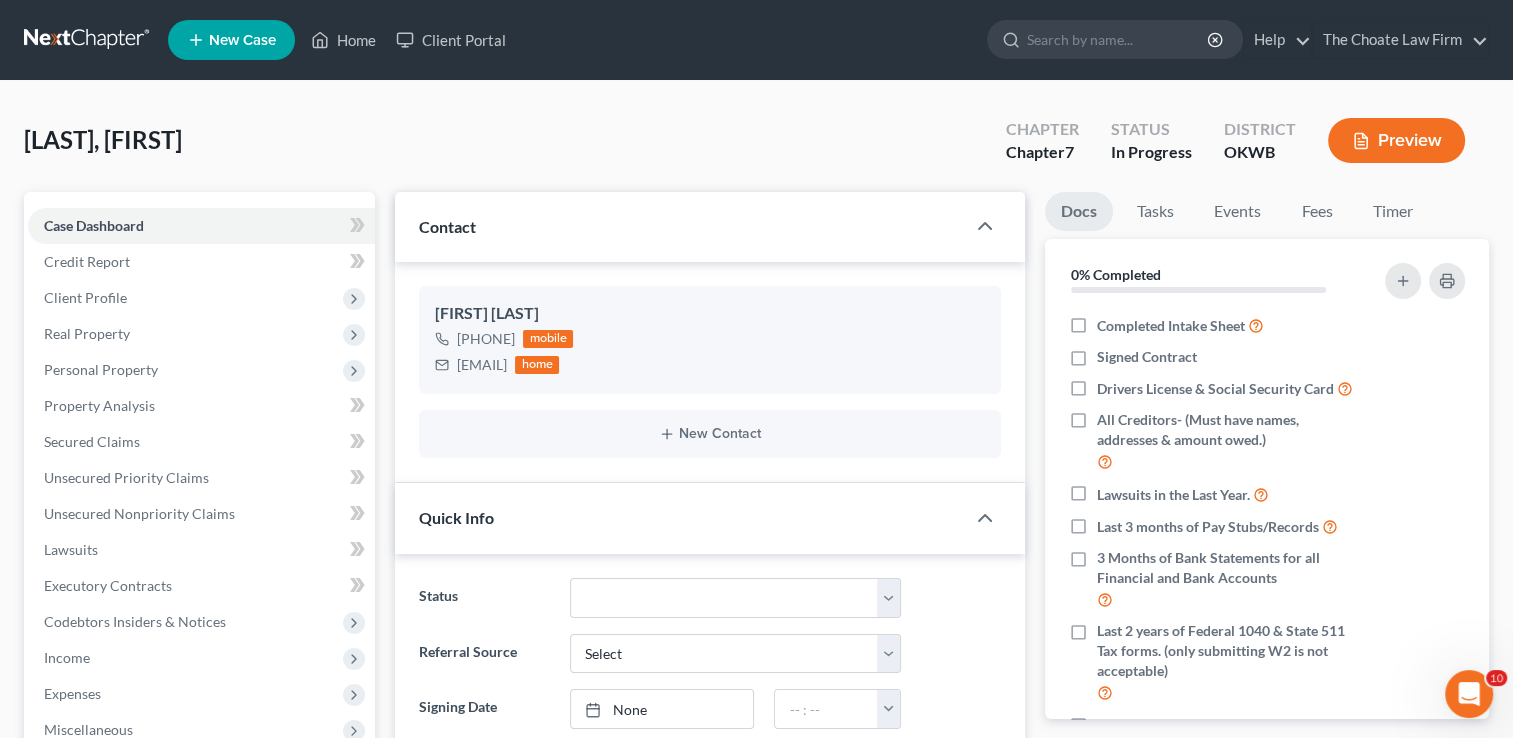 scroll, scrollTop: 200, scrollLeft: 0, axis: vertical 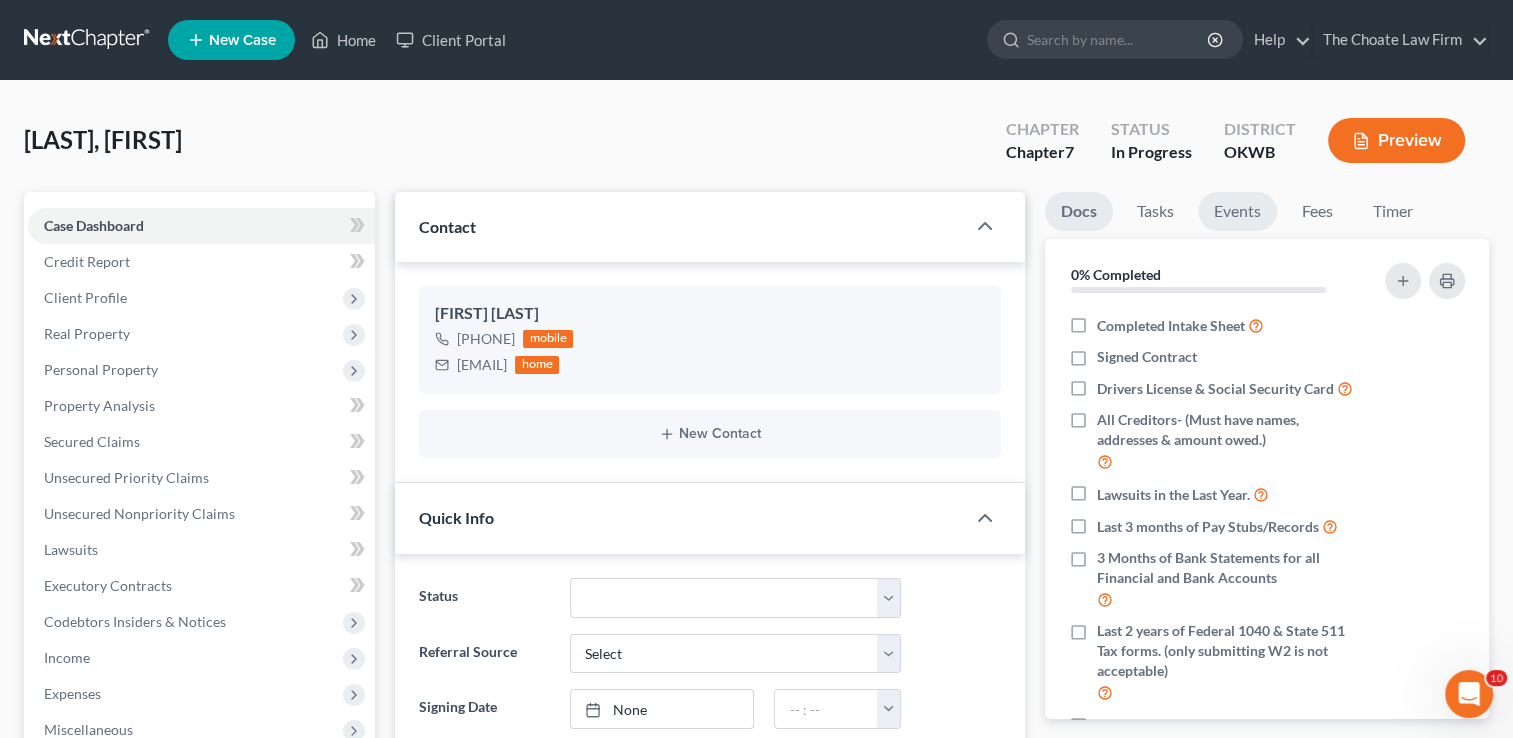 click on "Events" at bounding box center (1237, 211) 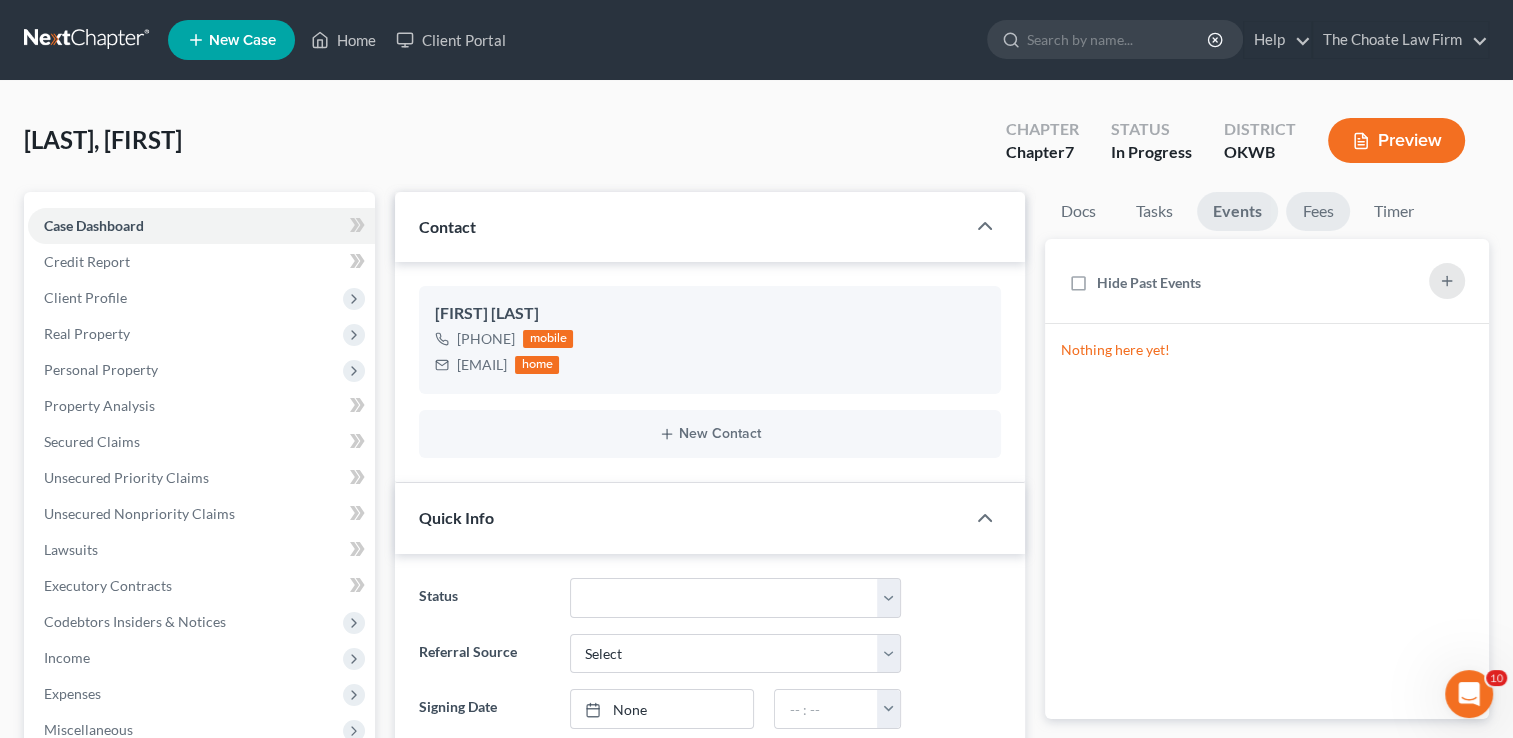 click on "Fees" at bounding box center [1318, 211] 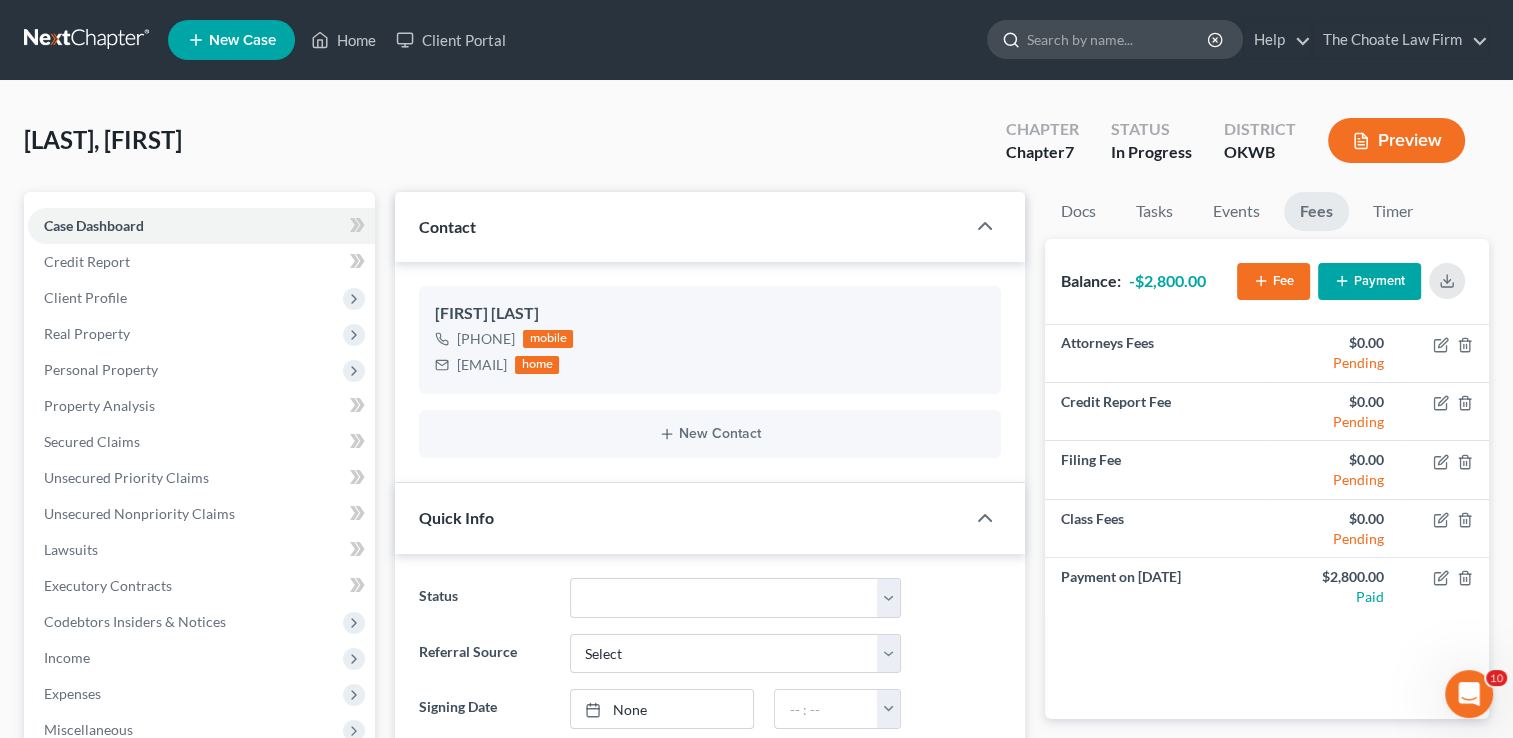 click at bounding box center (1118, 39) 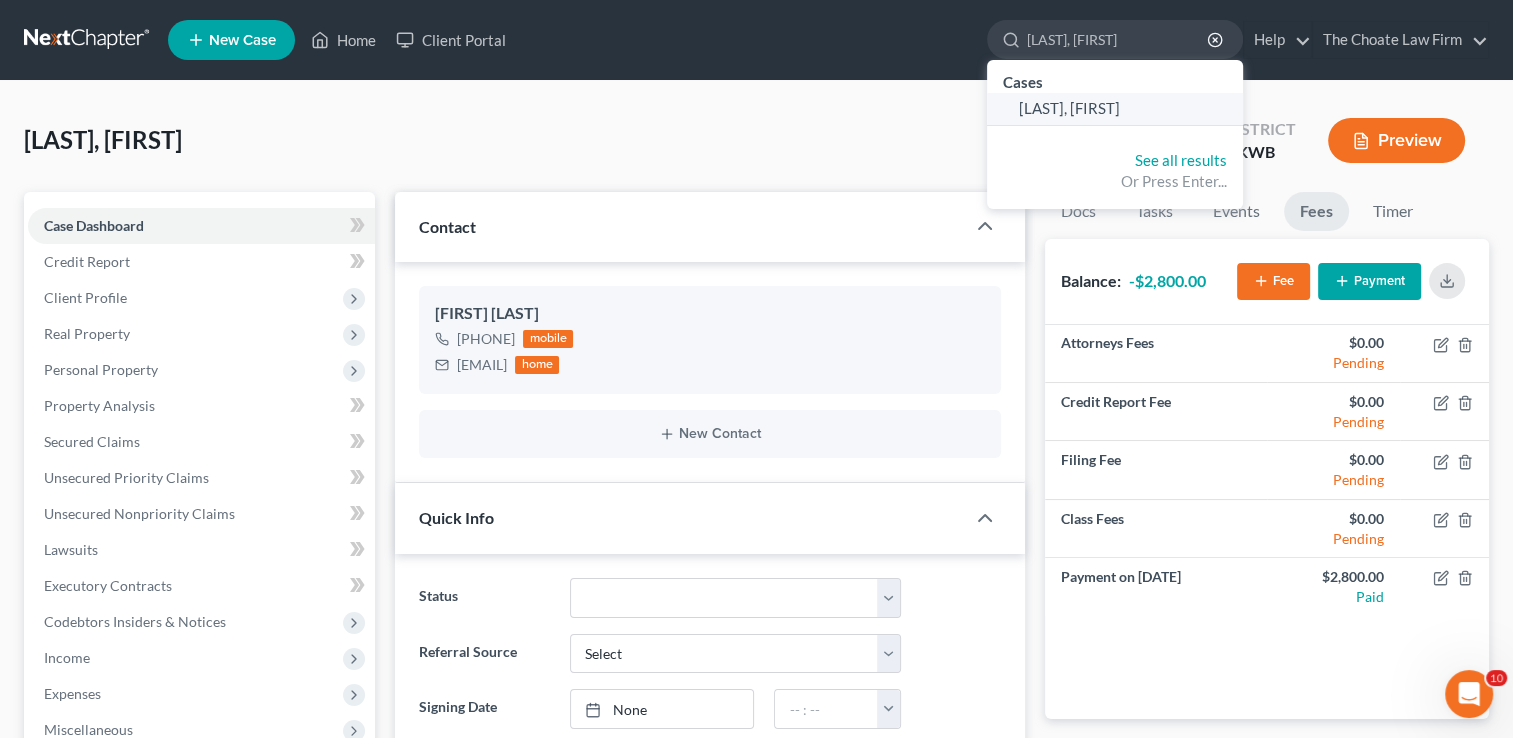 type on "Scott, Ashle" 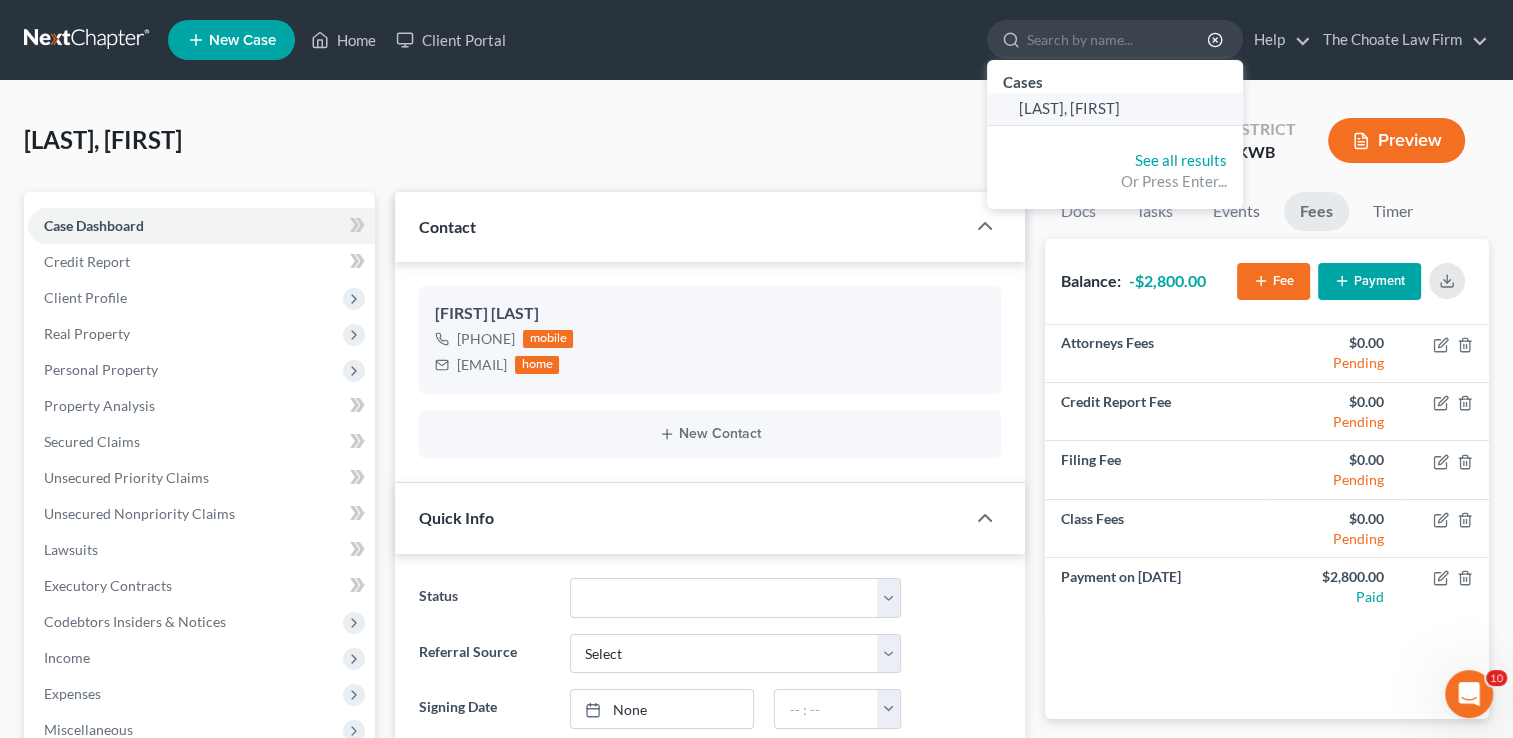 select on "1" 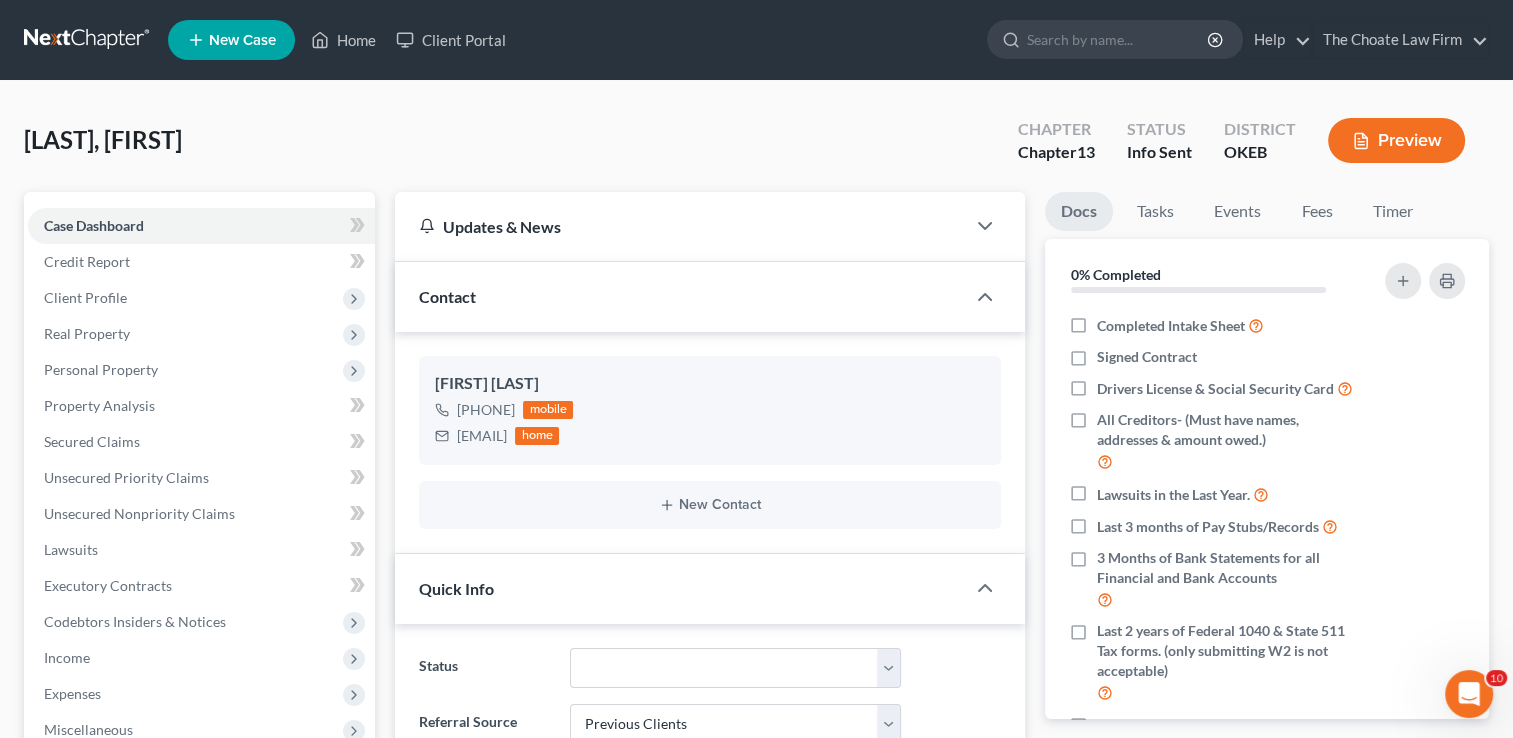 scroll, scrollTop: 92, scrollLeft: 0, axis: vertical 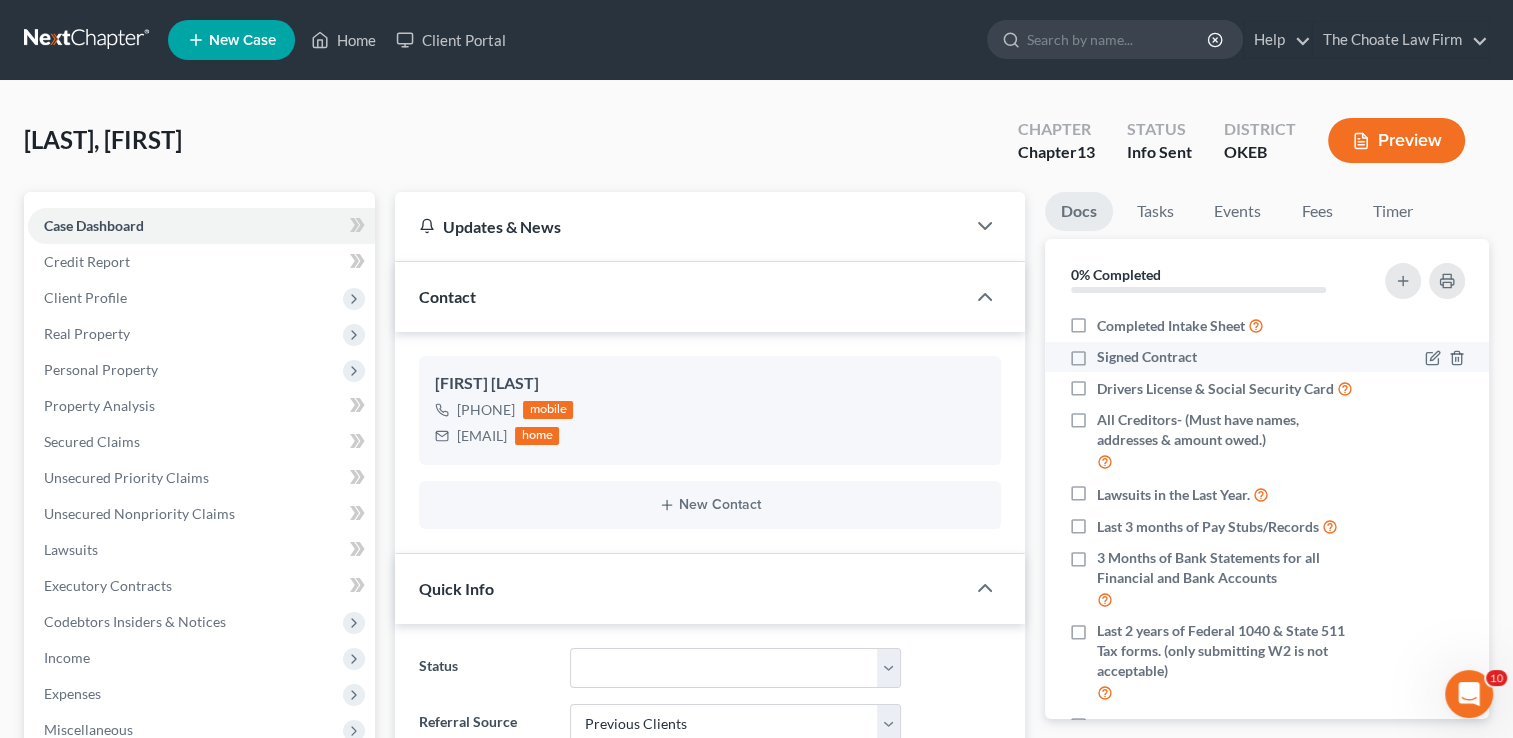 click on "Signed Contract" at bounding box center (1147, 357) 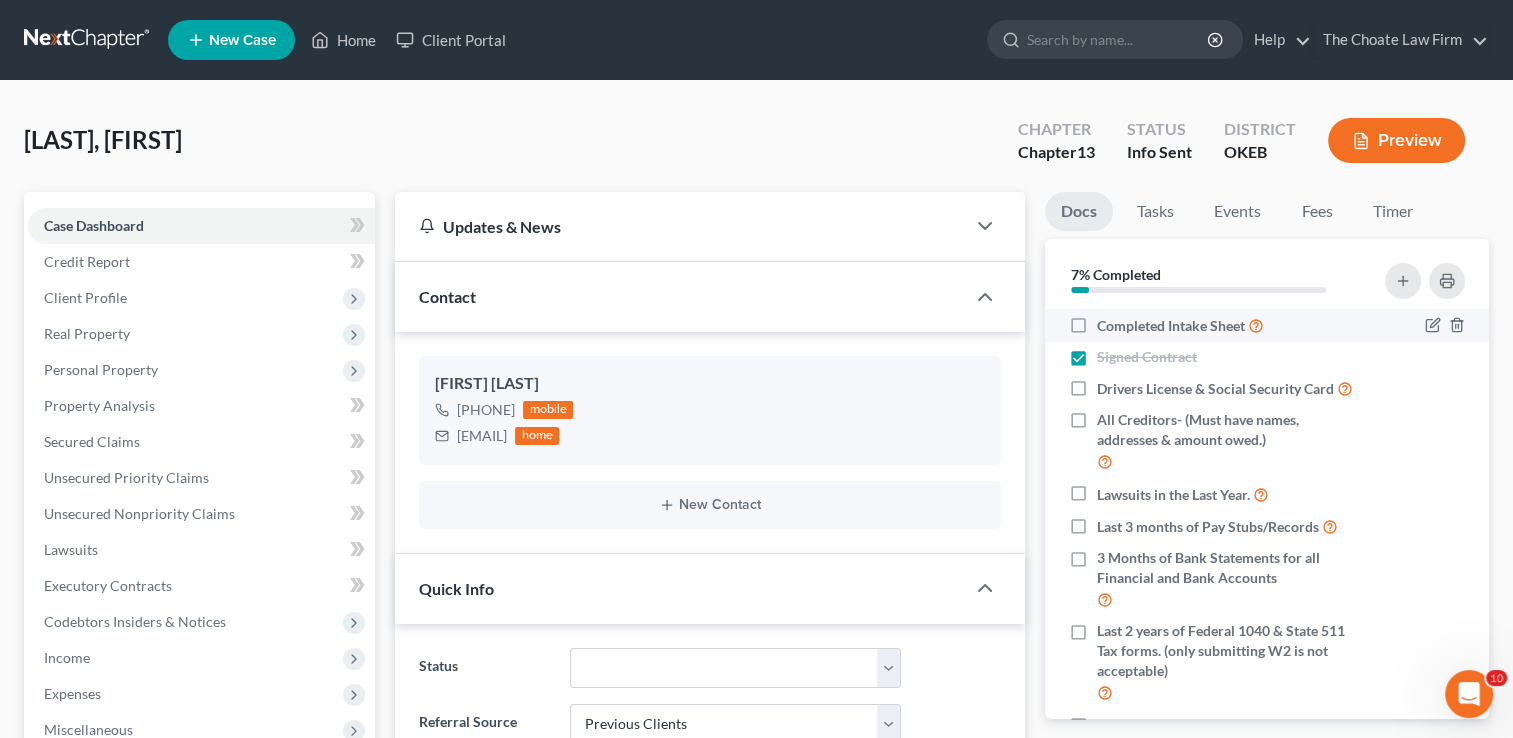 click on "Completed Intake Sheet" at bounding box center (1180, 325) 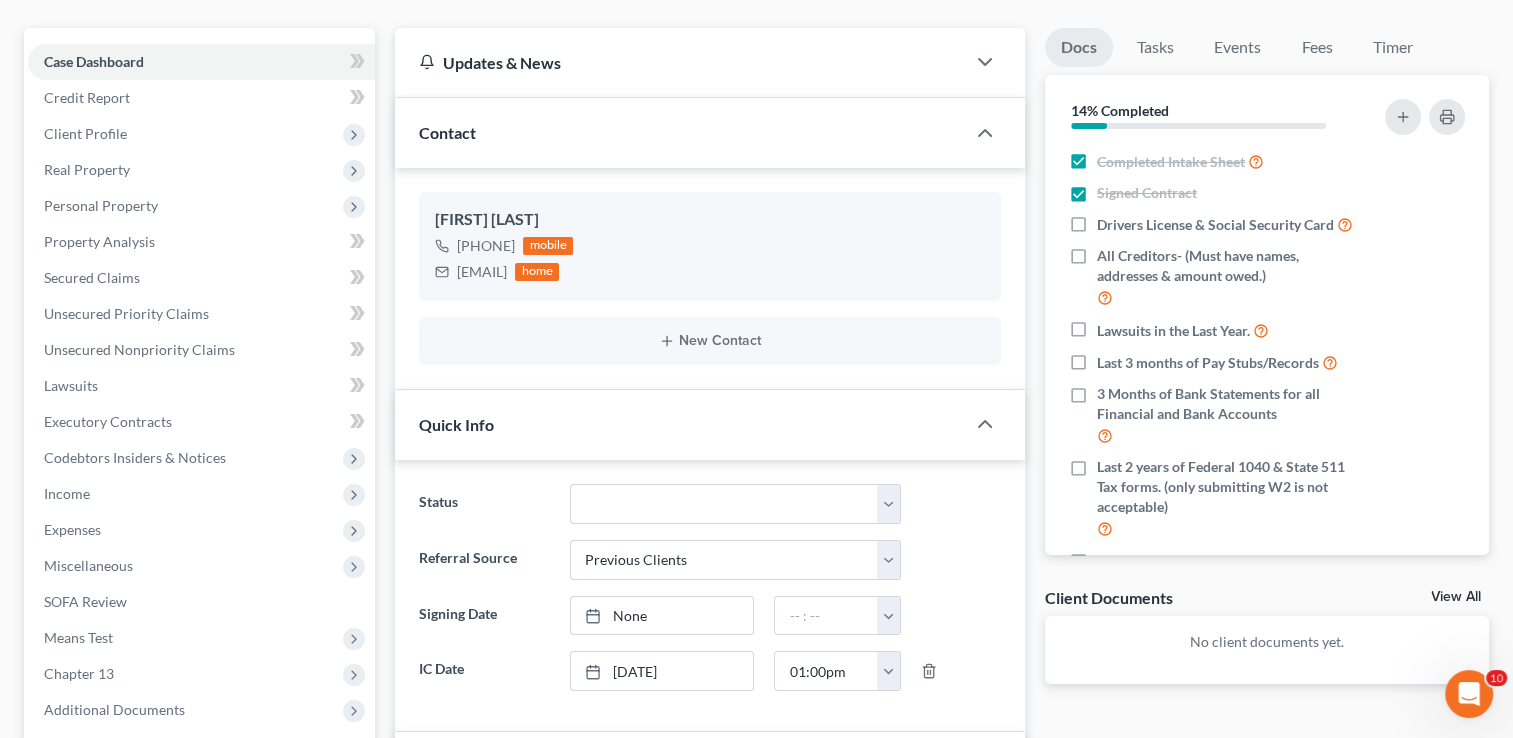 scroll, scrollTop: 0, scrollLeft: 0, axis: both 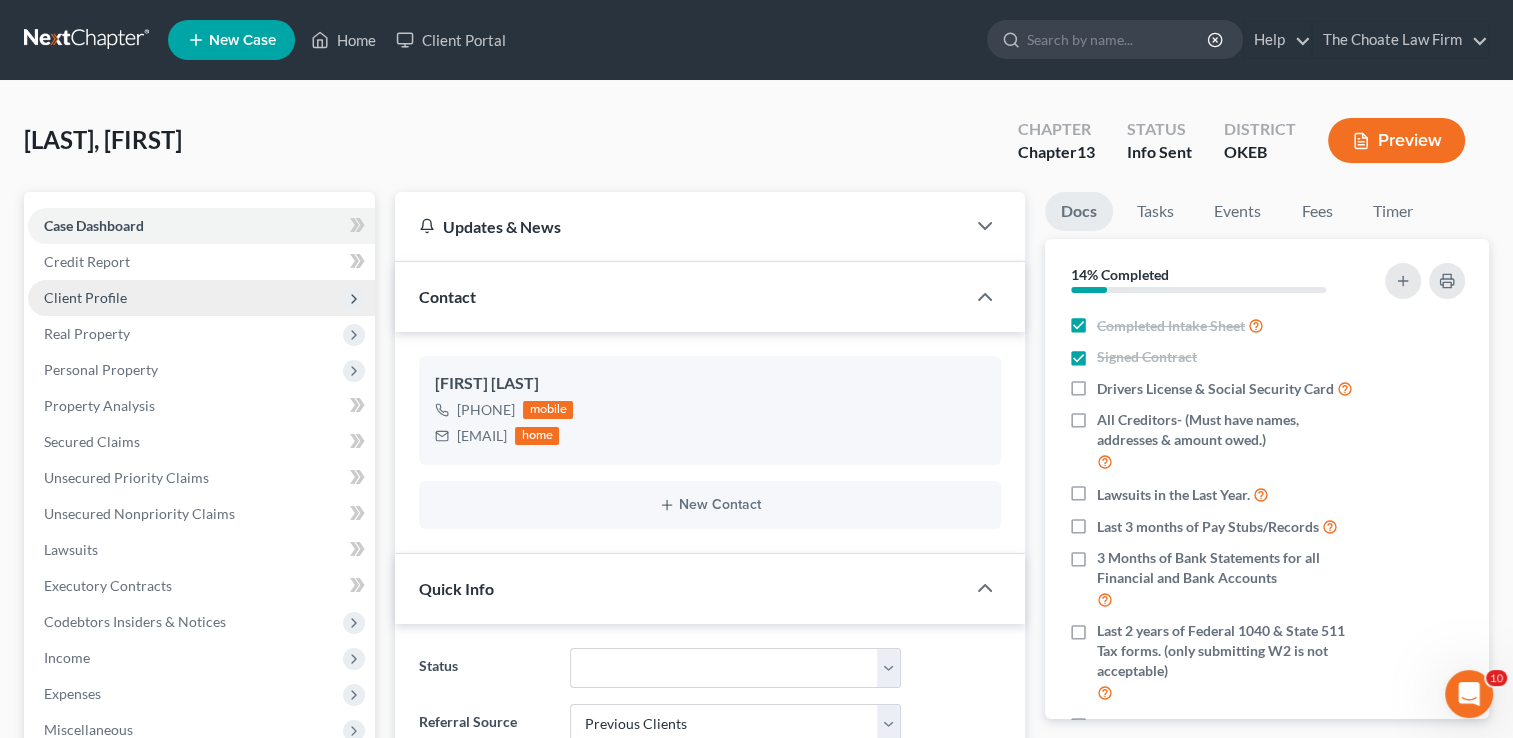 click on "Client Profile" at bounding box center [85, 297] 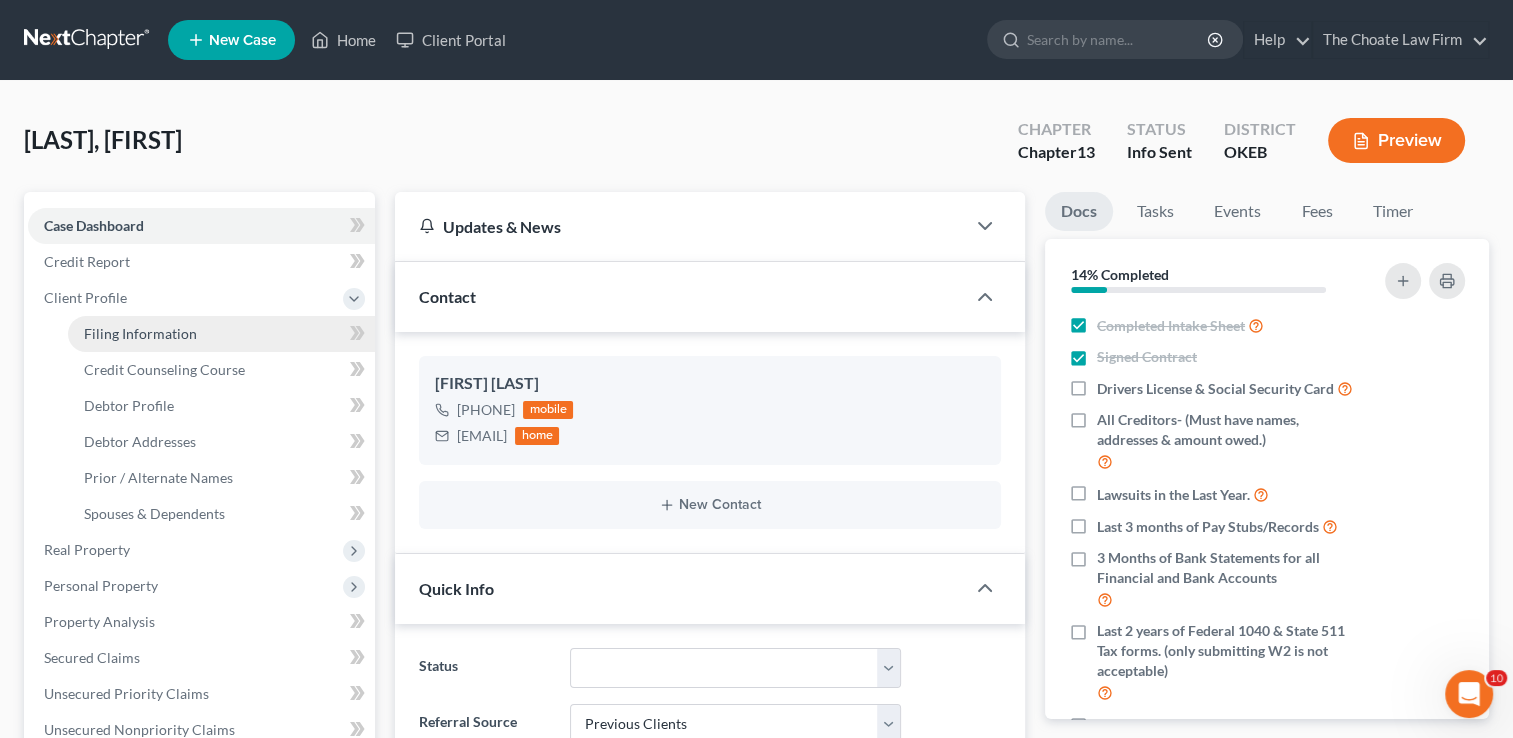 click on "Filing Information" at bounding box center [140, 333] 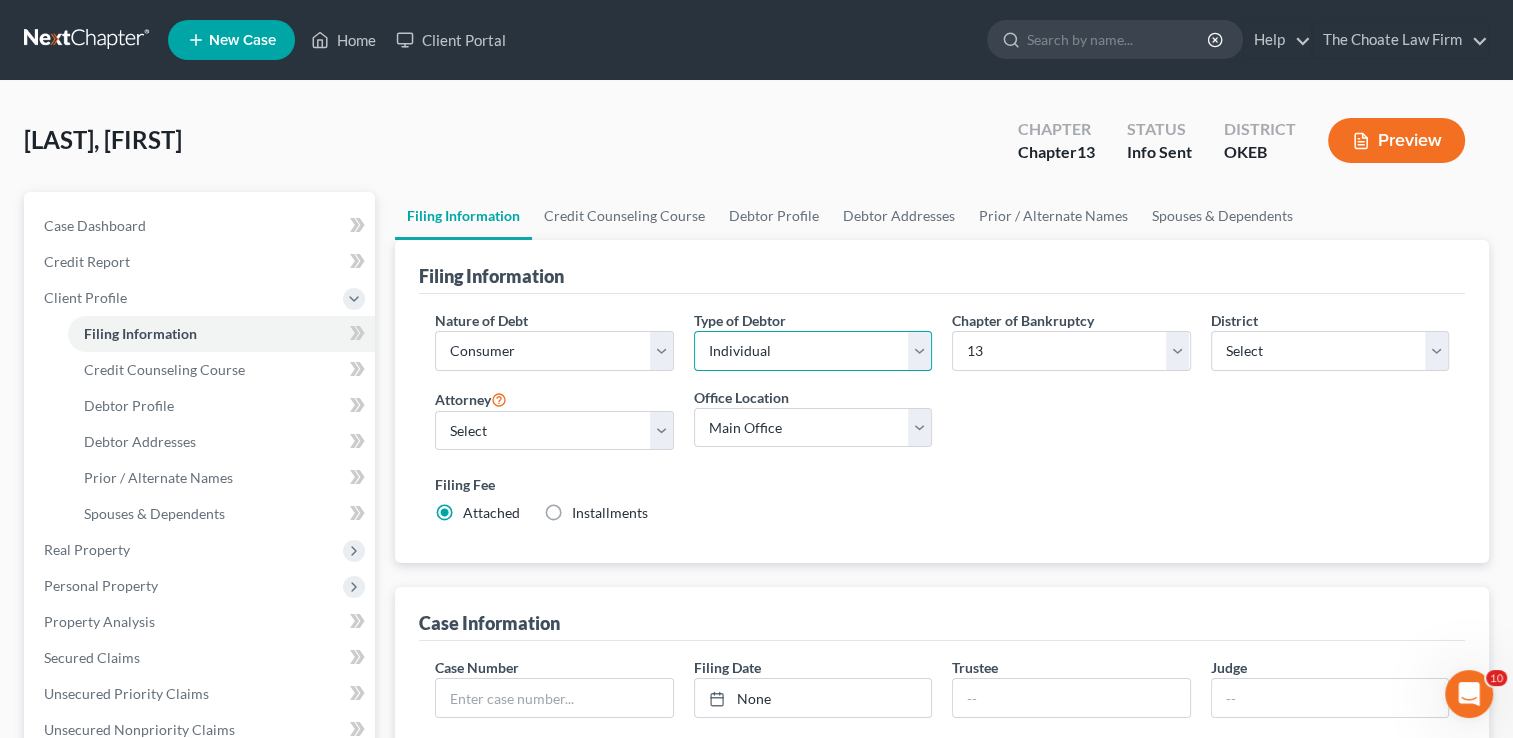 click on "Select Individual Joint" at bounding box center (813, 351) 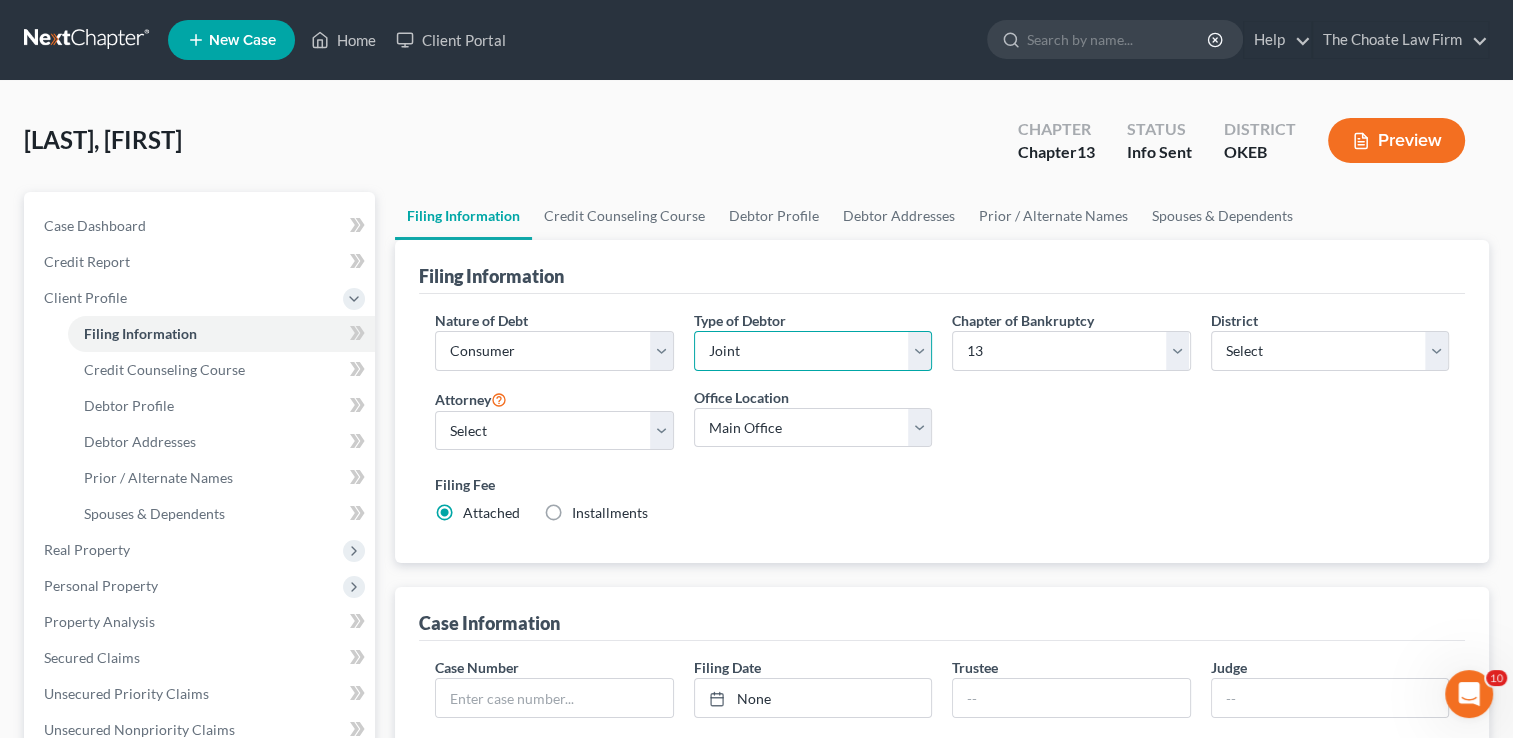 click on "Select Individual Joint" at bounding box center [813, 351] 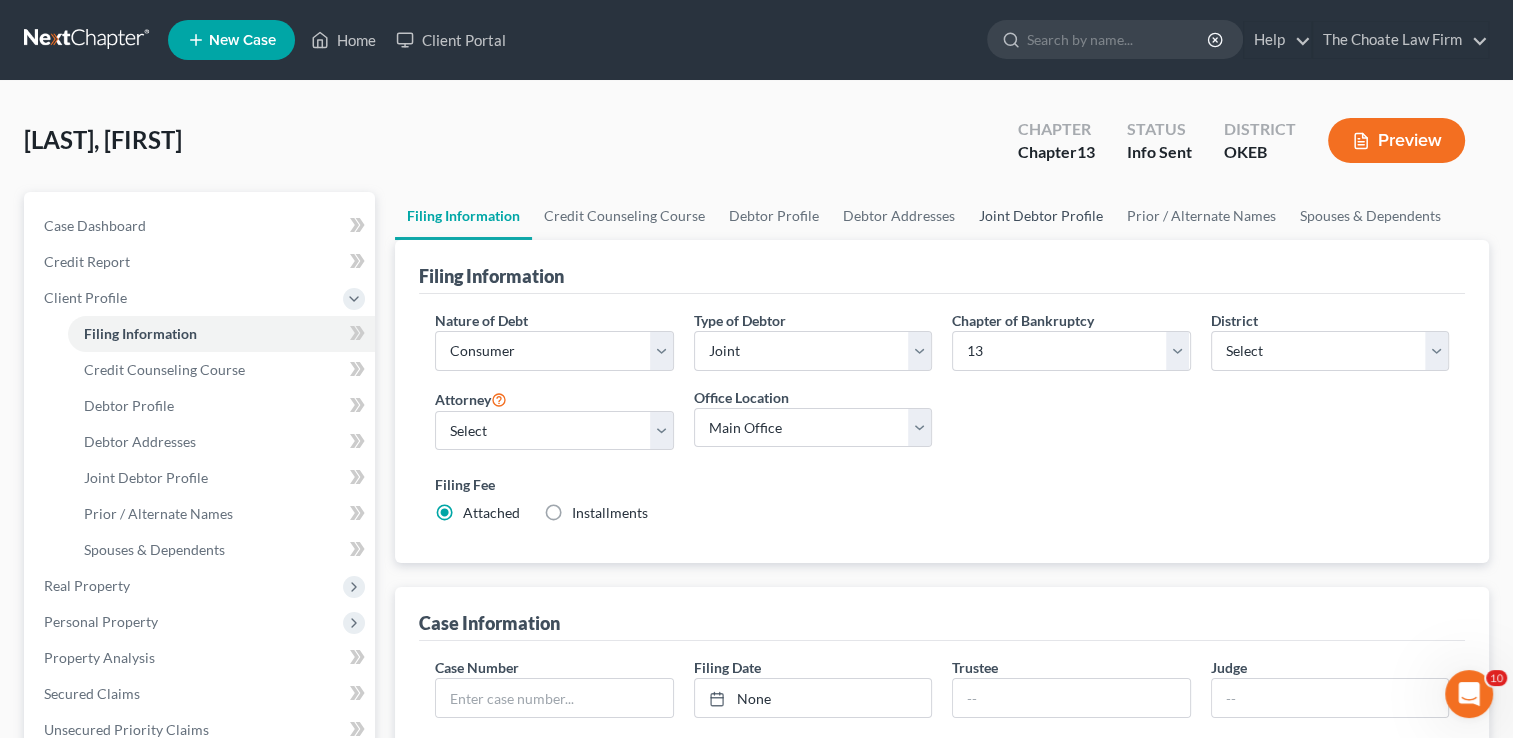 click on "Joint Debtor Profile" at bounding box center [1041, 216] 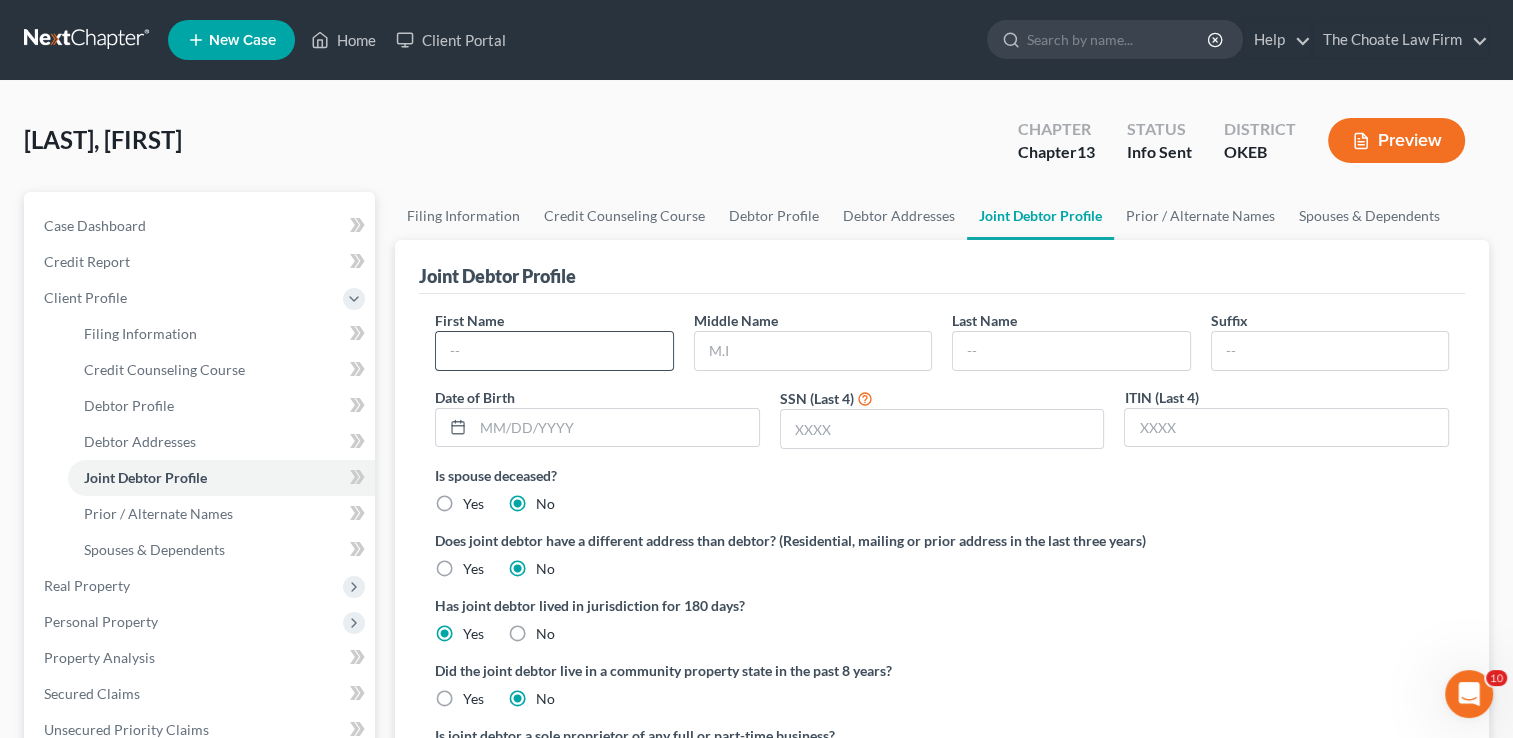 click at bounding box center [554, 351] 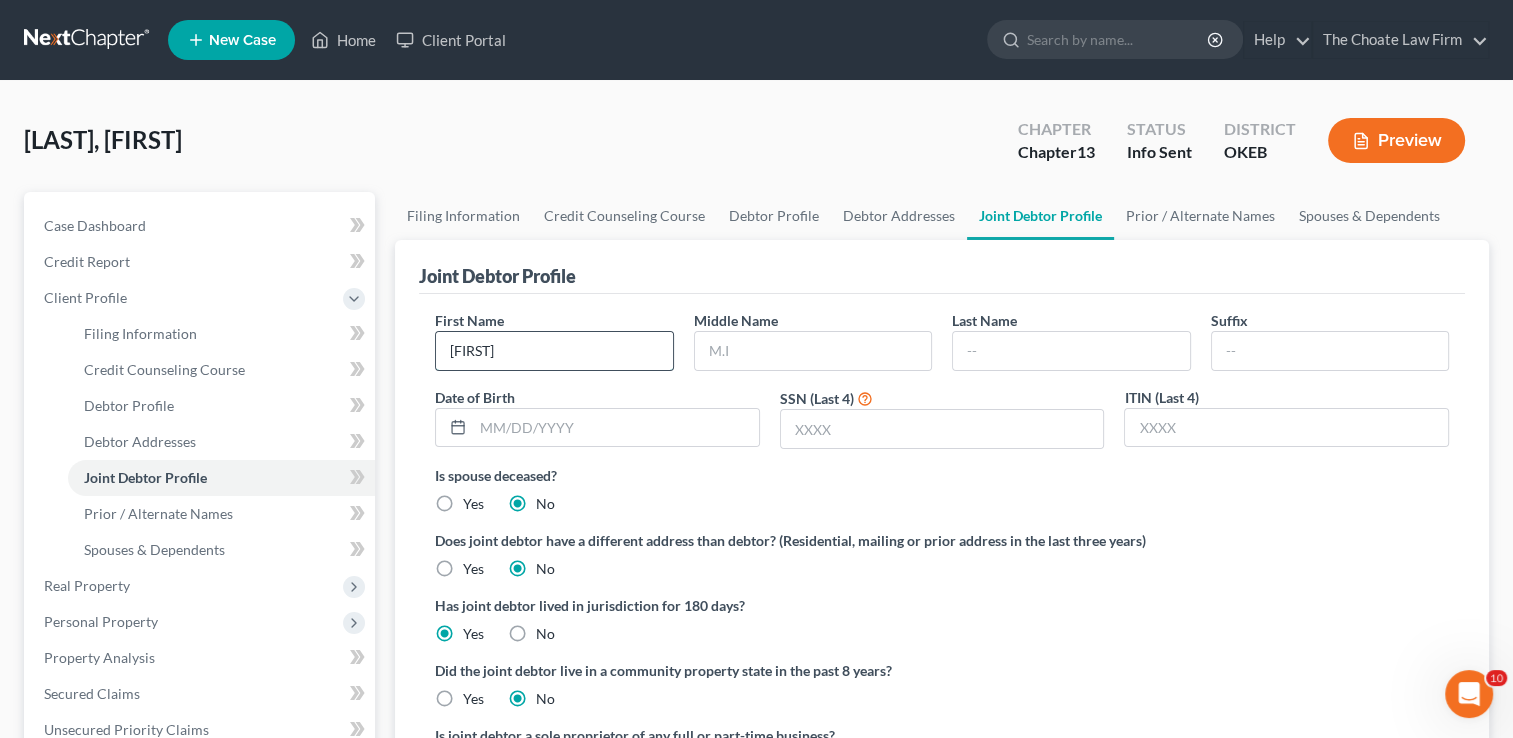 type on "Jesse" 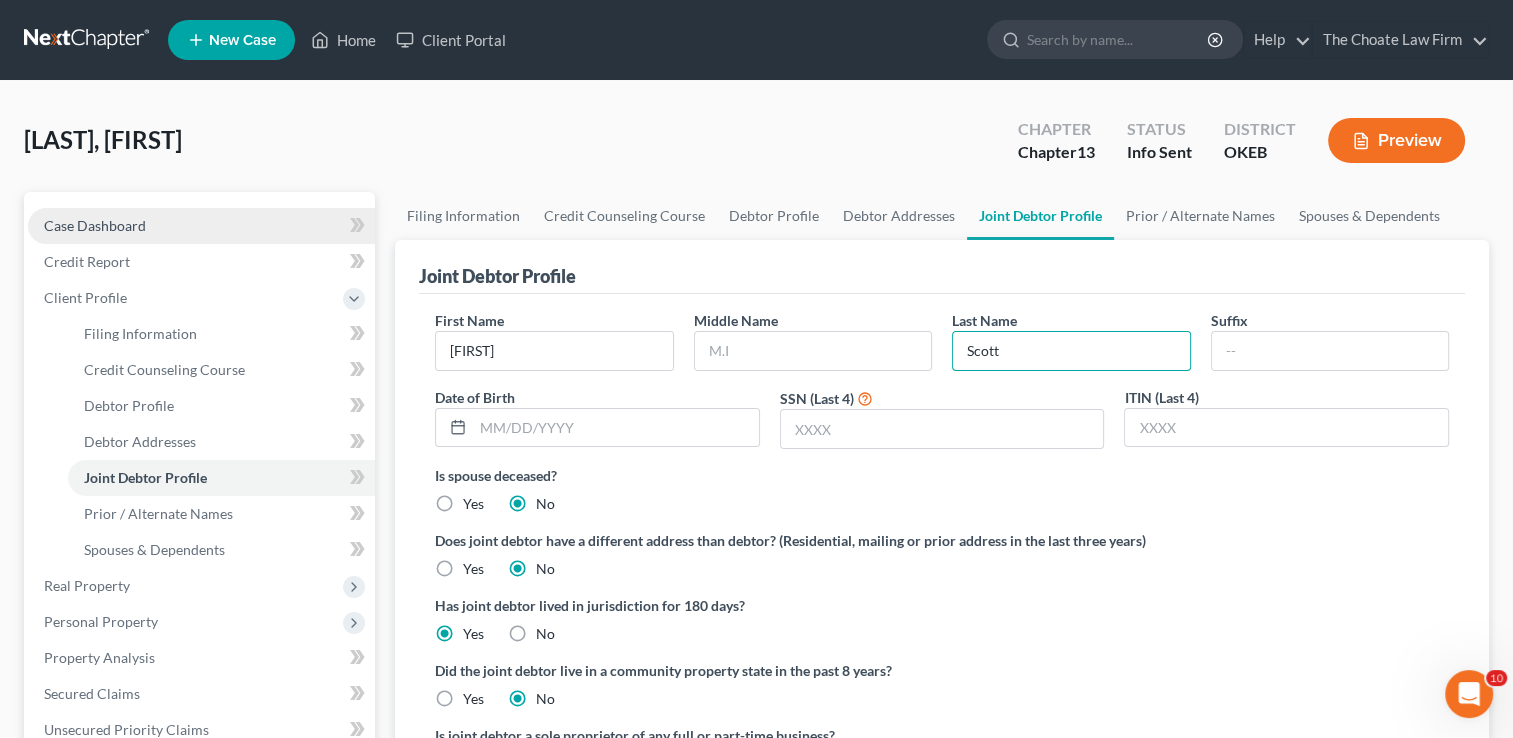 type on "Scott" 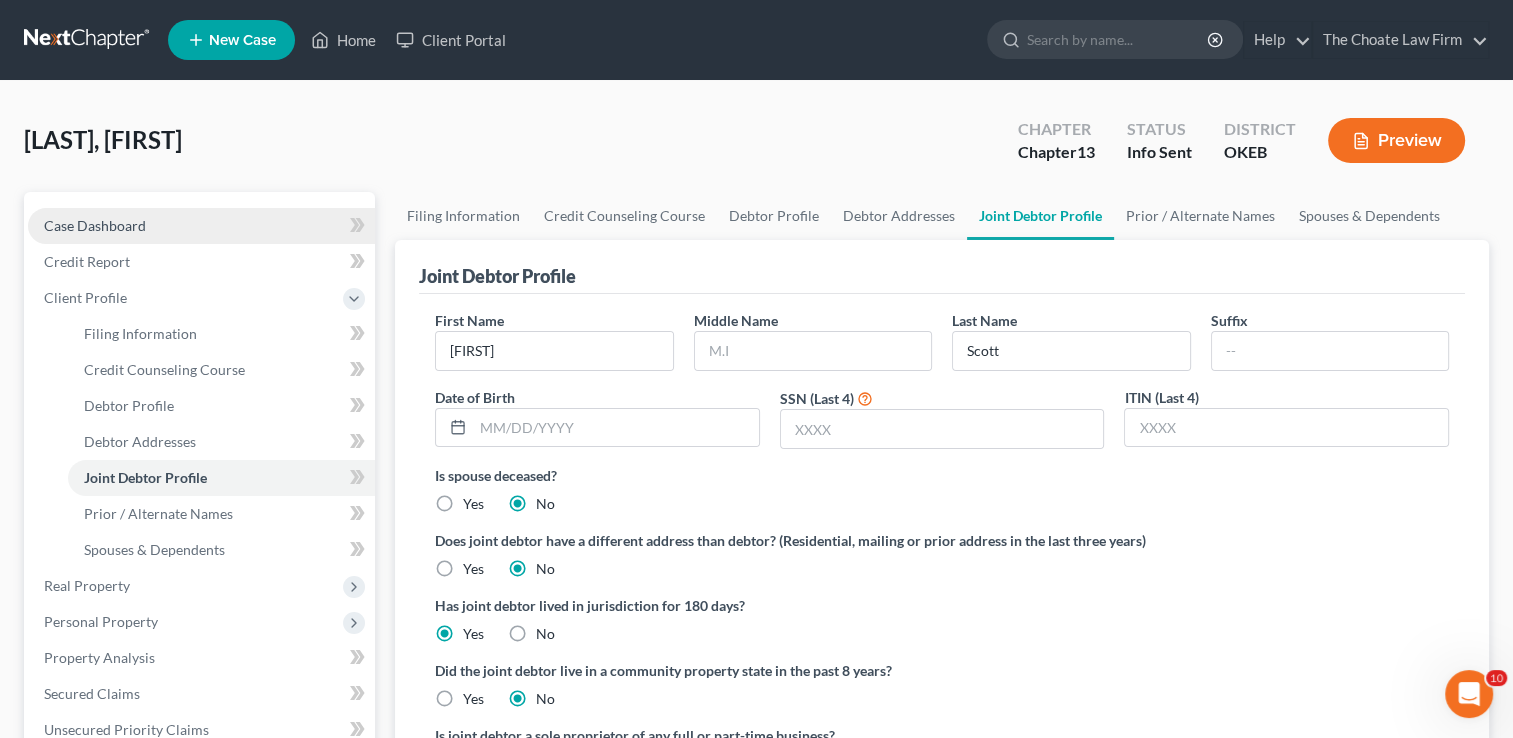 click on "Case Dashboard" at bounding box center (201, 226) 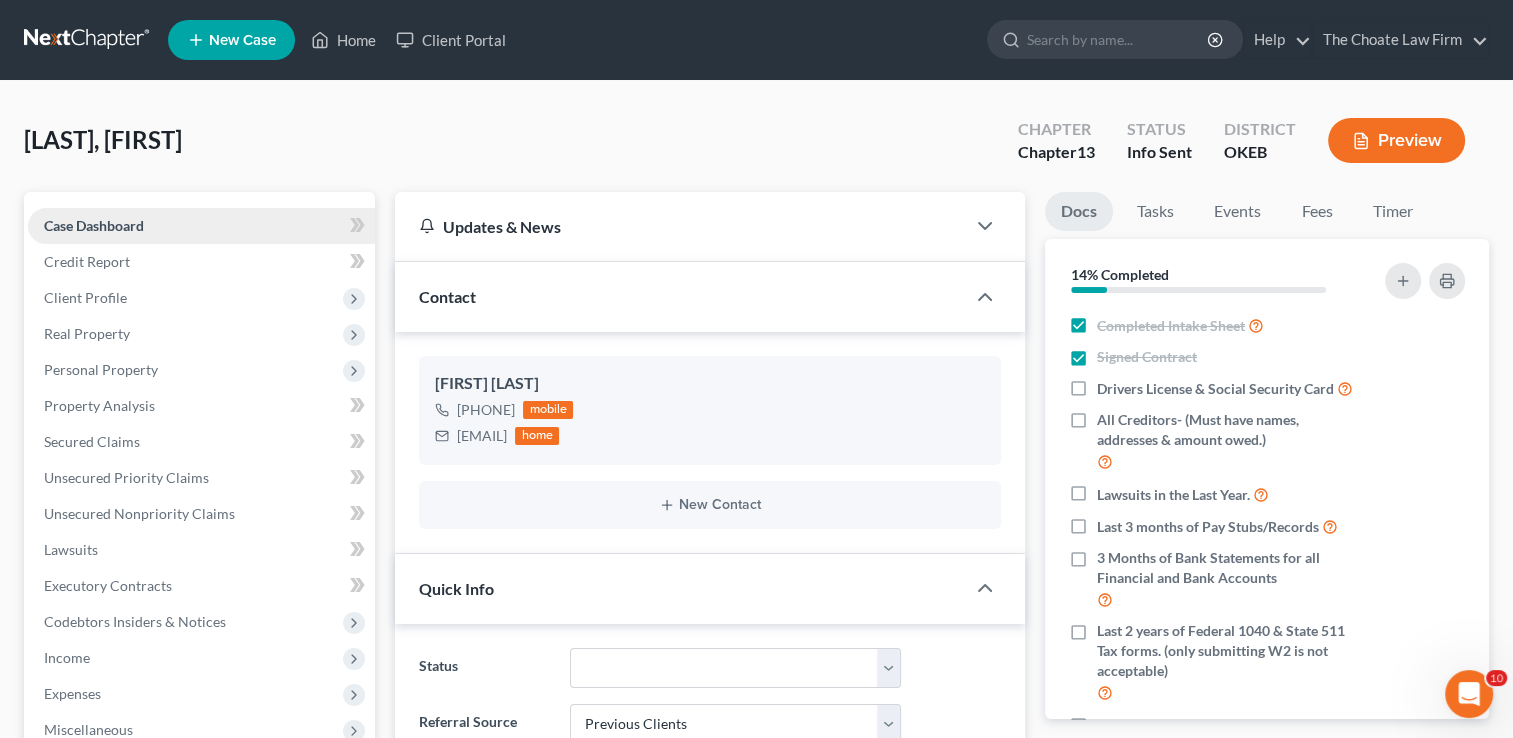 scroll, scrollTop: 92, scrollLeft: 0, axis: vertical 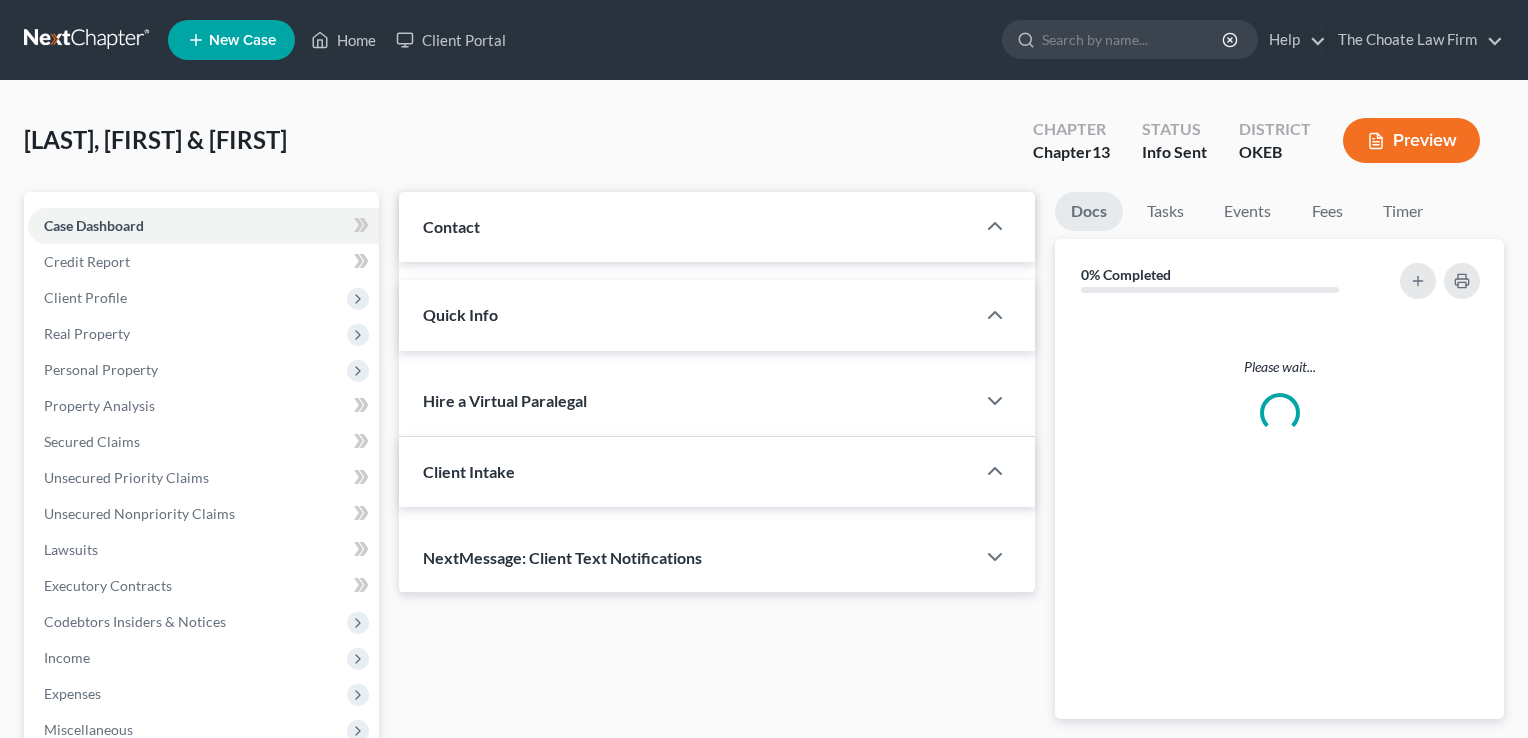 select on "1" 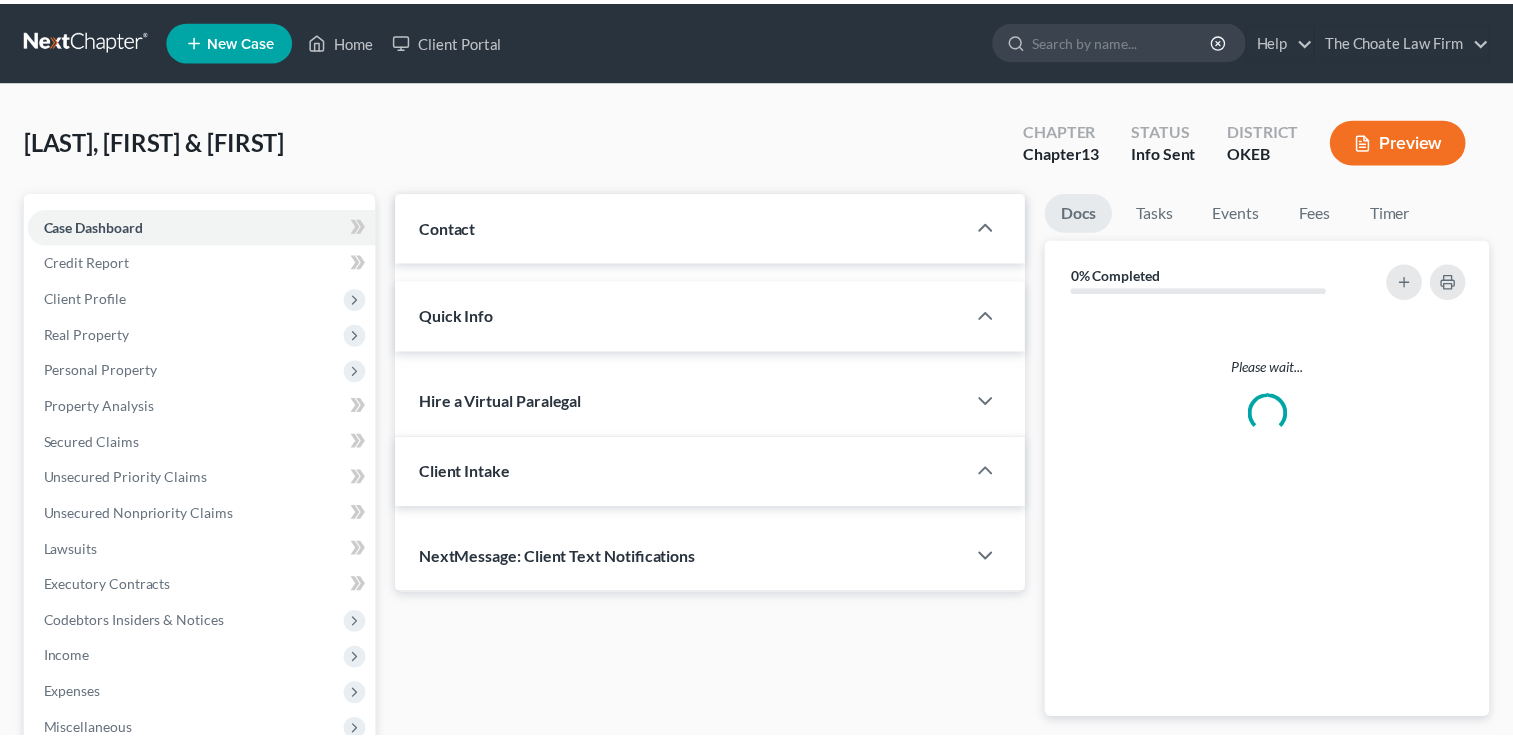 scroll, scrollTop: 0, scrollLeft: 0, axis: both 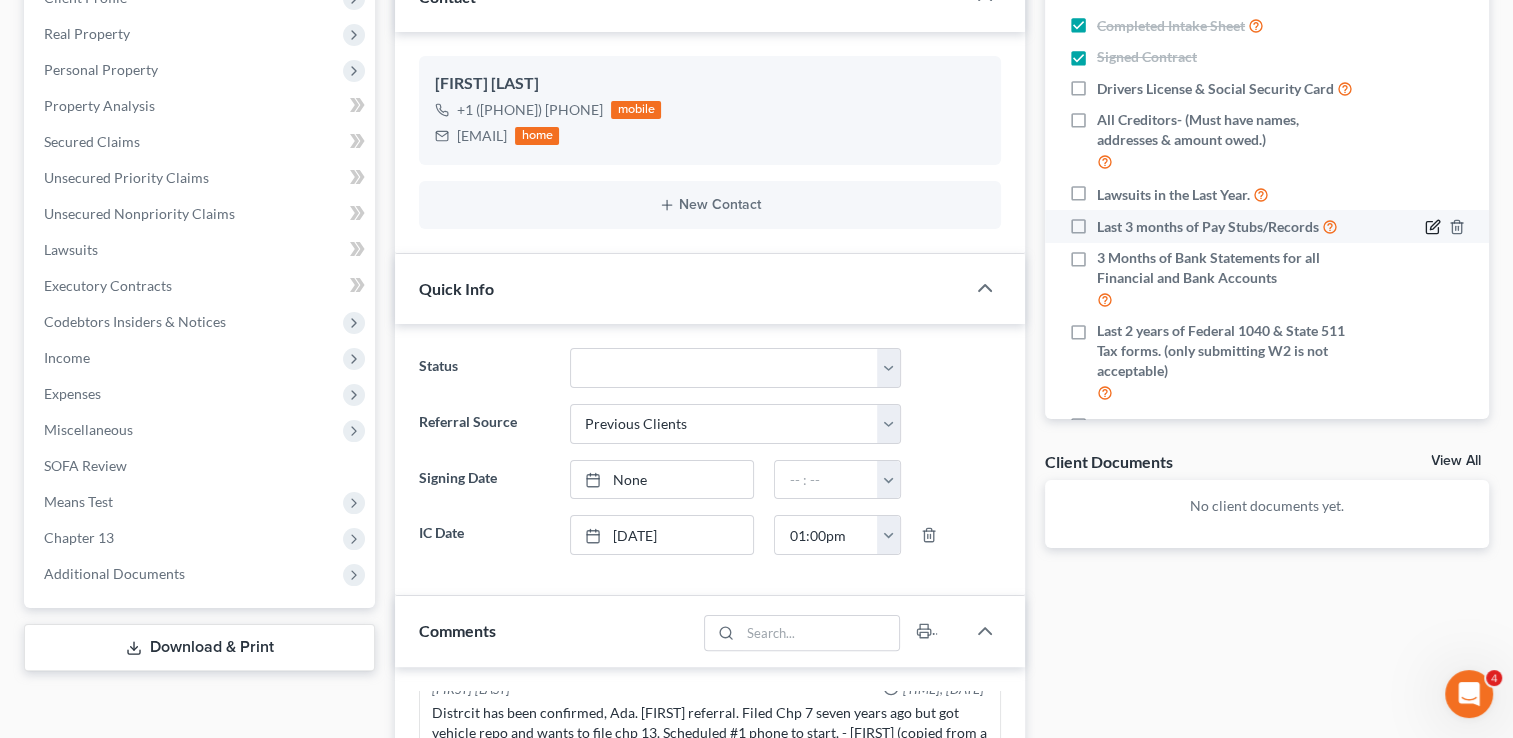 click 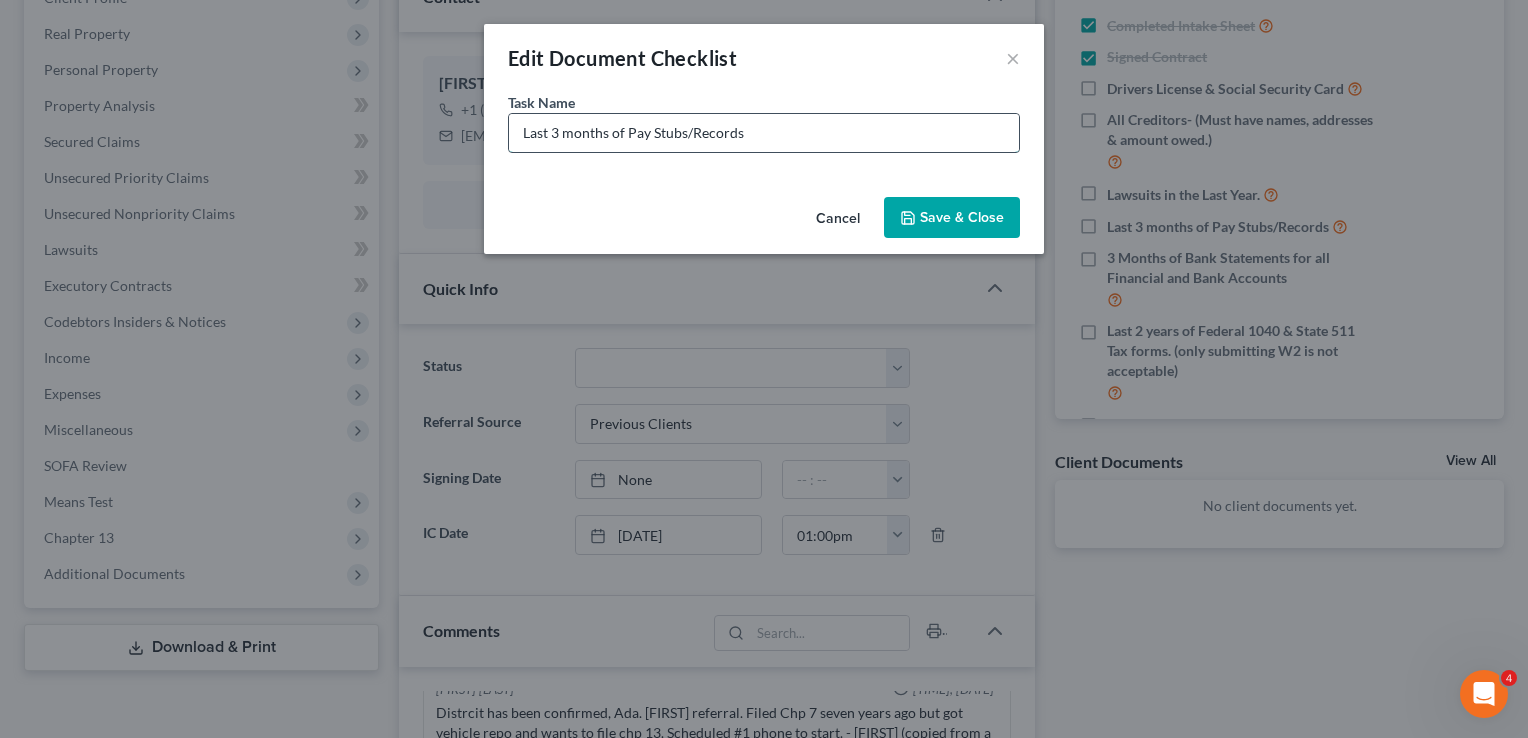click on "Last 3 months of Pay Stubs/Records" at bounding box center [764, 133] 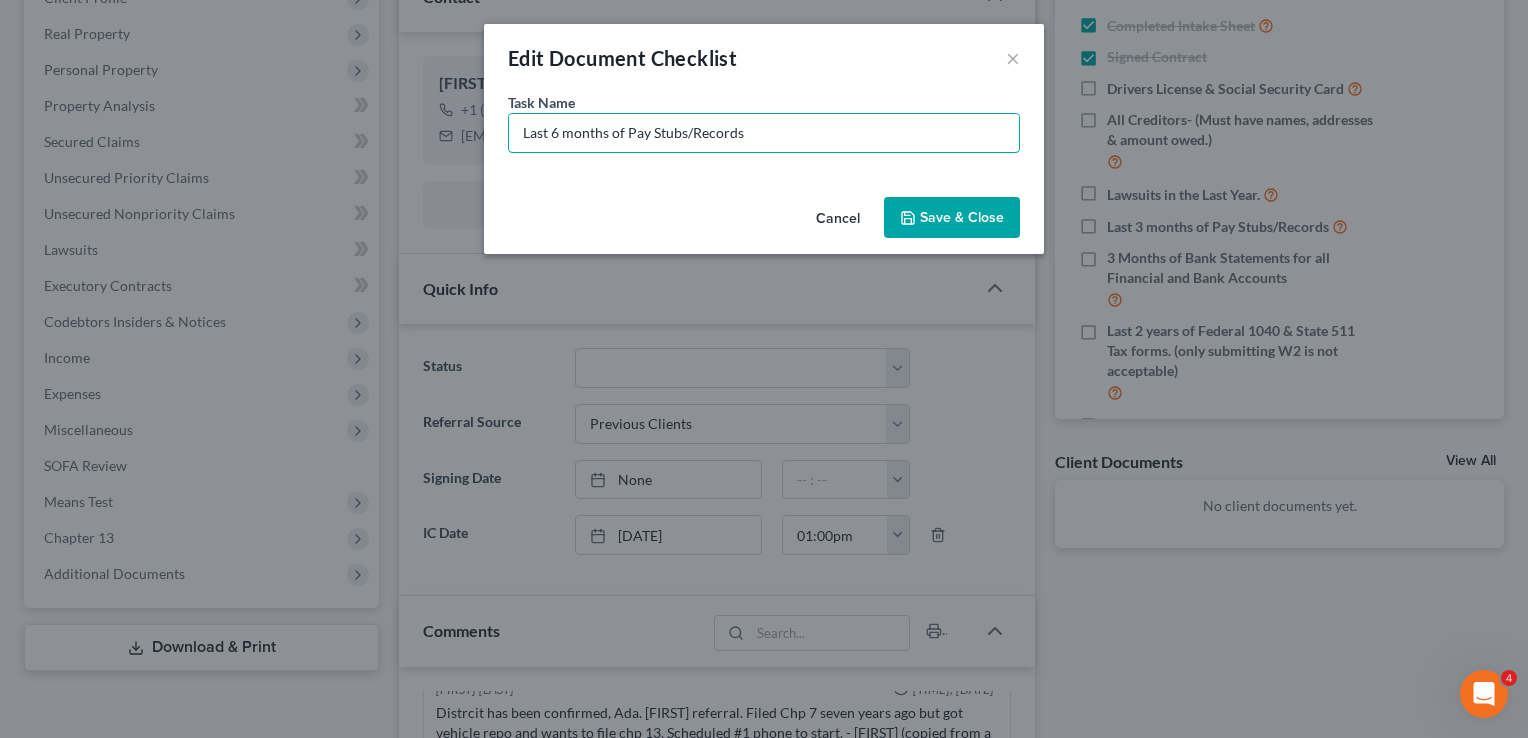 type on "Last 6 months of Pay Stubs/Records" 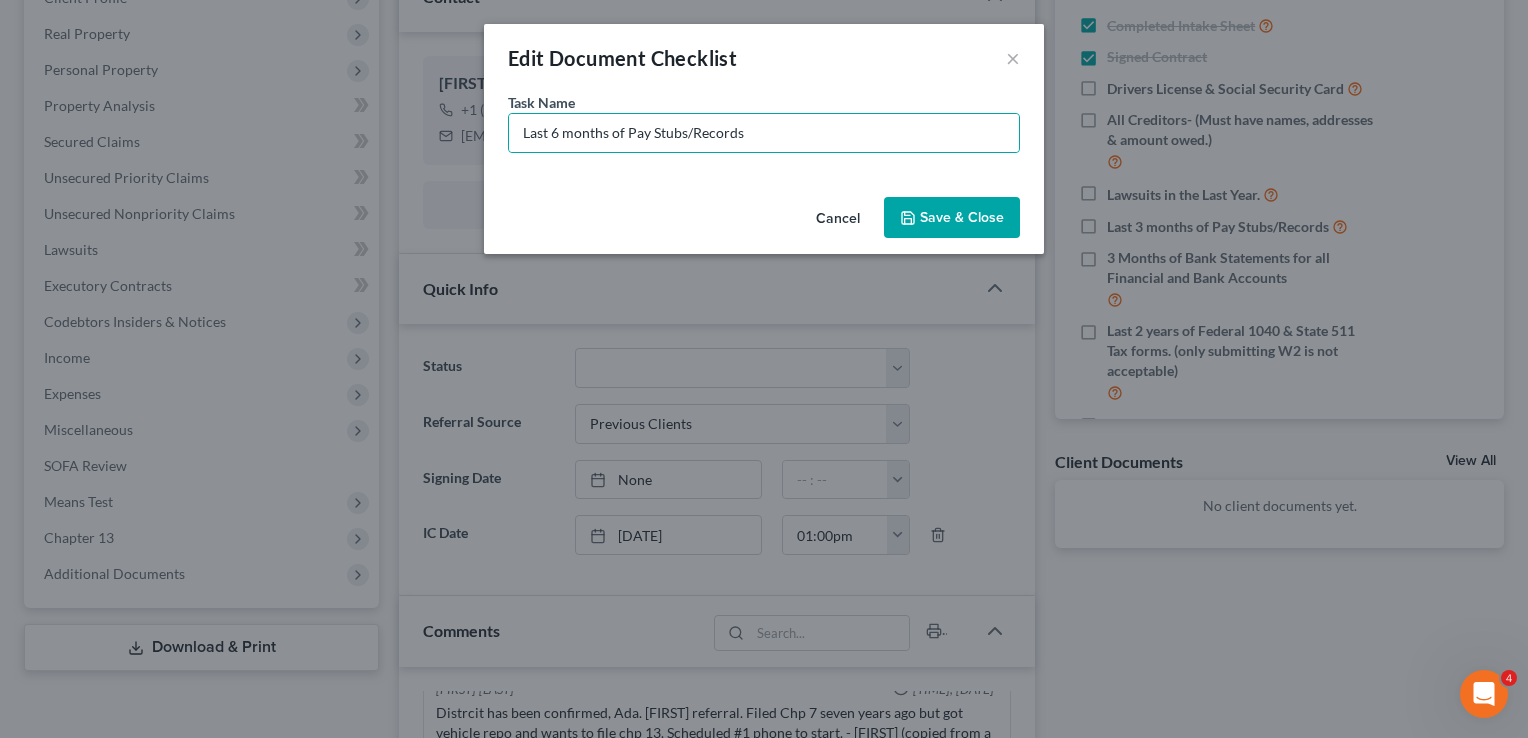 click on "Save & Close" at bounding box center [952, 218] 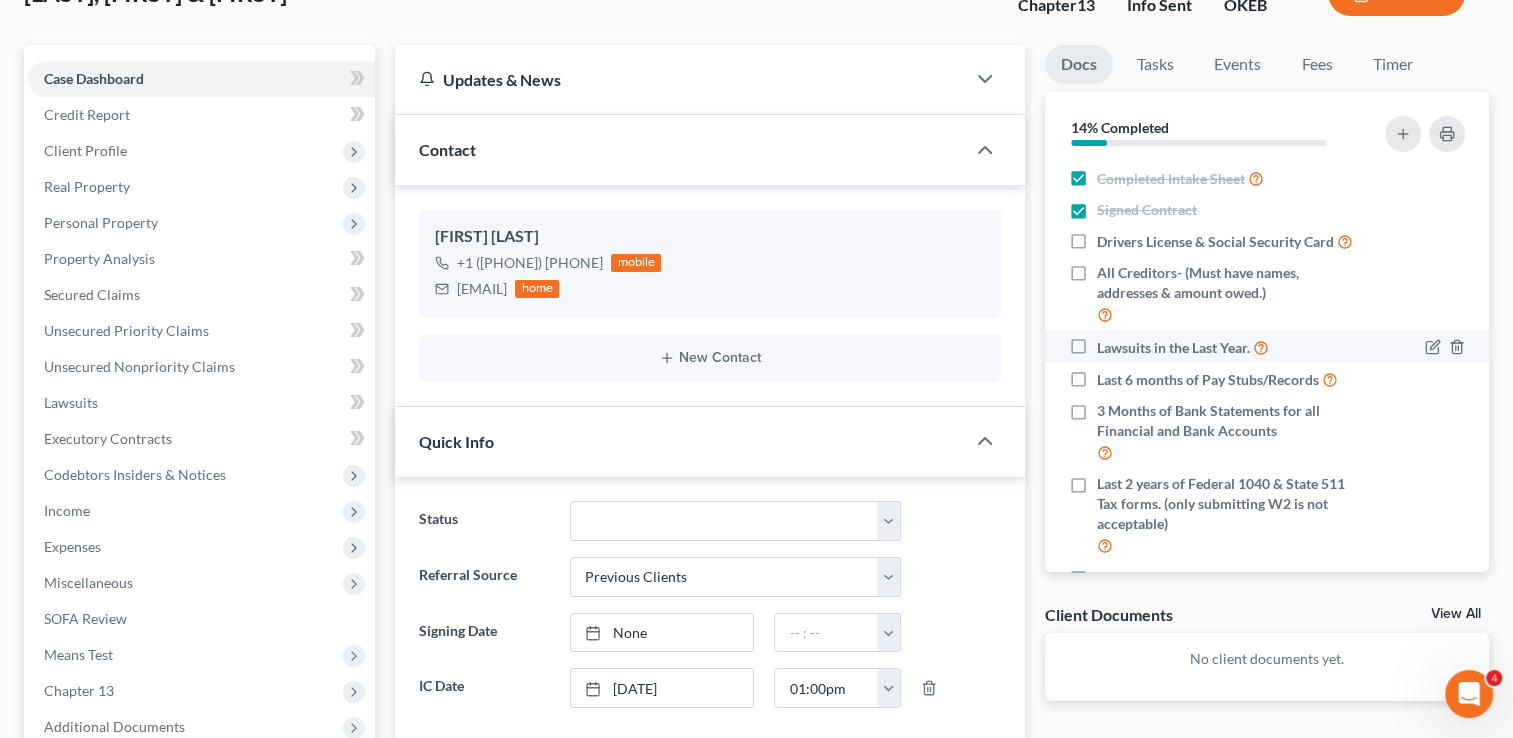 scroll, scrollTop: 100, scrollLeft: 0, axis: vertical 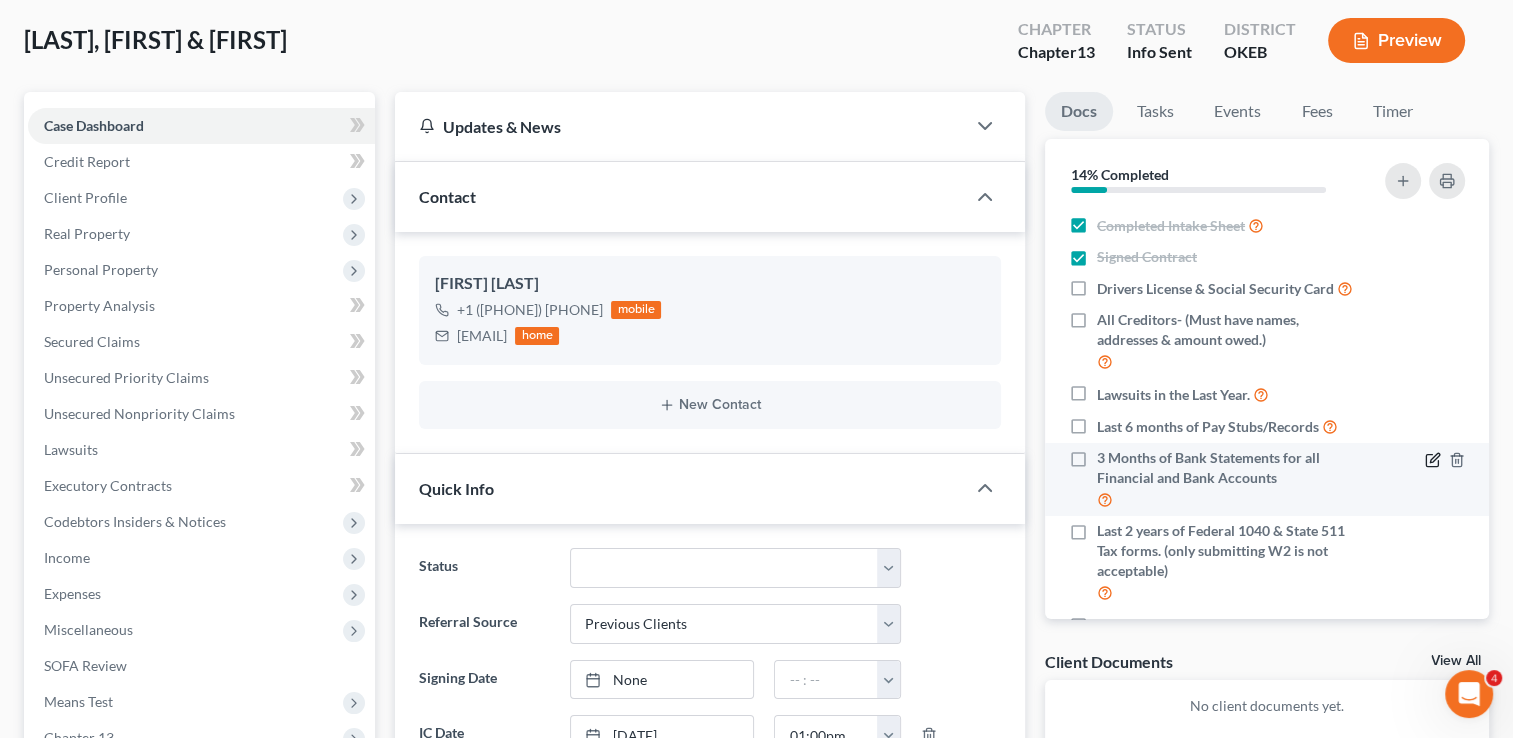 click 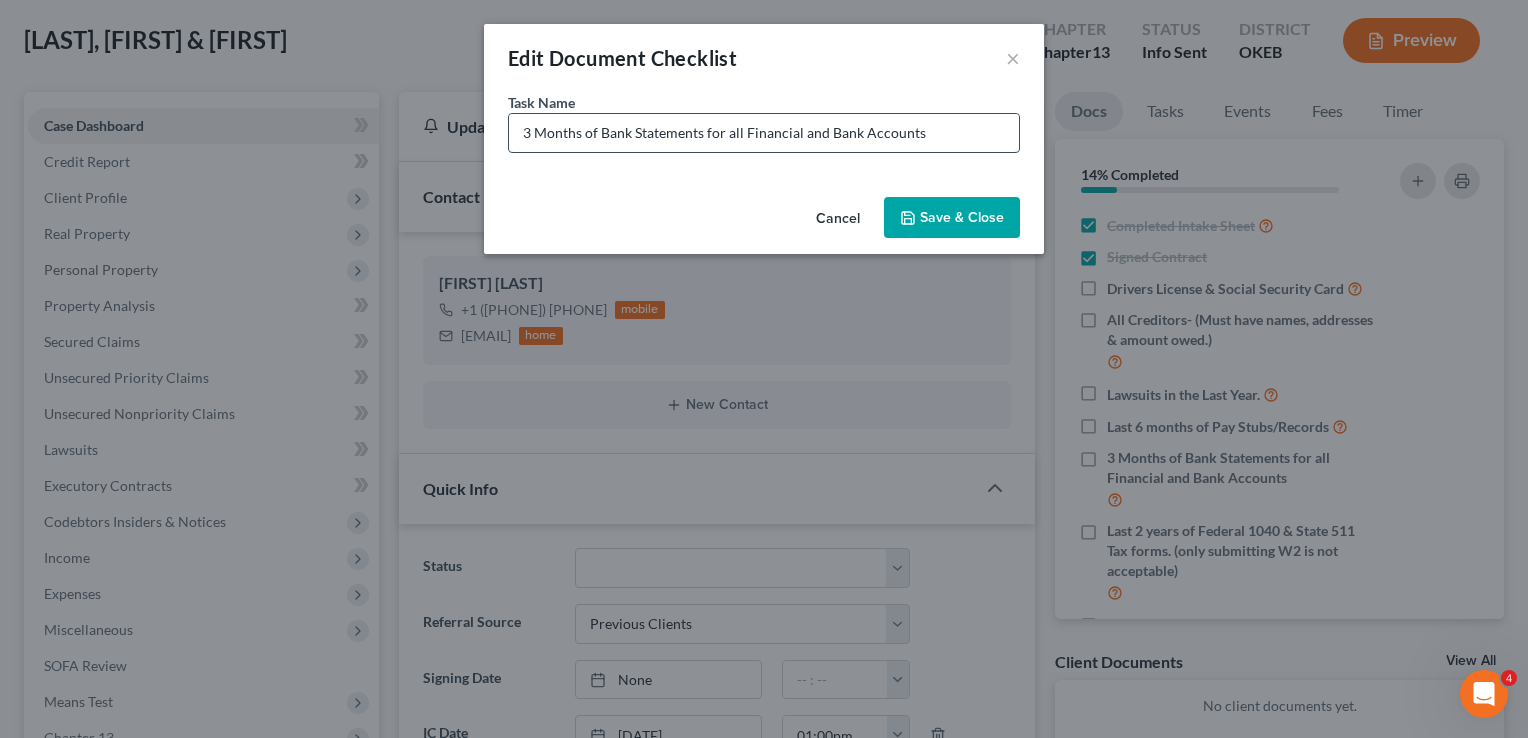 click on "3 Months of Bank Statements for all Financial and Bank Accounts" at bounding box center (764, 133) 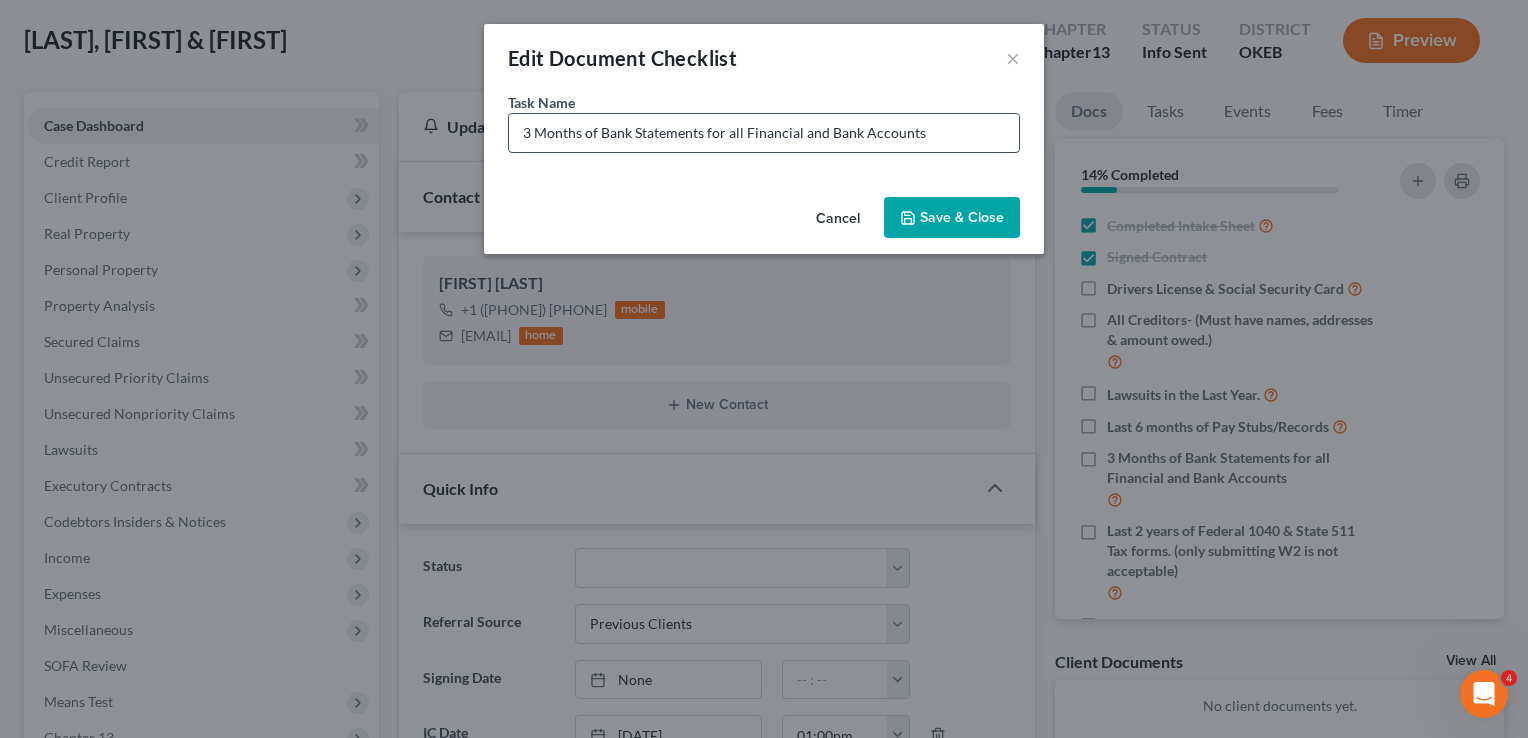 click on "3 Months of Bank Statements for all Financial and Bank Accounts" at bounding box center (764, 133) 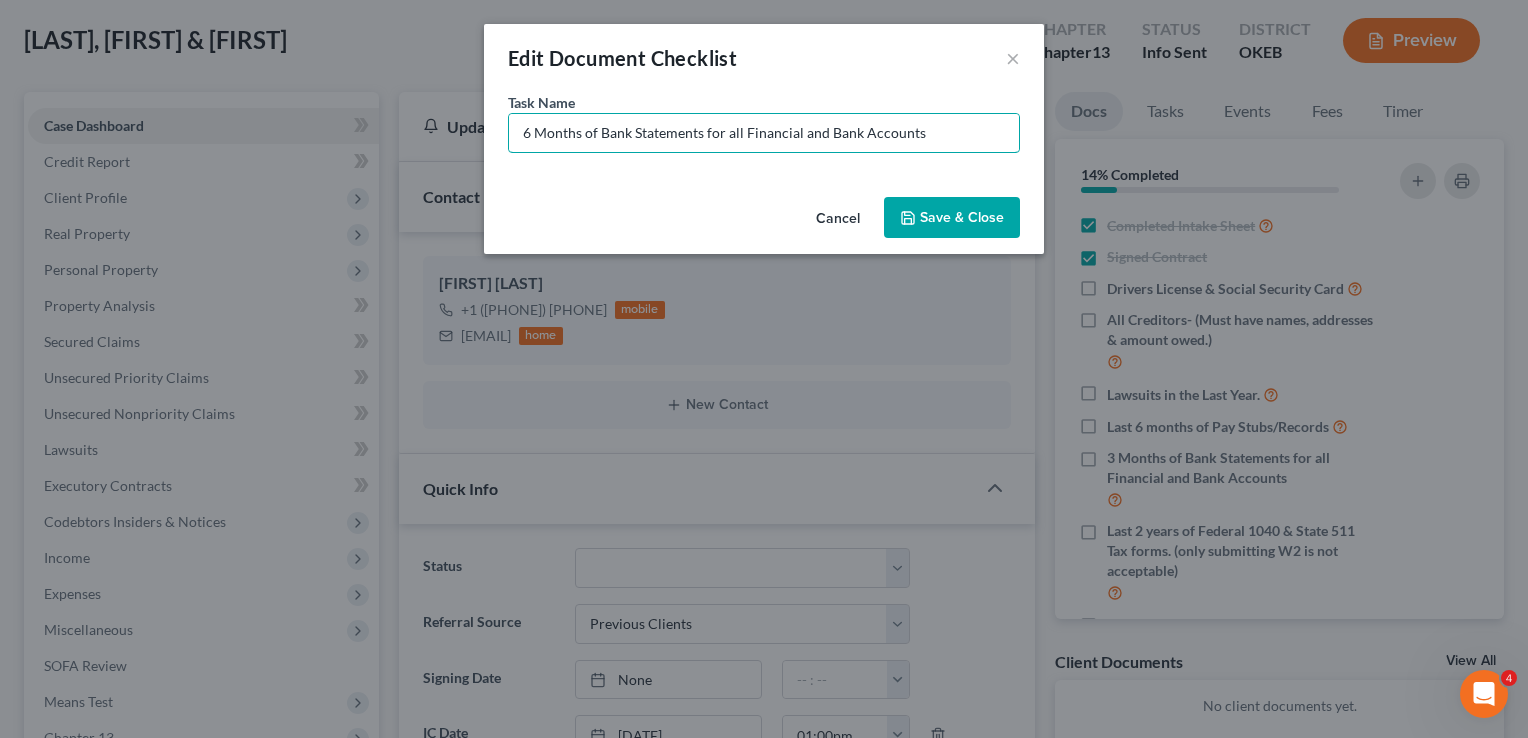 type on "6 Months of Bank Statements for all Financial and Bank Accounts" 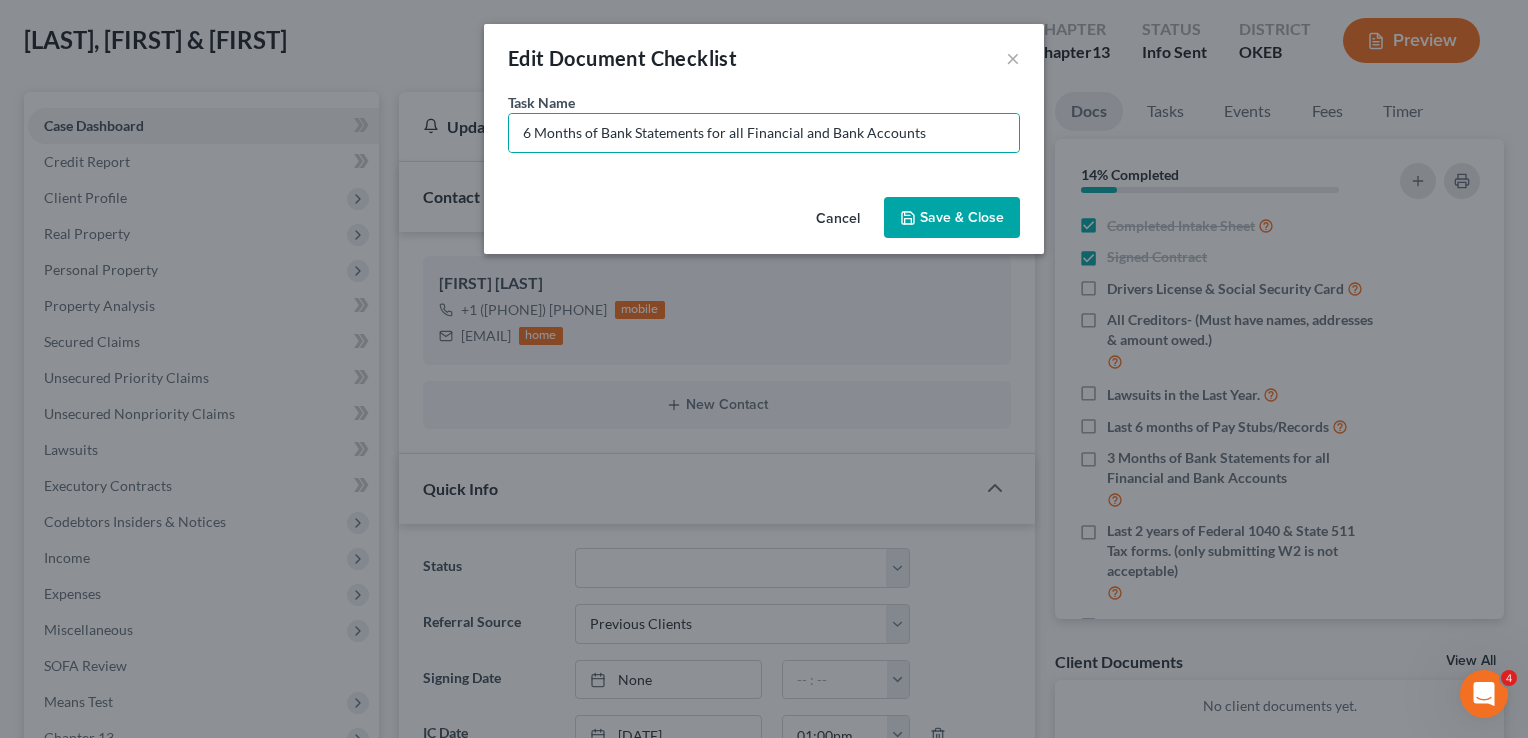 click 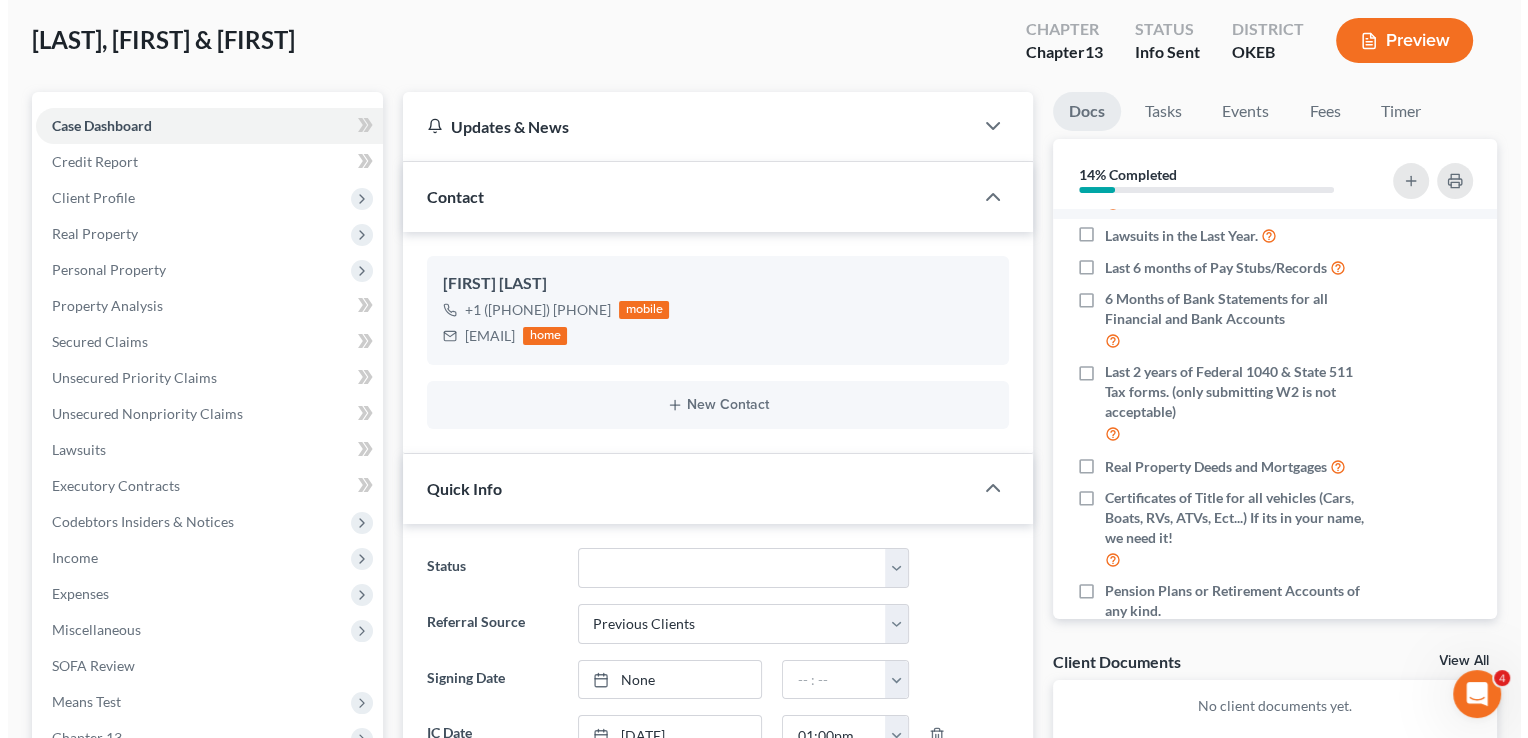 scroll, scrollTop: 200, scrollLeft: 0, axis: vertical 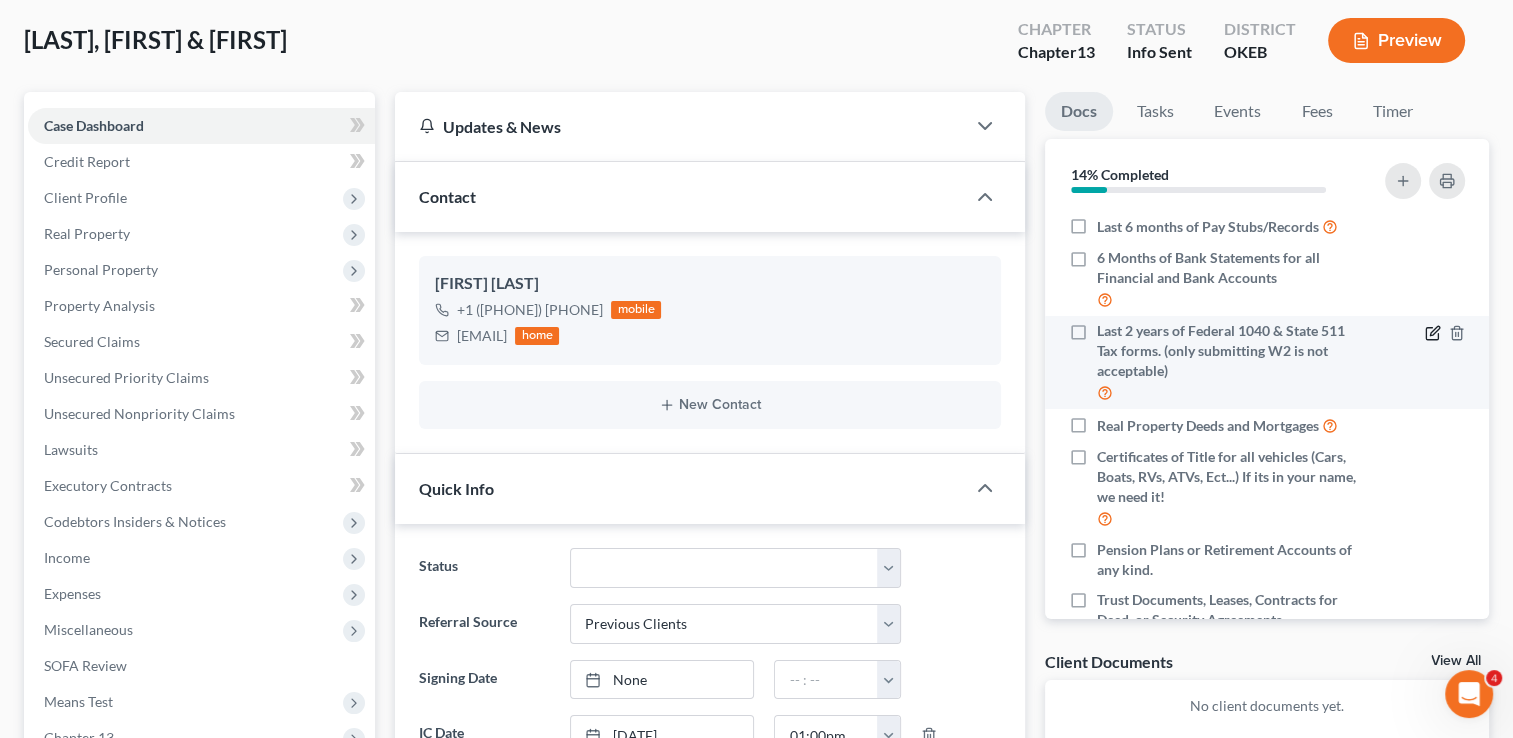 click 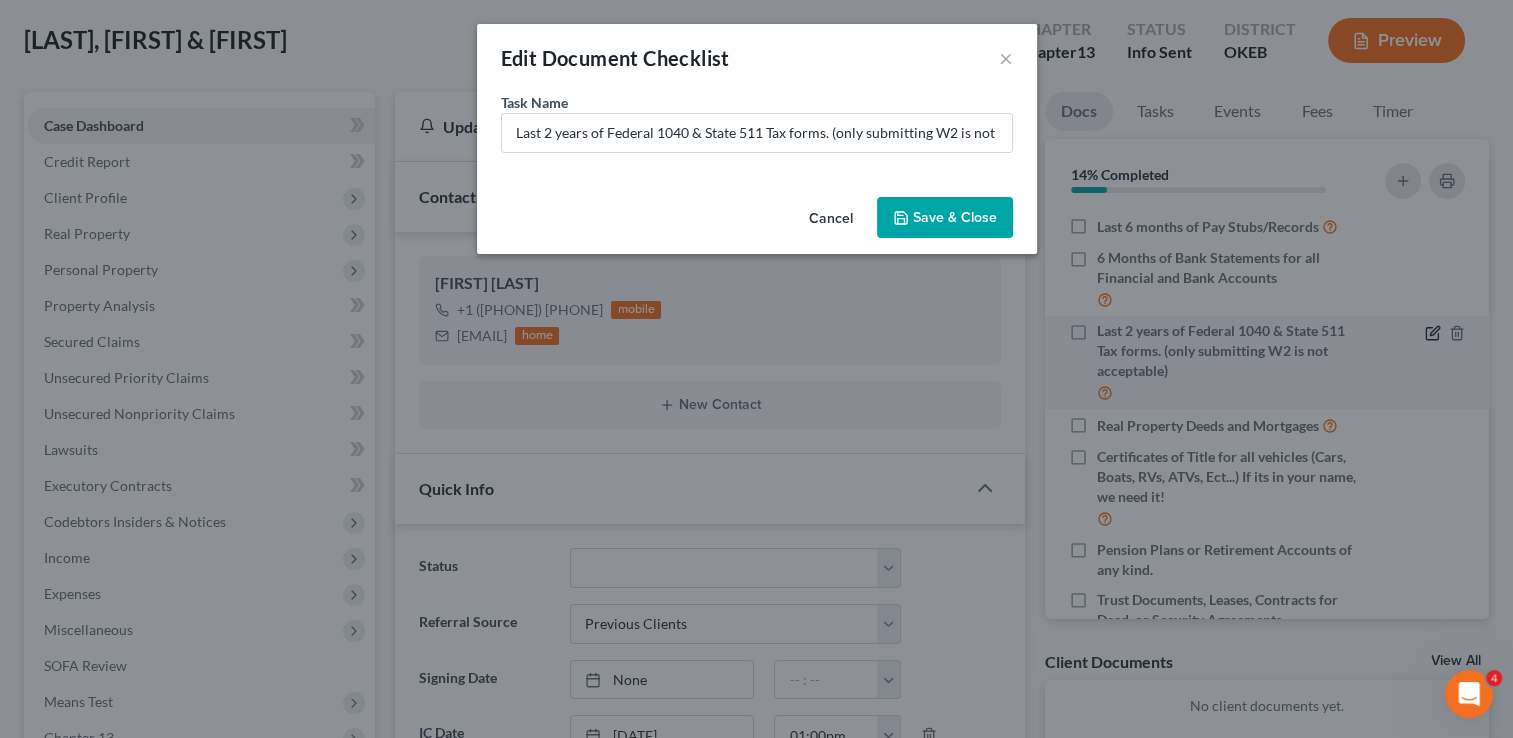 scroll, scrollTop: 180, scrollLeft: 0, axis: vertical 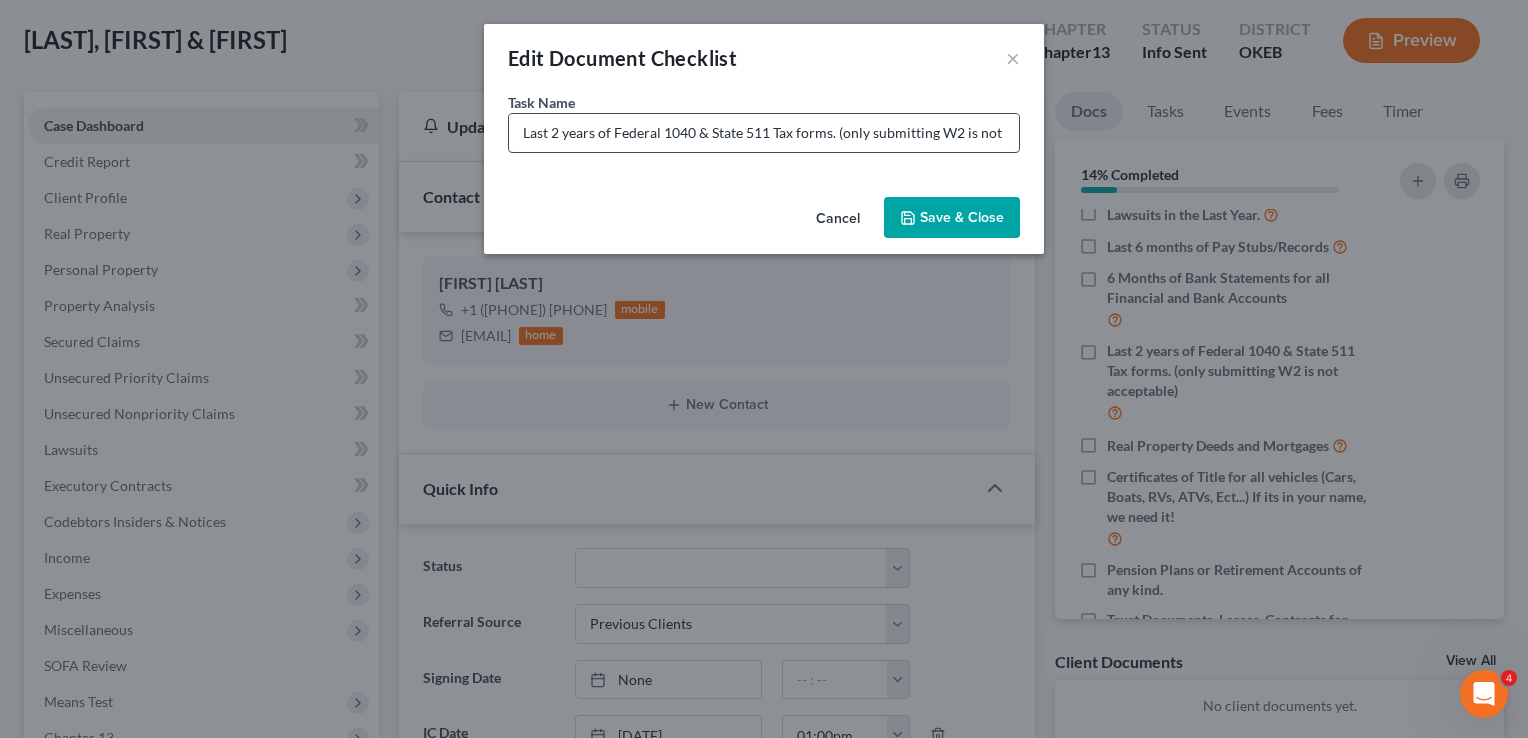 click on "Last 2 years of Federal 1040 & State 511 Tax forms. (only submitting W2 is not acceptable)" at bounding box center (764, 133) 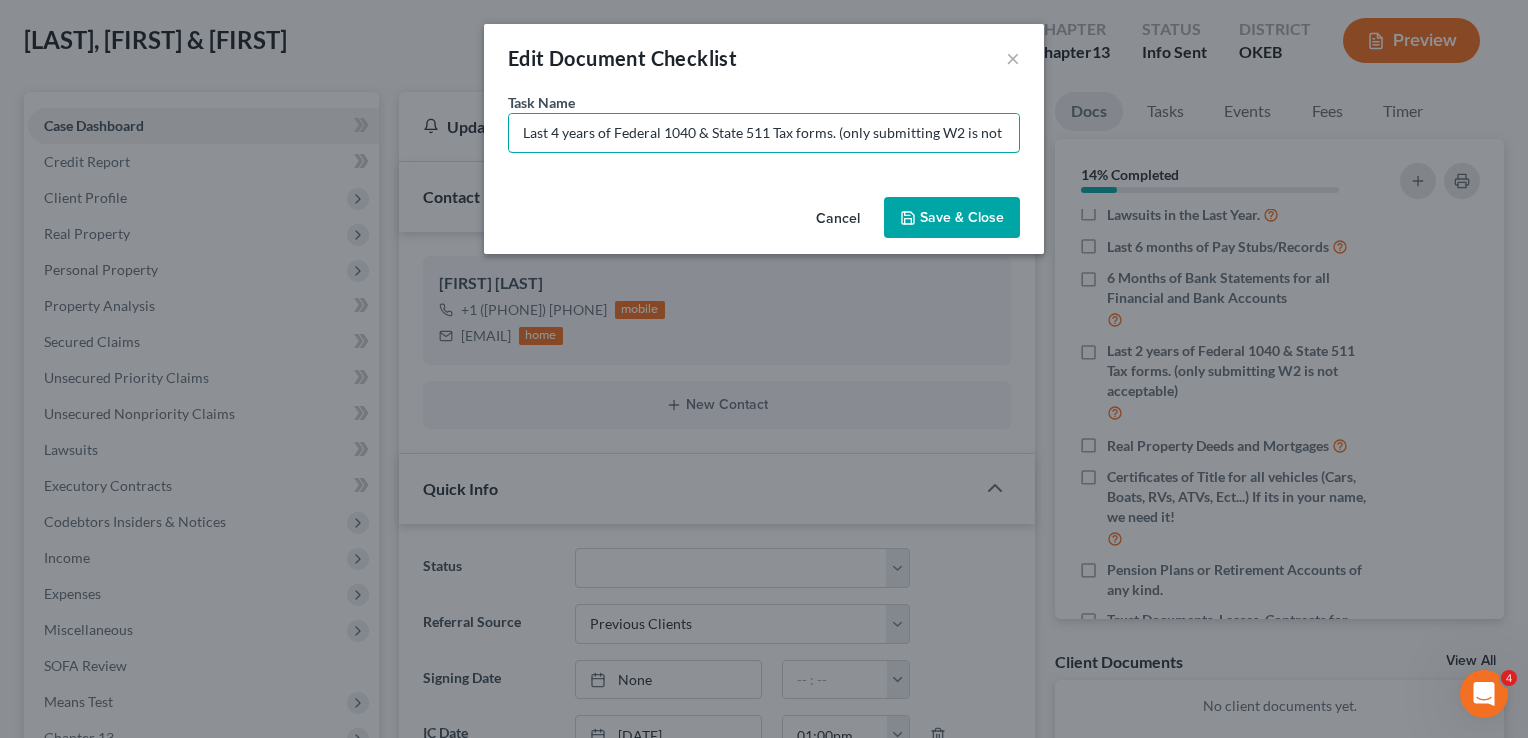 type on "Last 4 years of Federal 1040 & State 511 Tax forms. (only submitting W2 is not acceptable)" 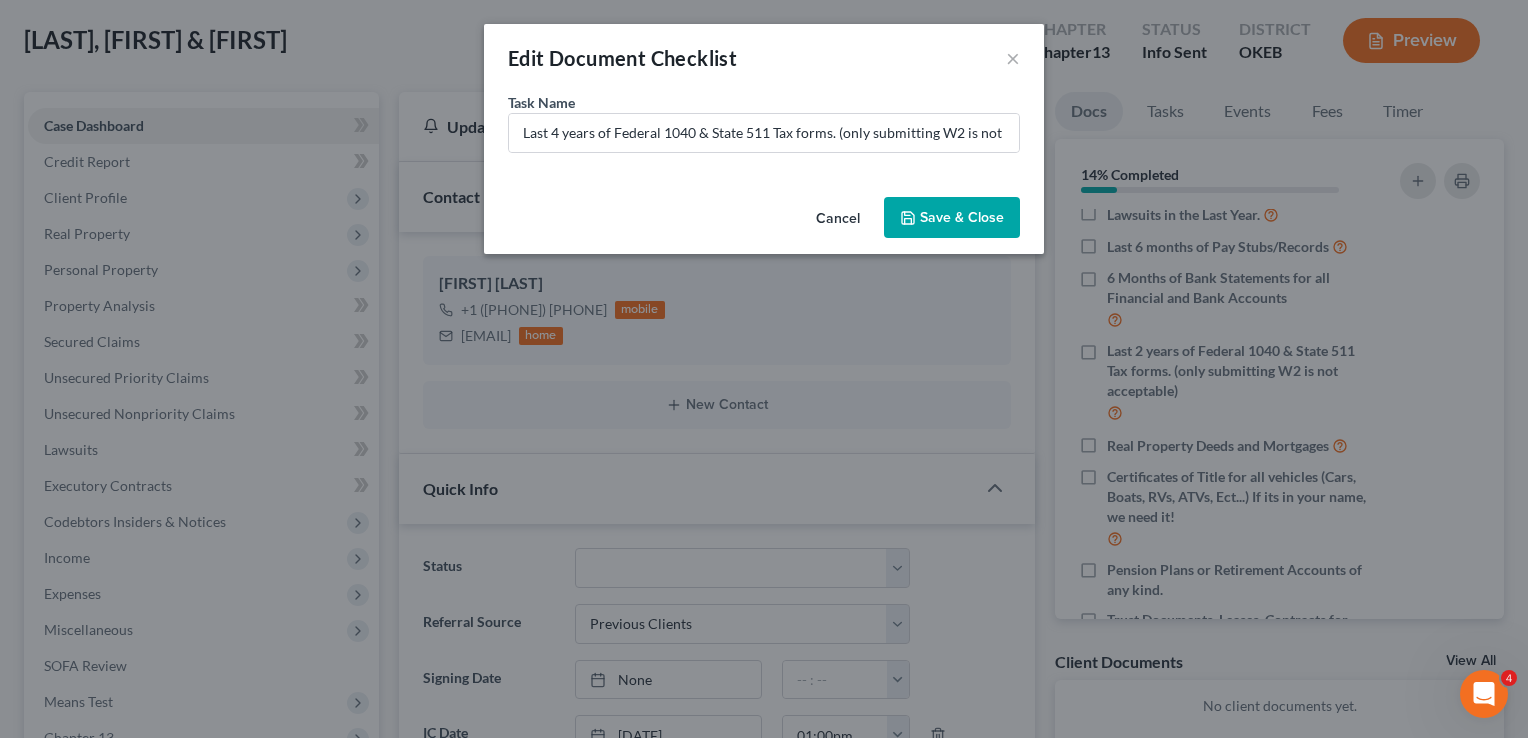 click 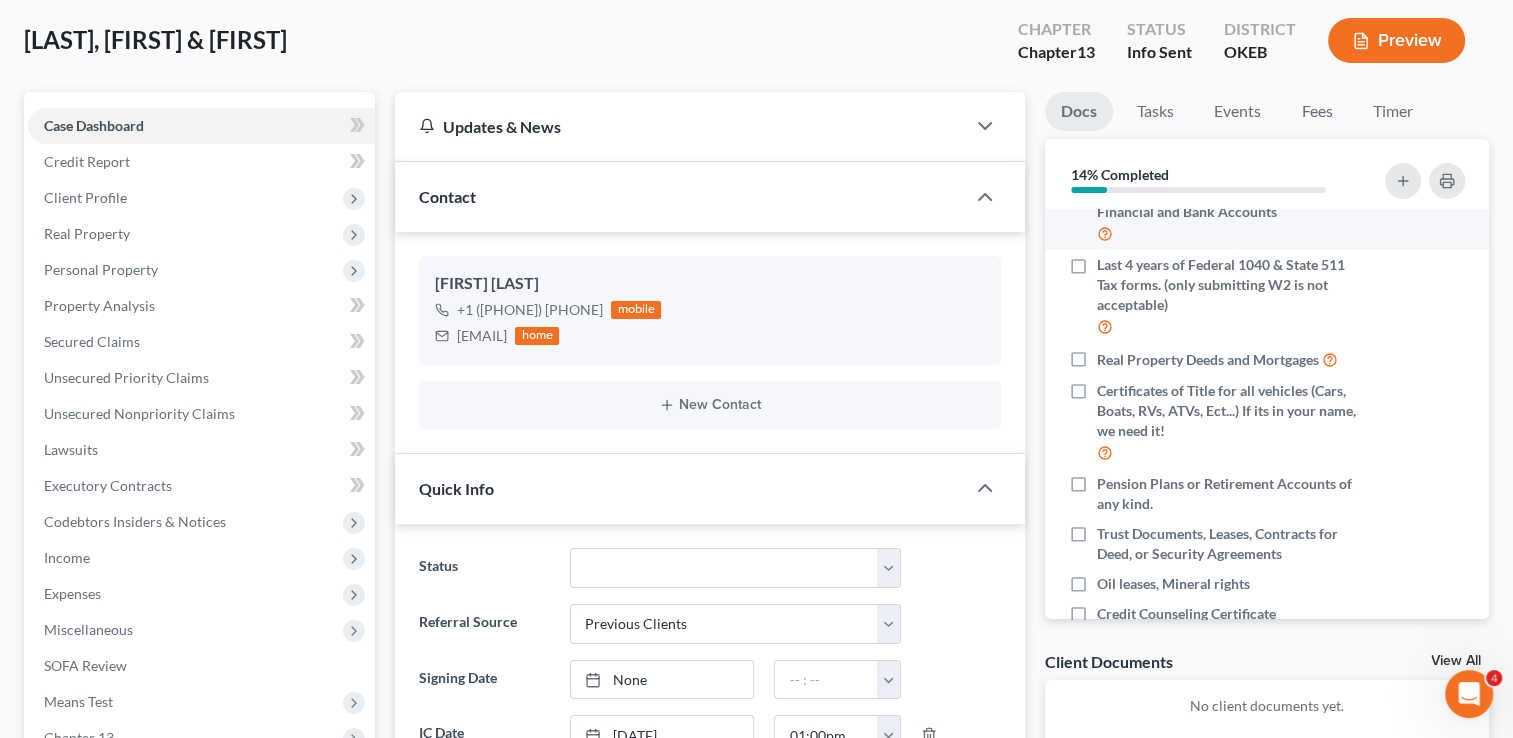 scroll, scrollTop: 300, scrollLeft: 0, axis: vertical 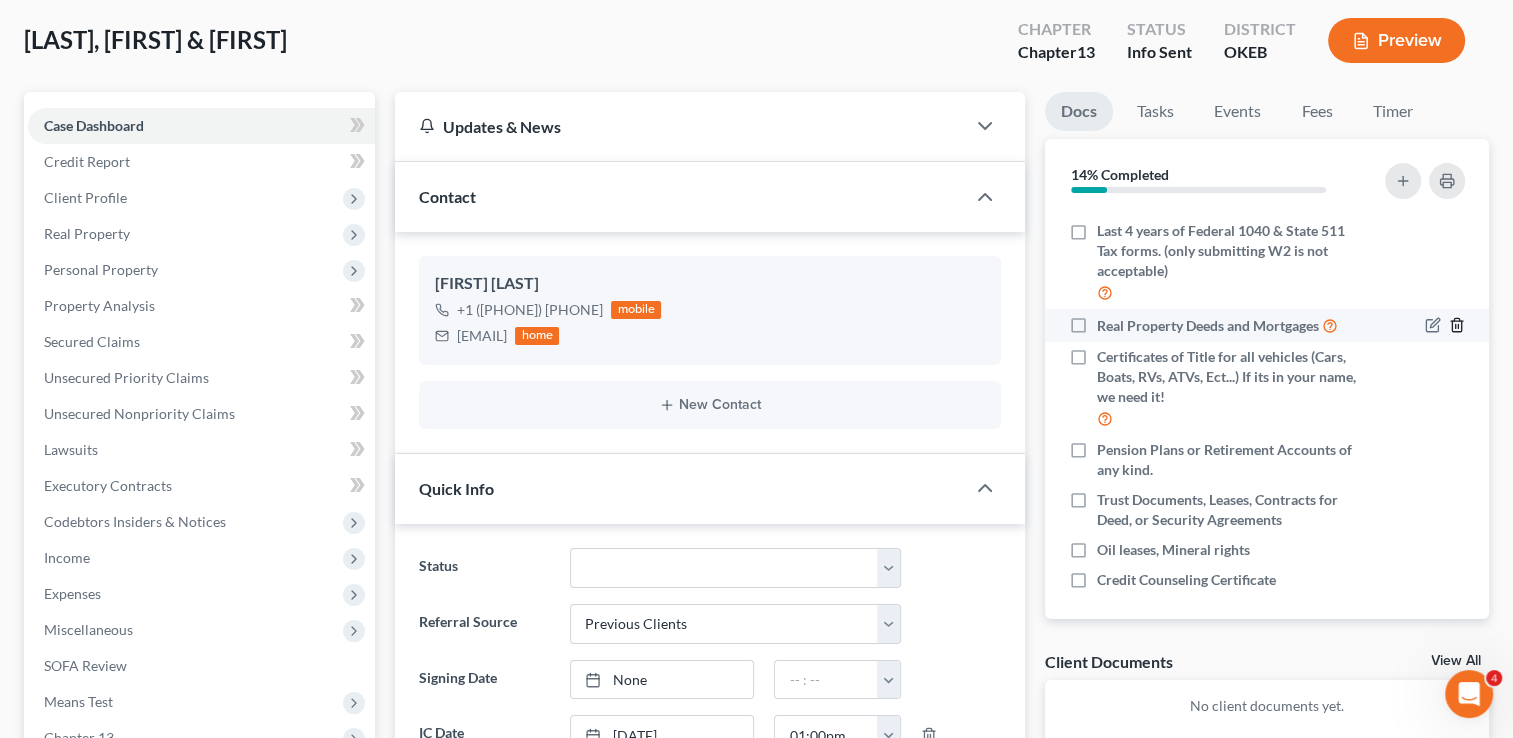 click 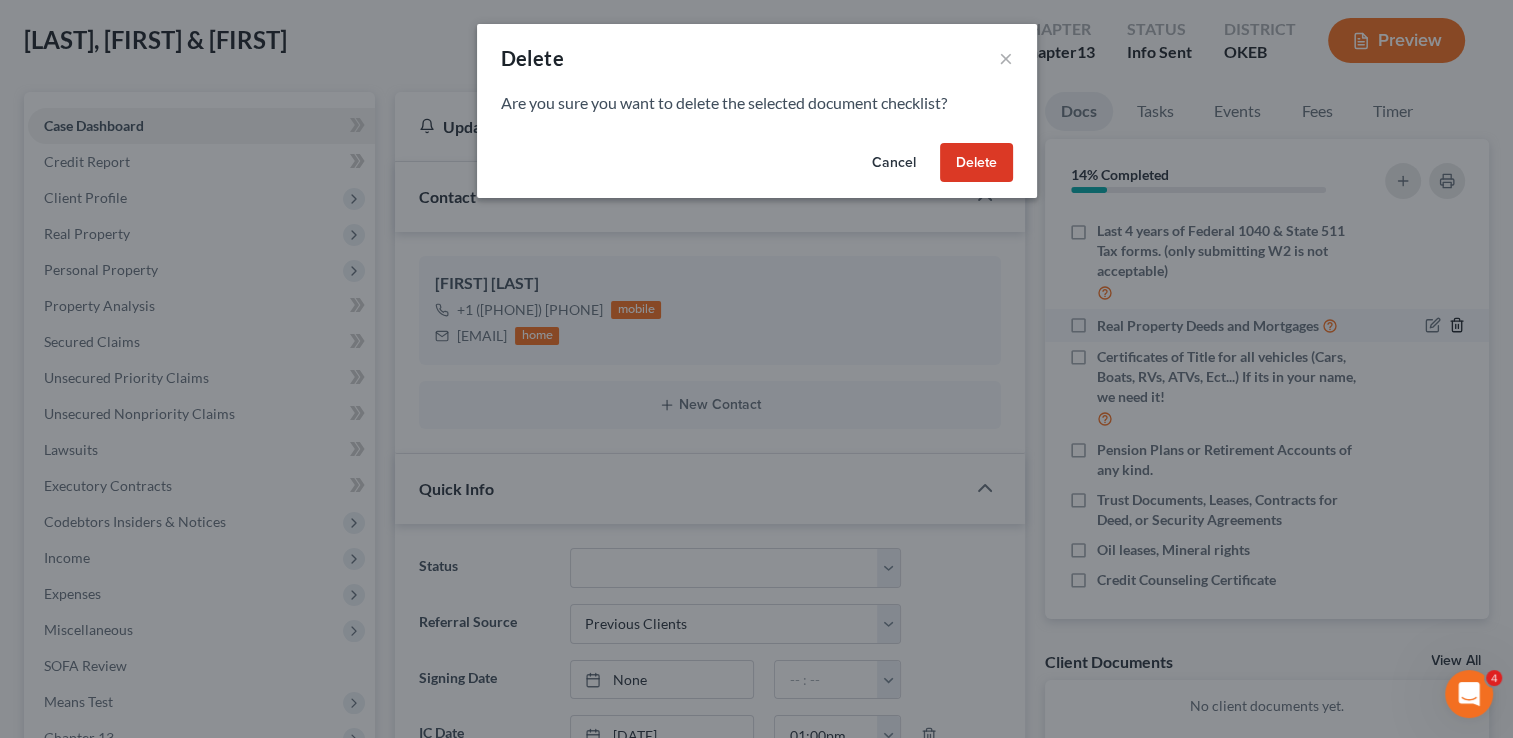 scroll, scrollTop: 280, scrollLeft: 0, axis: vertical 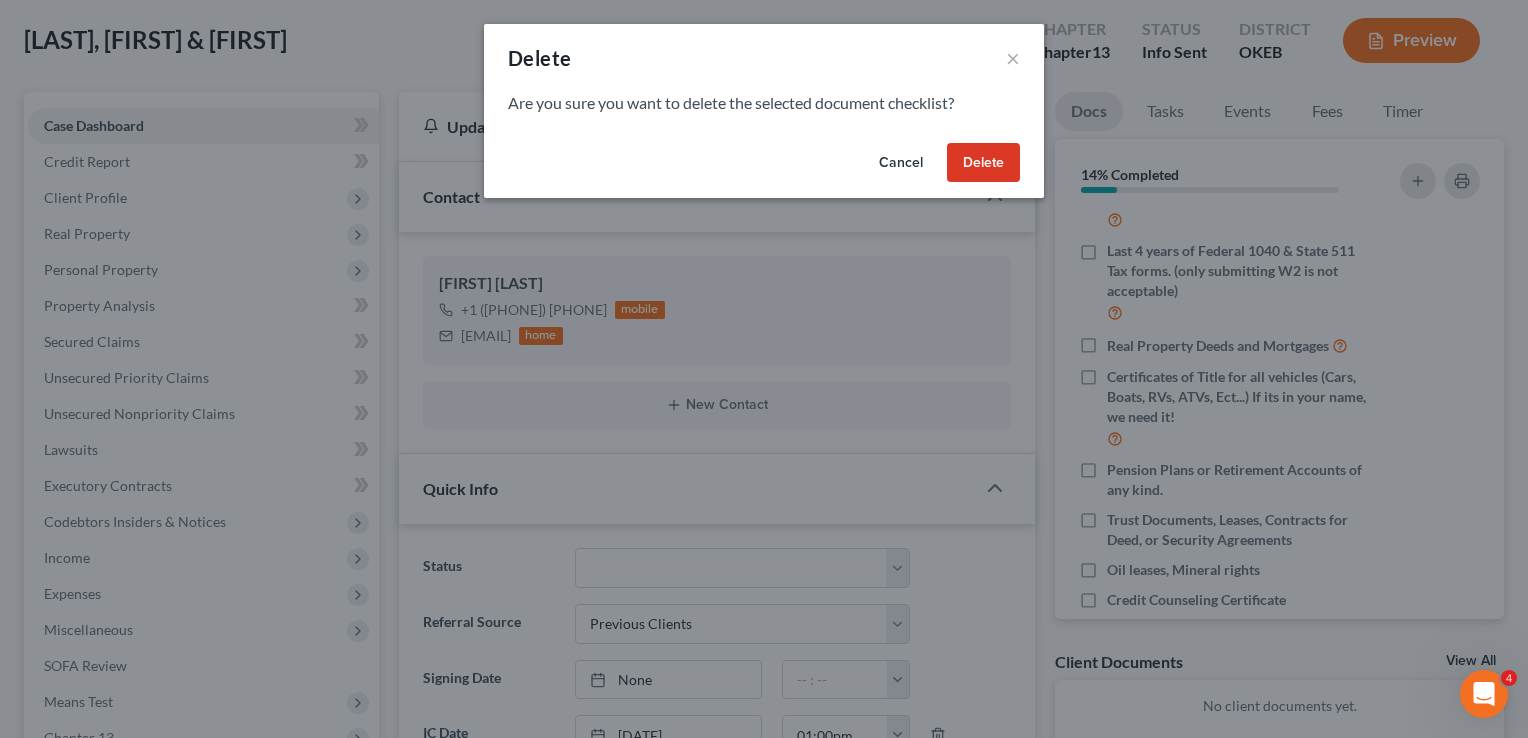 click on "Delete" at bounding box center (983, 163) 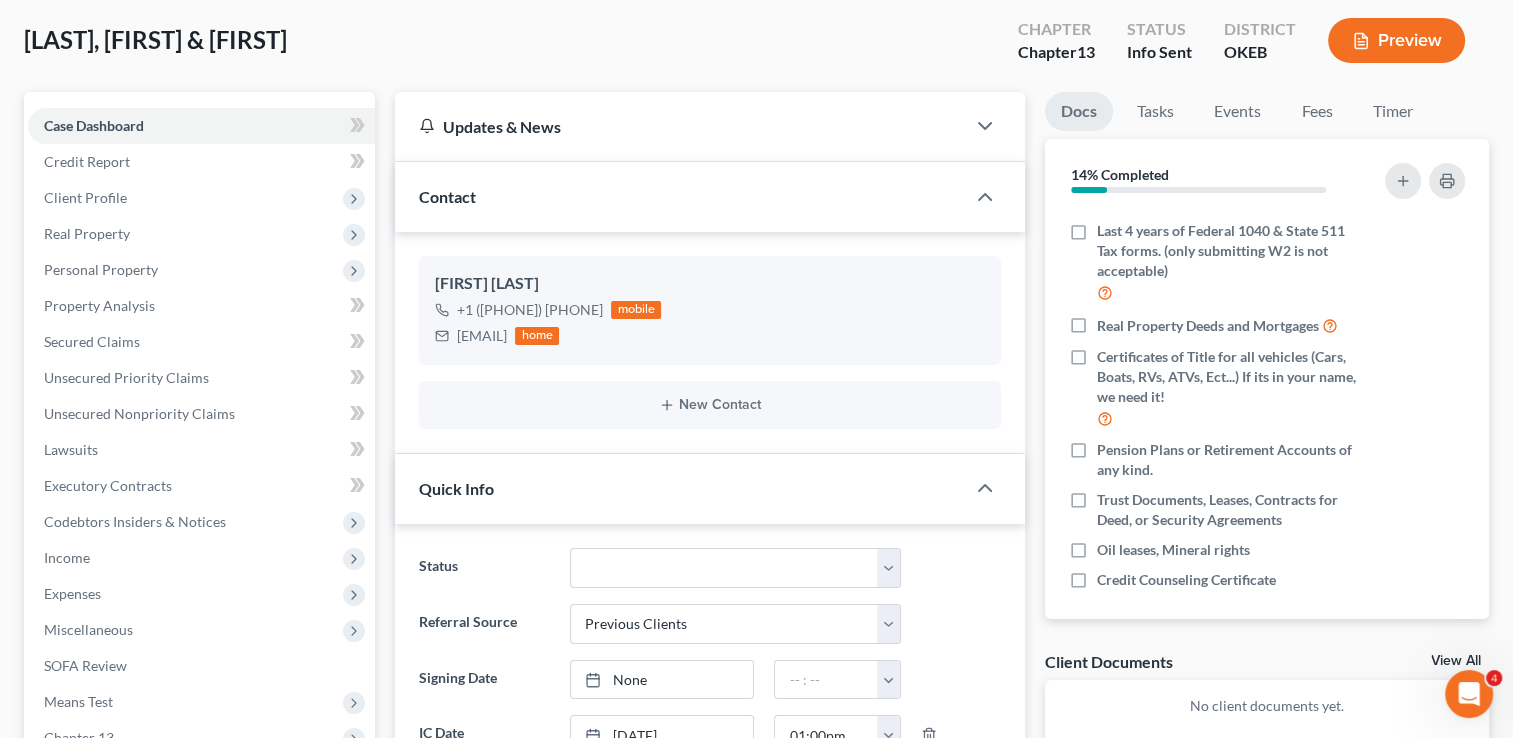 scroll, scrollTop: 295, scrollLeft: 0, axis: vertical 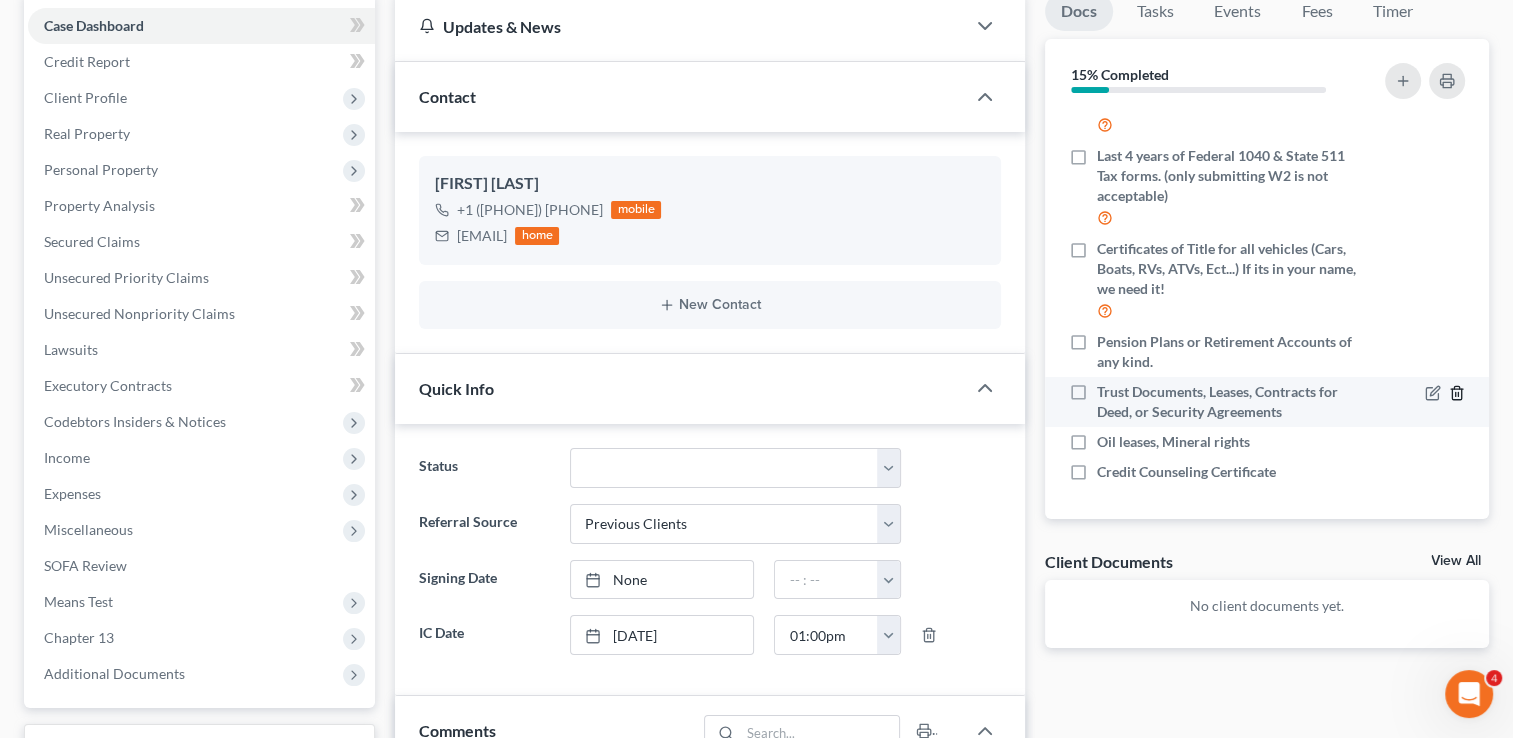 click 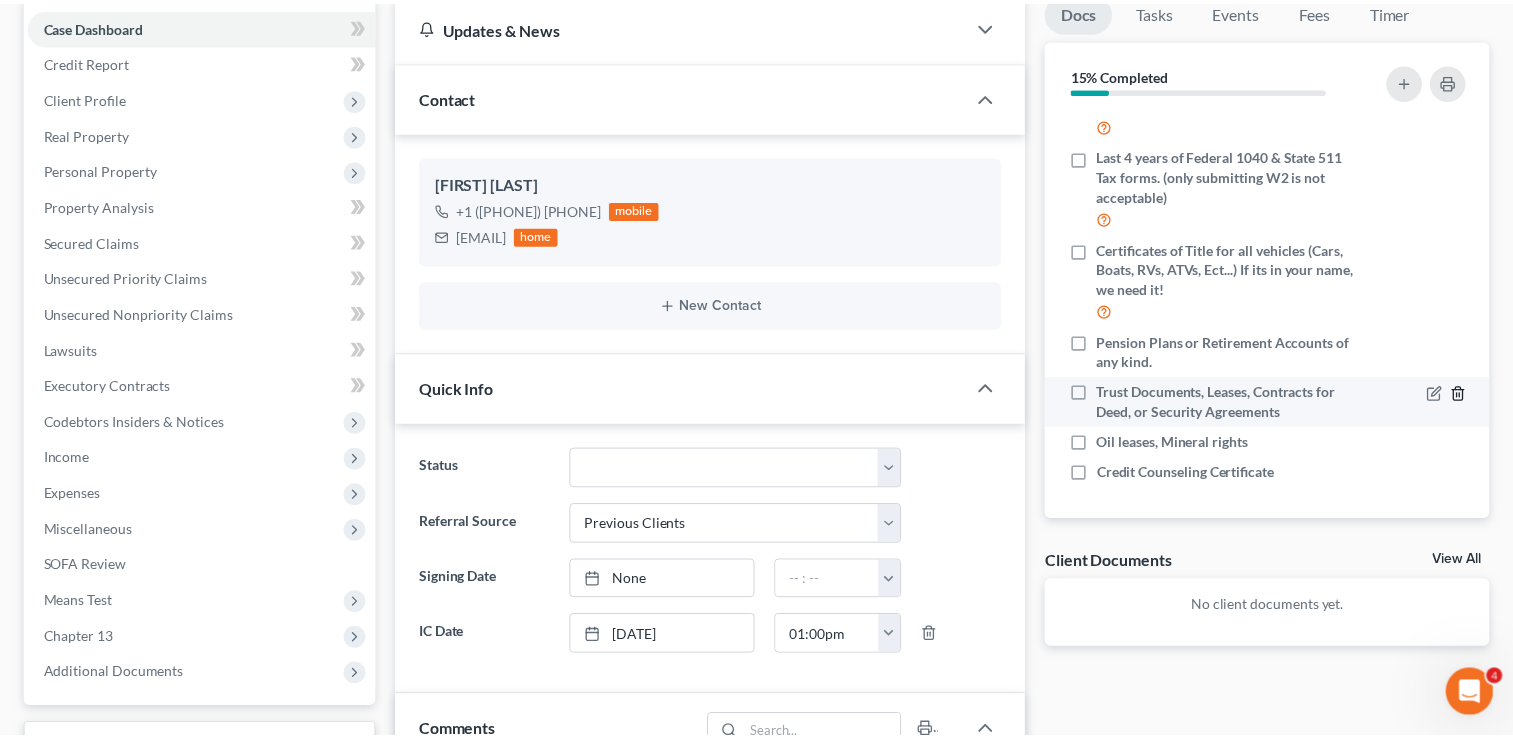 scroll, scrollTop: 275, scrollLeft: 0, axis: vertical 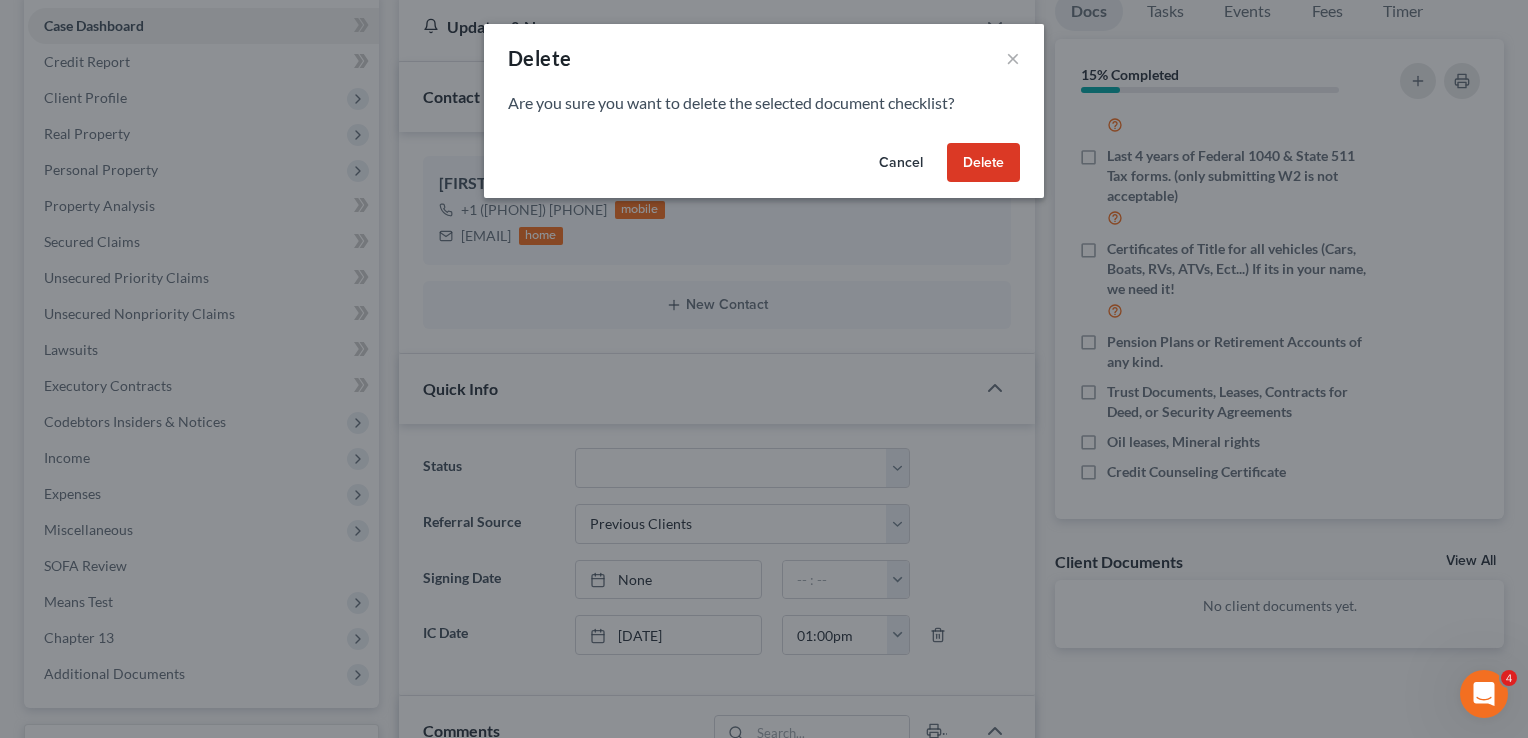 click on "Delete" at bounding box center [983, 163] 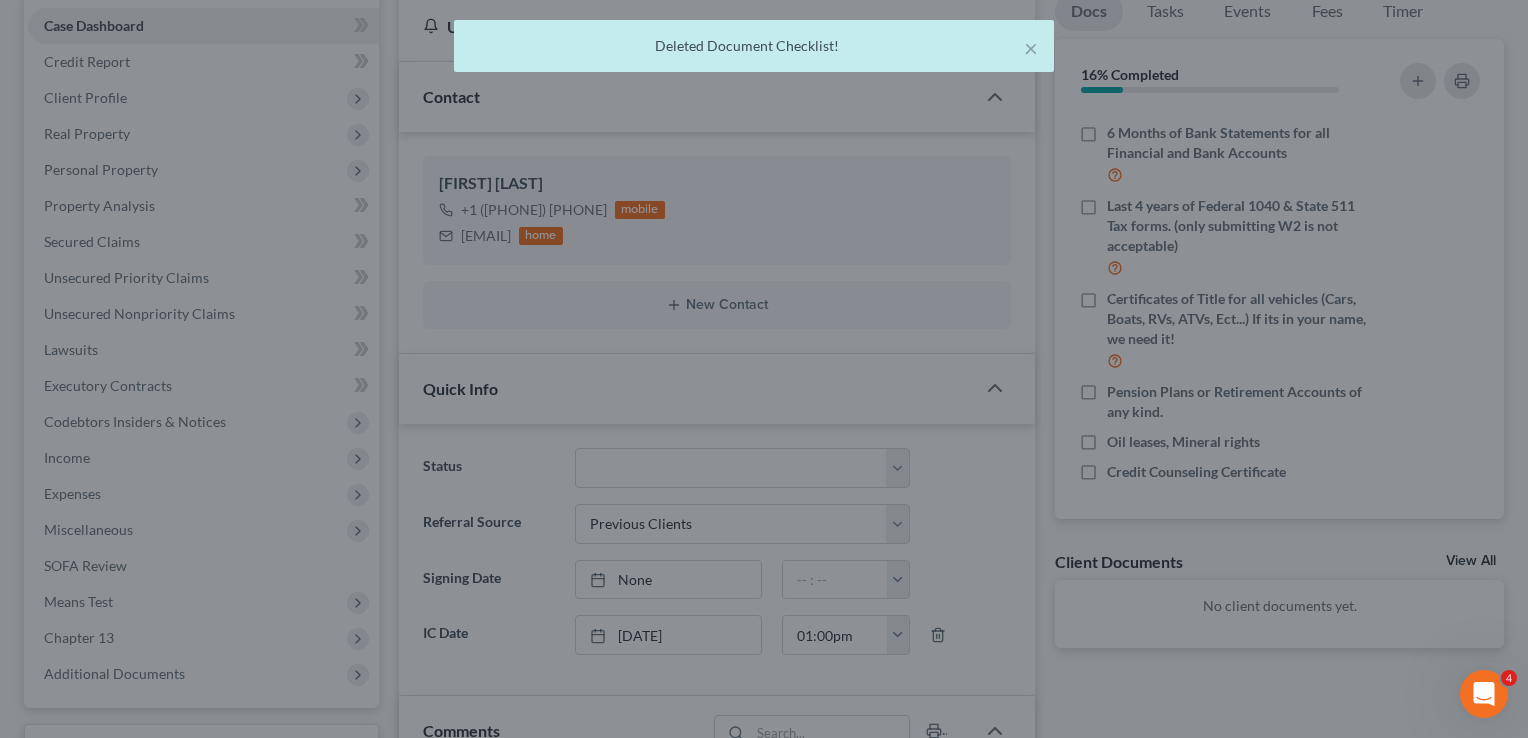 scroll, scrollTop: 245, scrollLeft: 0, axis: vertical 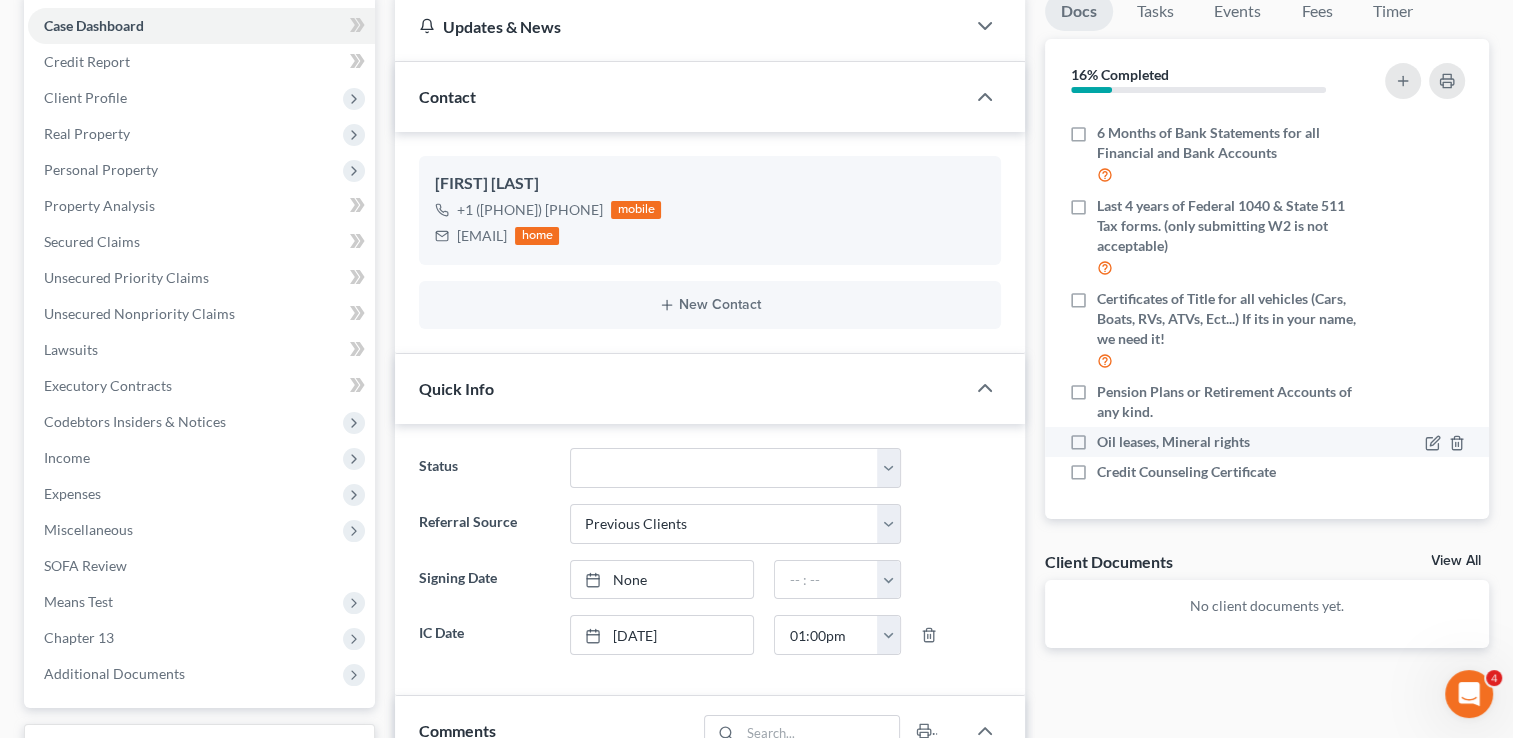click at bounding box center [1423, 442] 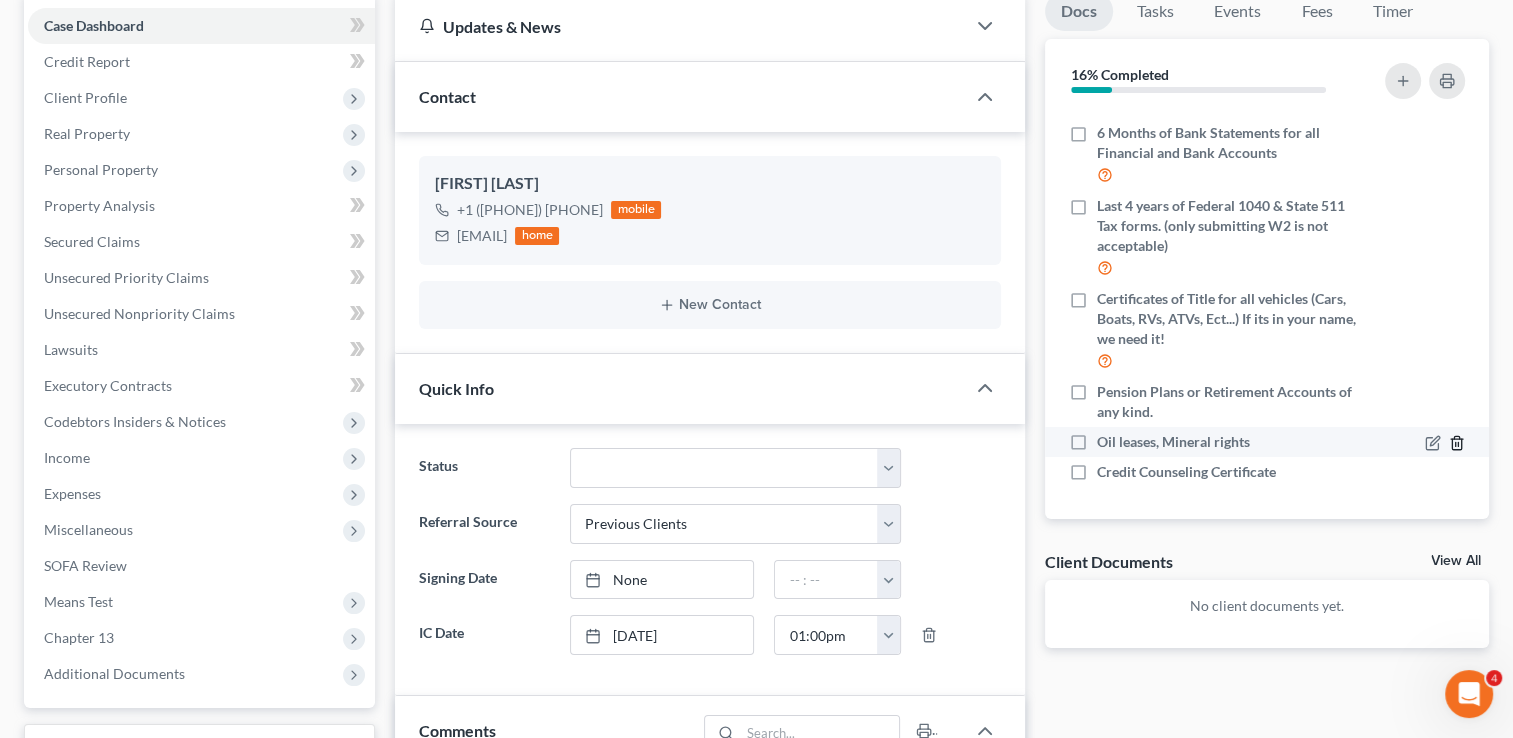 click 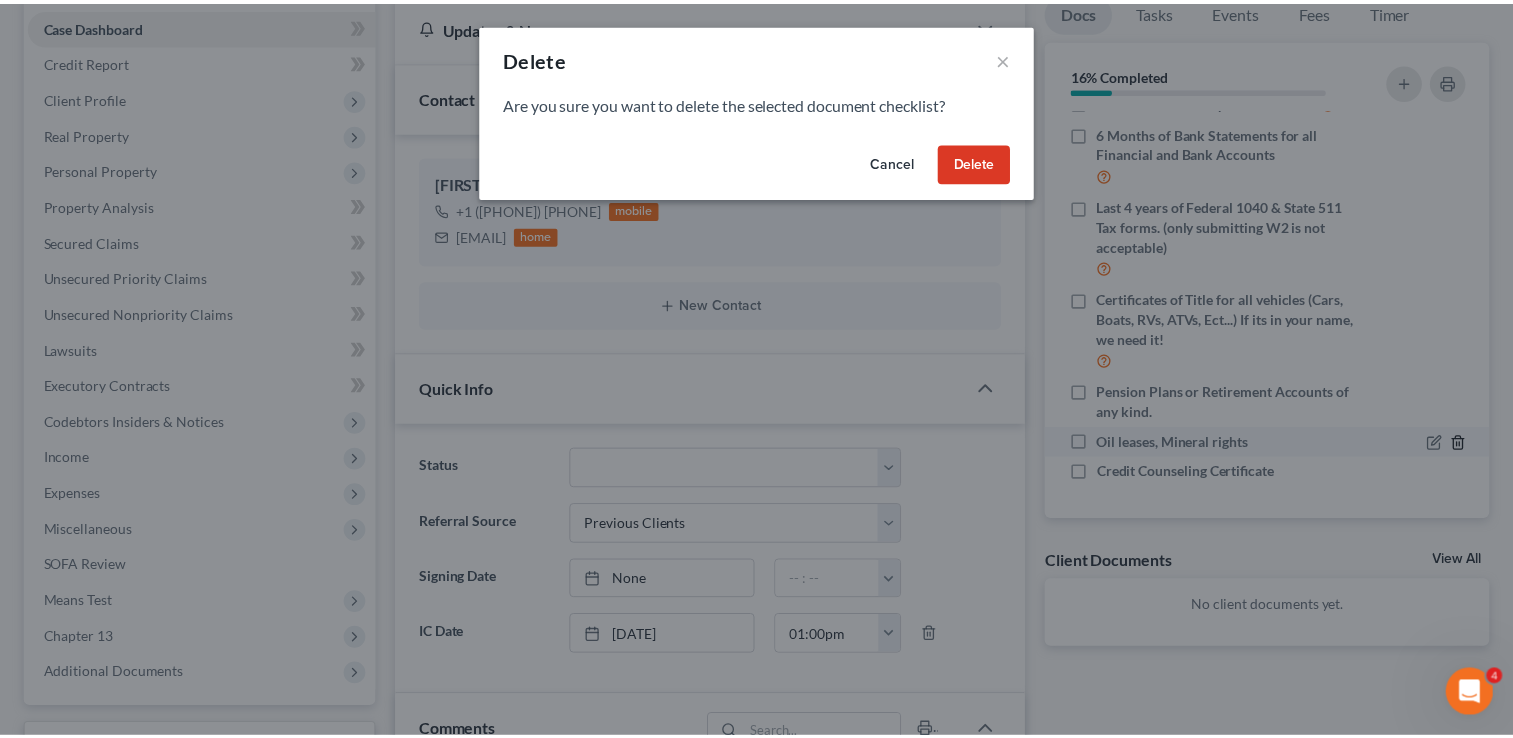 scroll, scrollTop: 225, scrollLeft: 0, axis: vertical 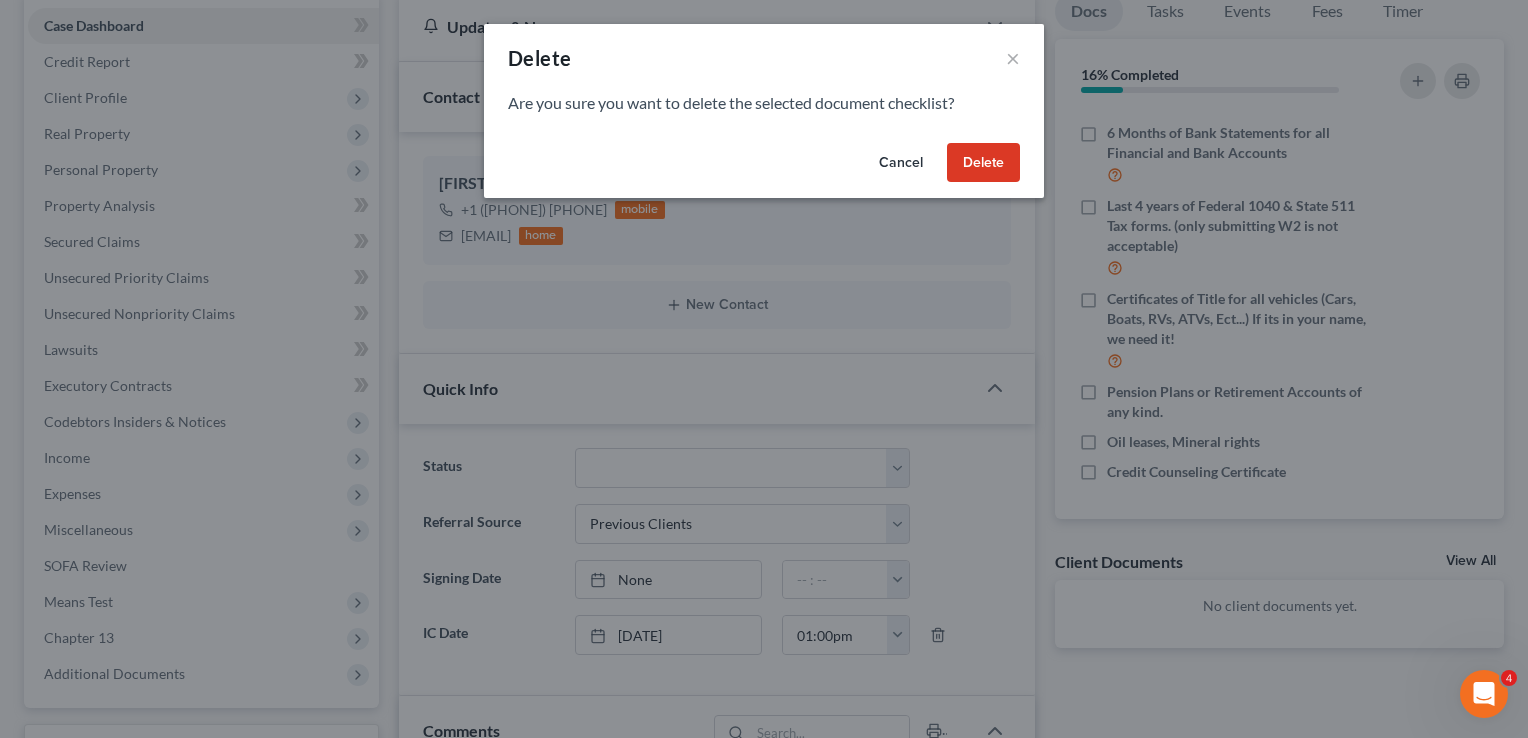 click on "Delete" at bounding box center [983, 163] 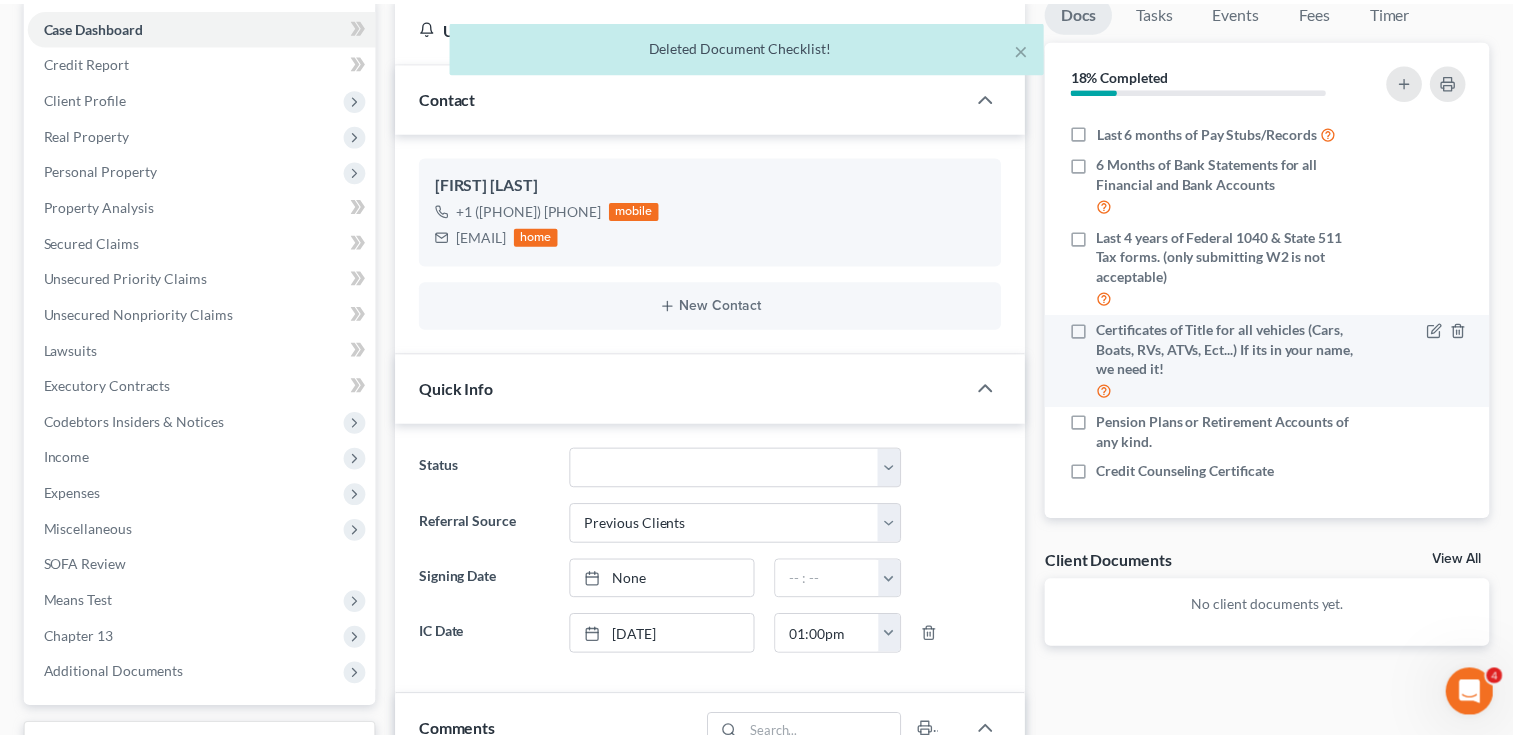 scroll, scrollTop: 215, scrollLeft: 0, axis: vertical 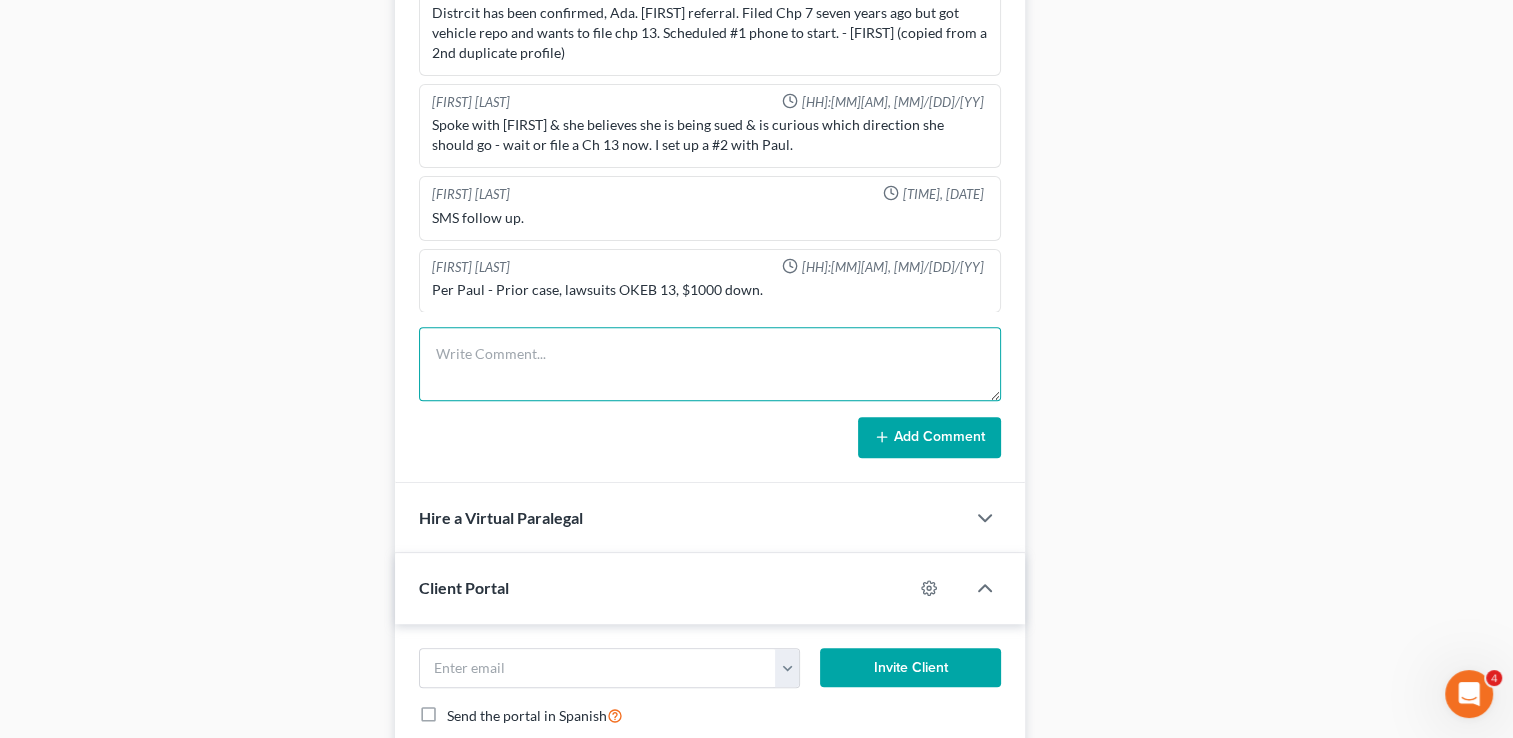 click at bounding box center (710, 364) 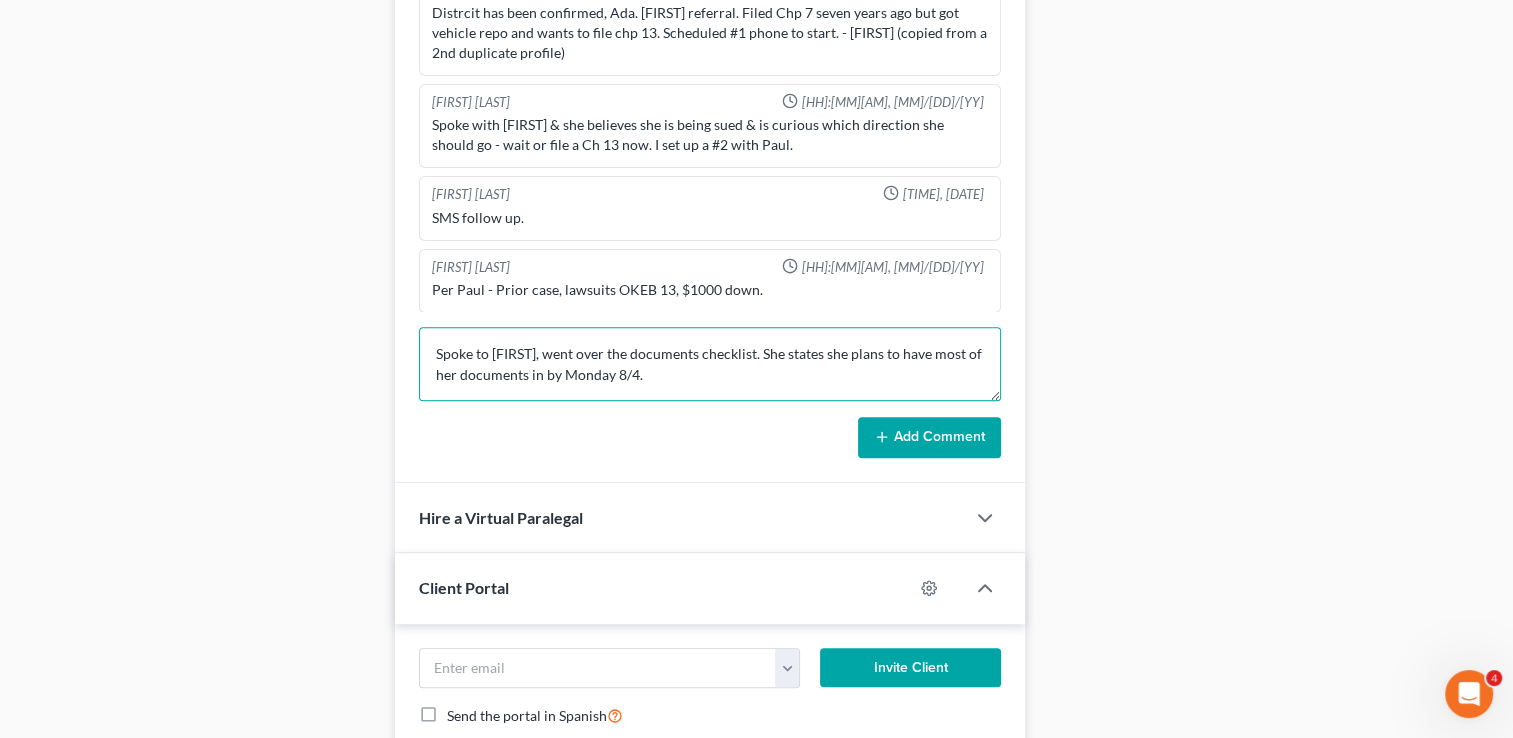 click on "Spoke to [FIRST], went over the documents checklist. She states she plans to have most of her documents in by Monday 8/4." at bounding box center [710, 364] 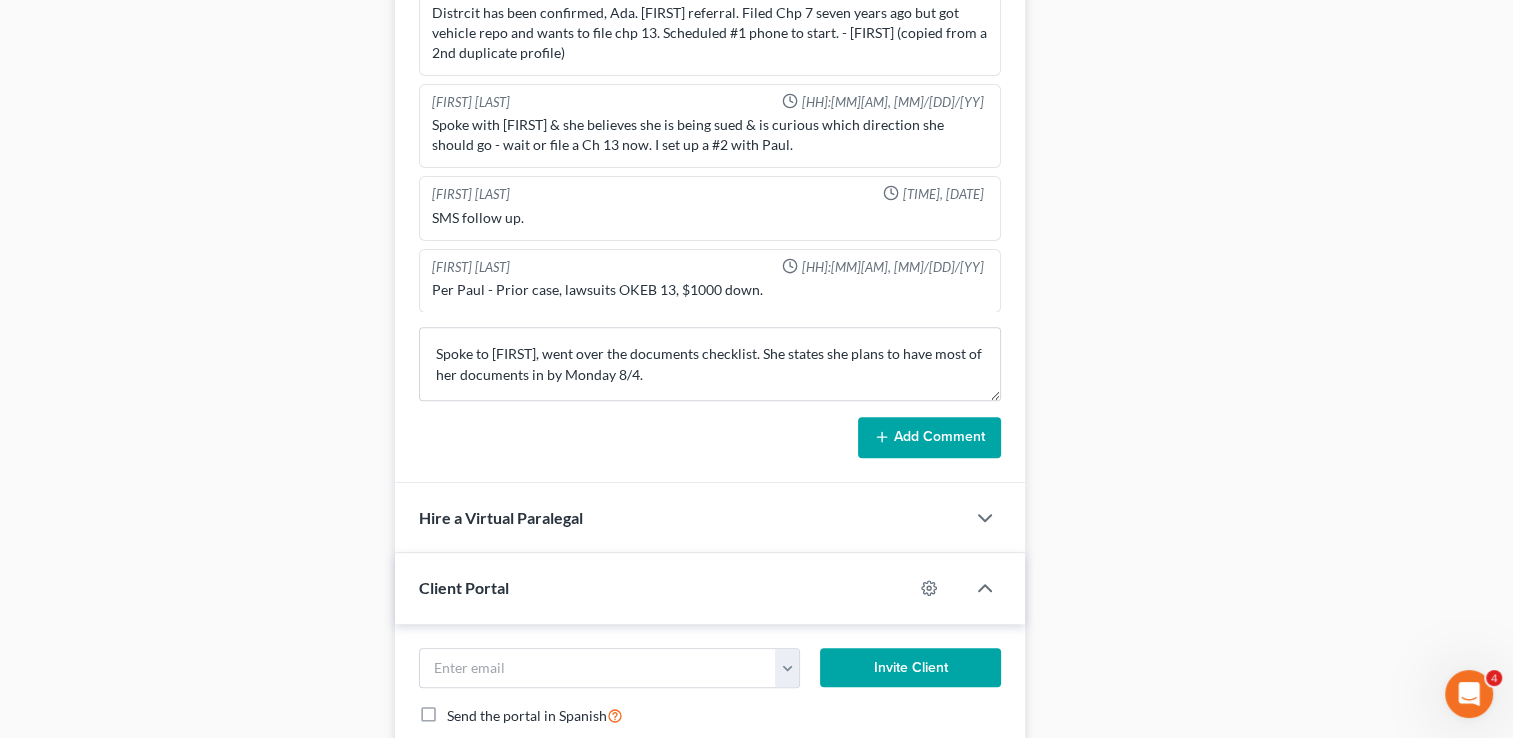 click 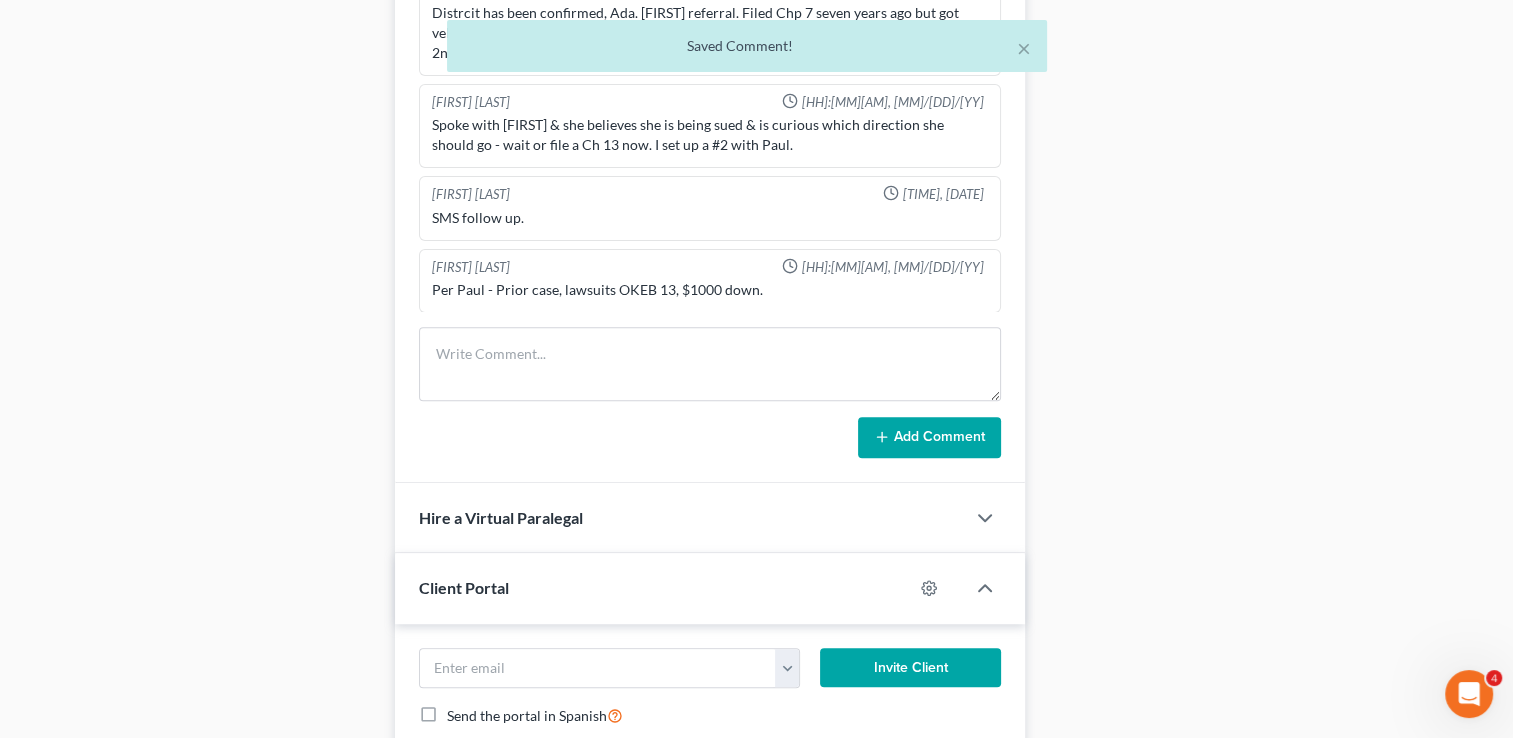 scroll, scrollTop: 186, scrollLeft: 0, axis: vertical 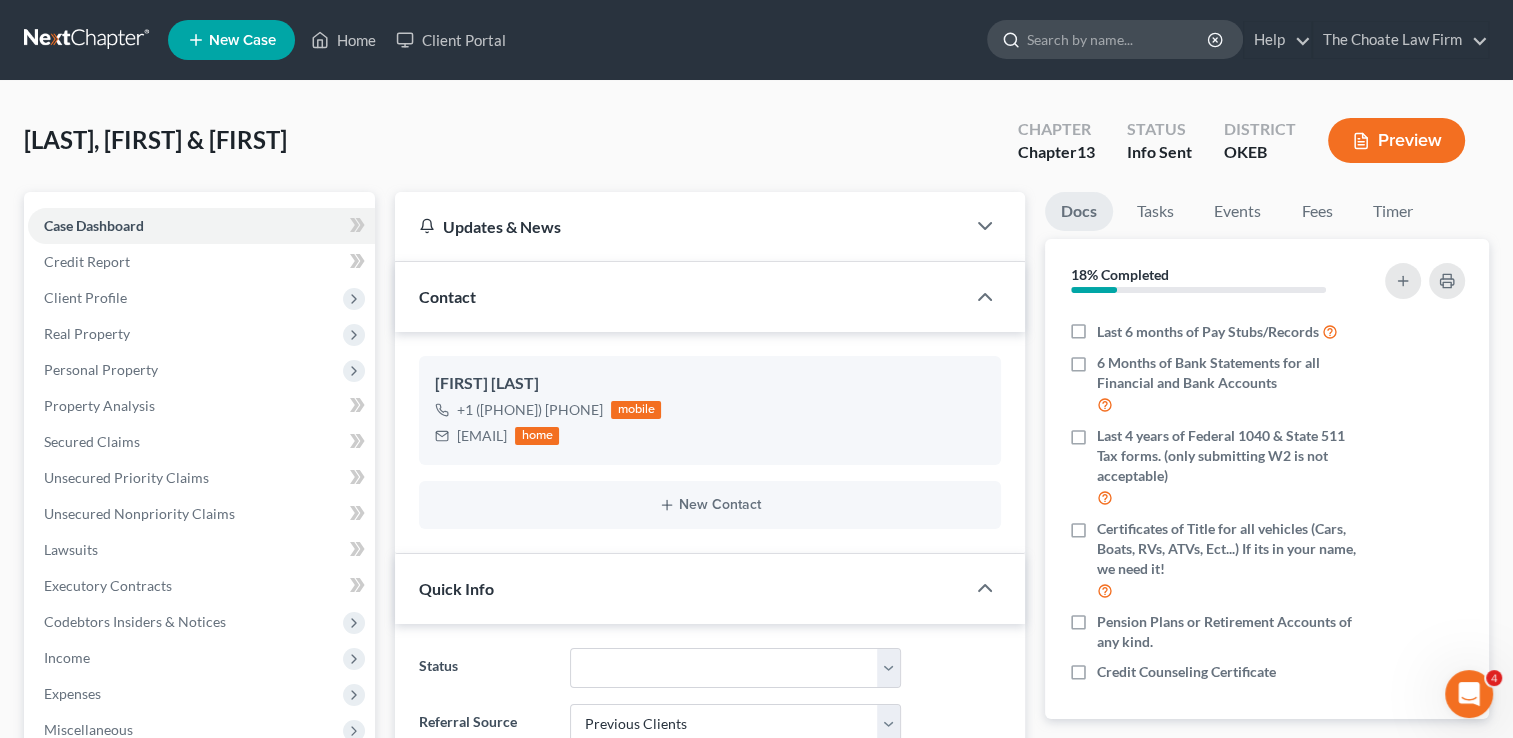 click at bounding box center [1118, 39] 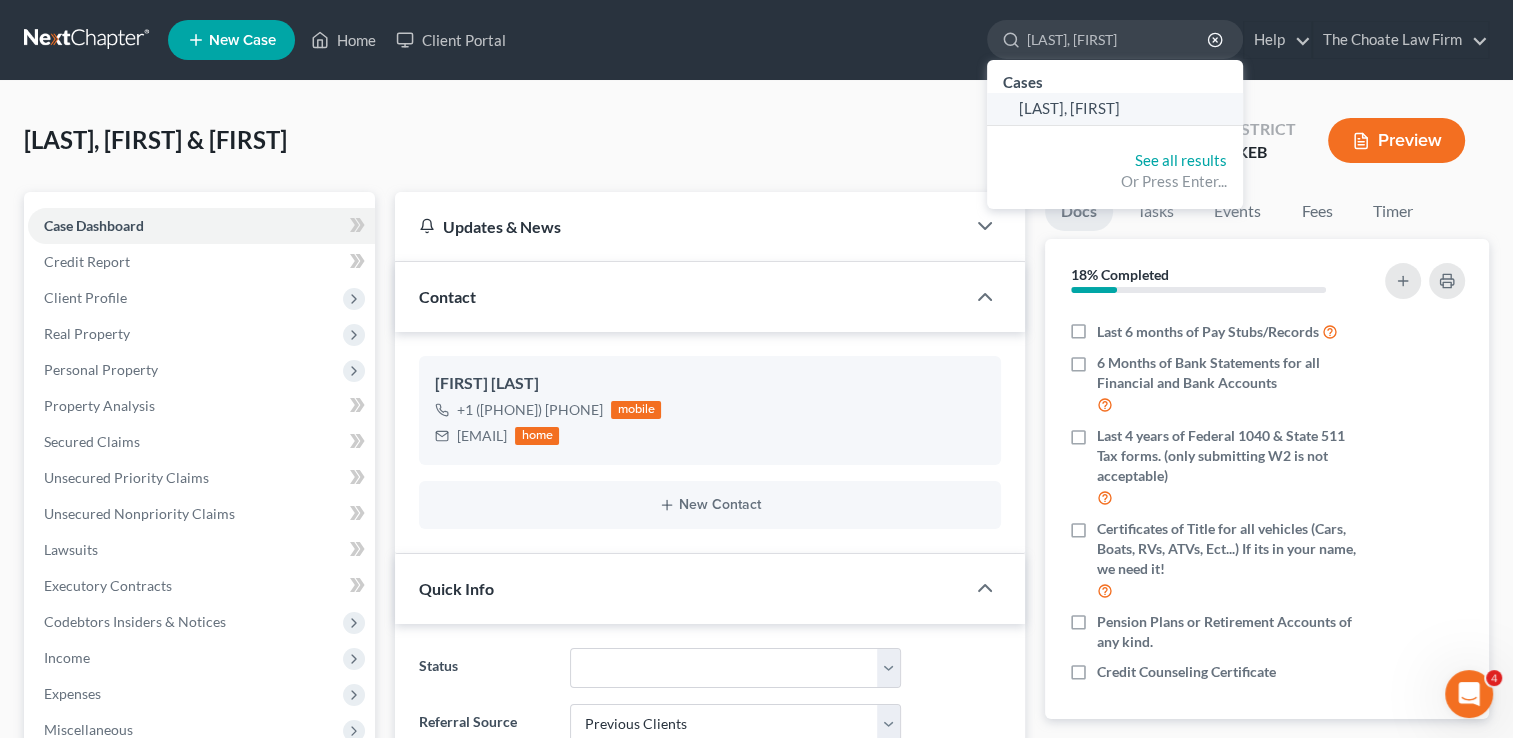 type on "[LAST], [FIRST]" 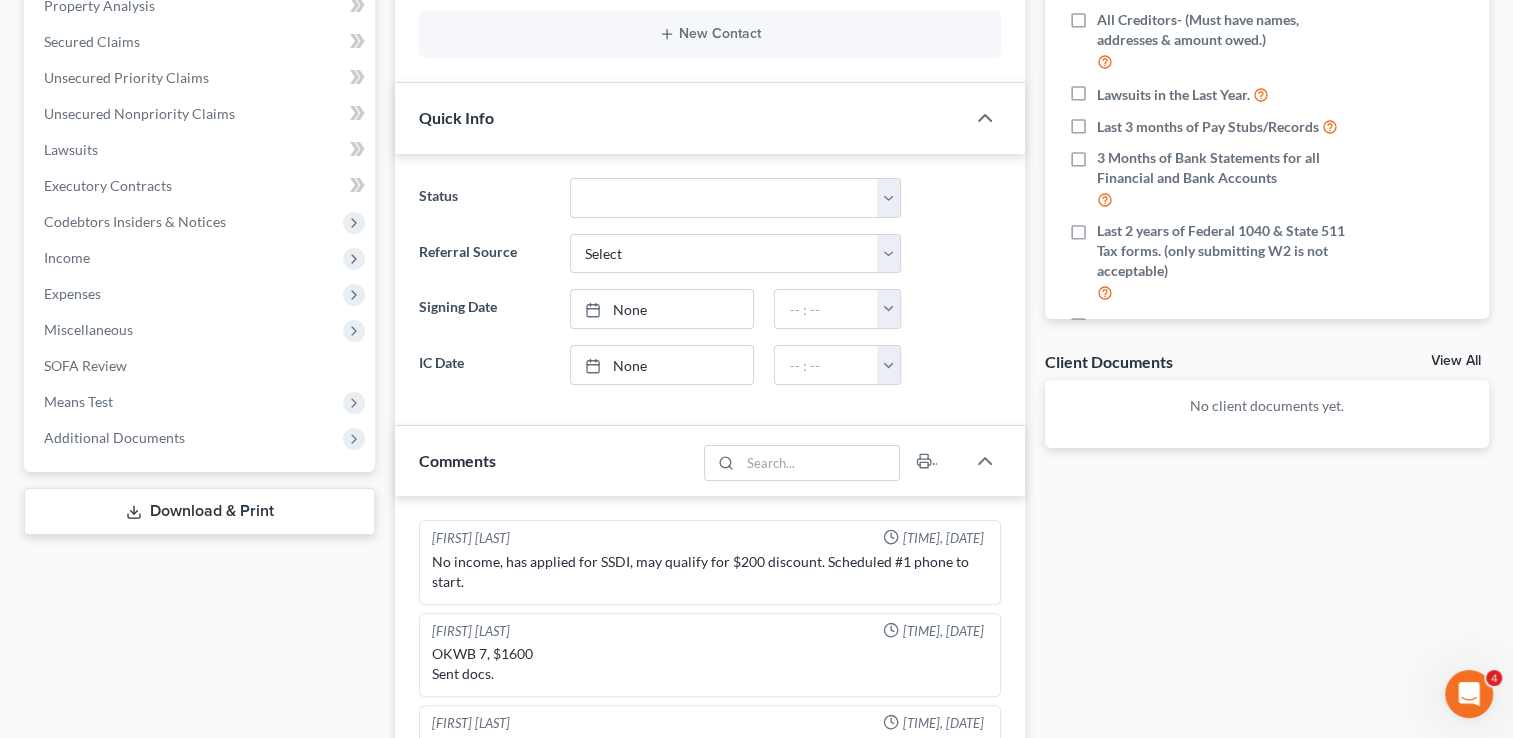 scroll, scrollTop: 700, scrollLeft: 0, axis: vertical 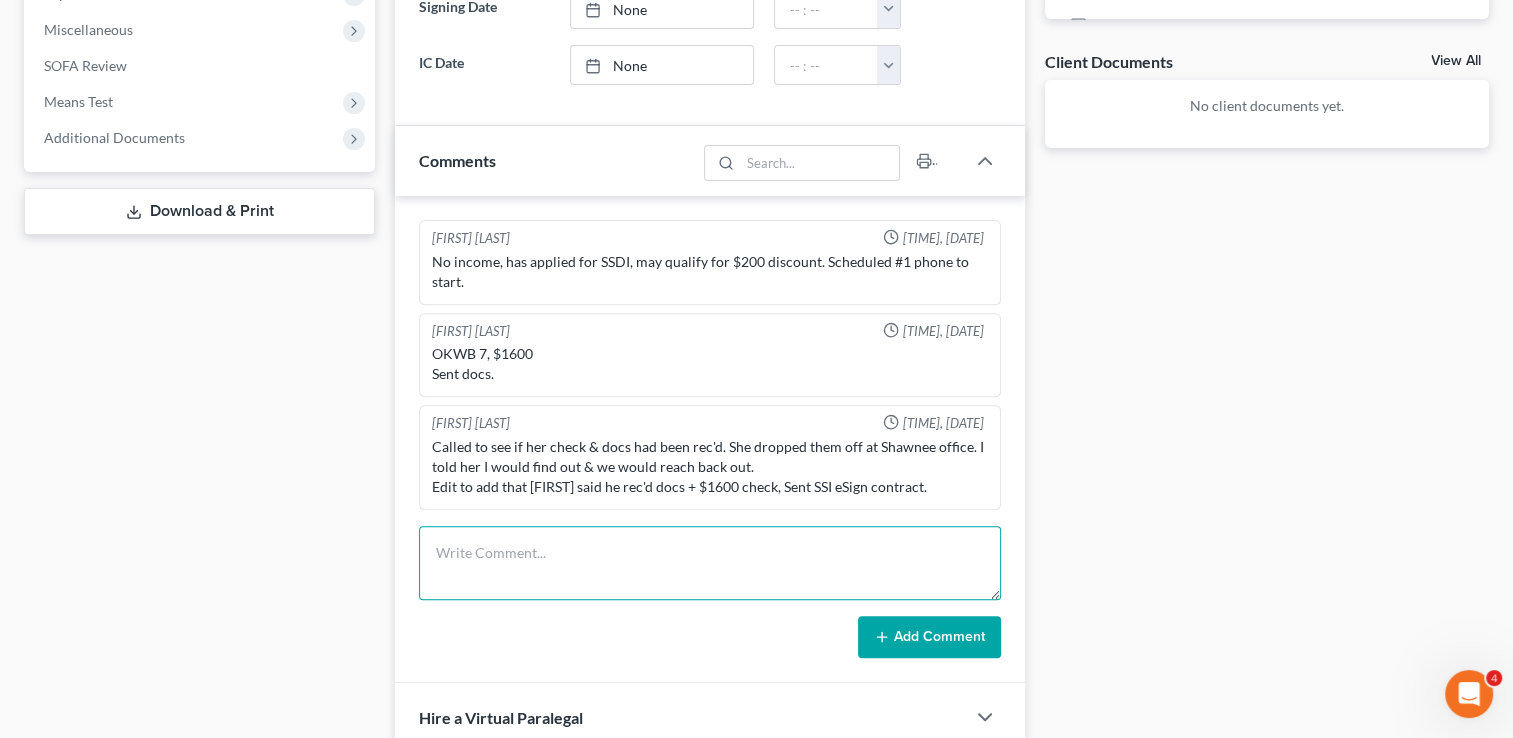 click at bounding box center [710, 563] 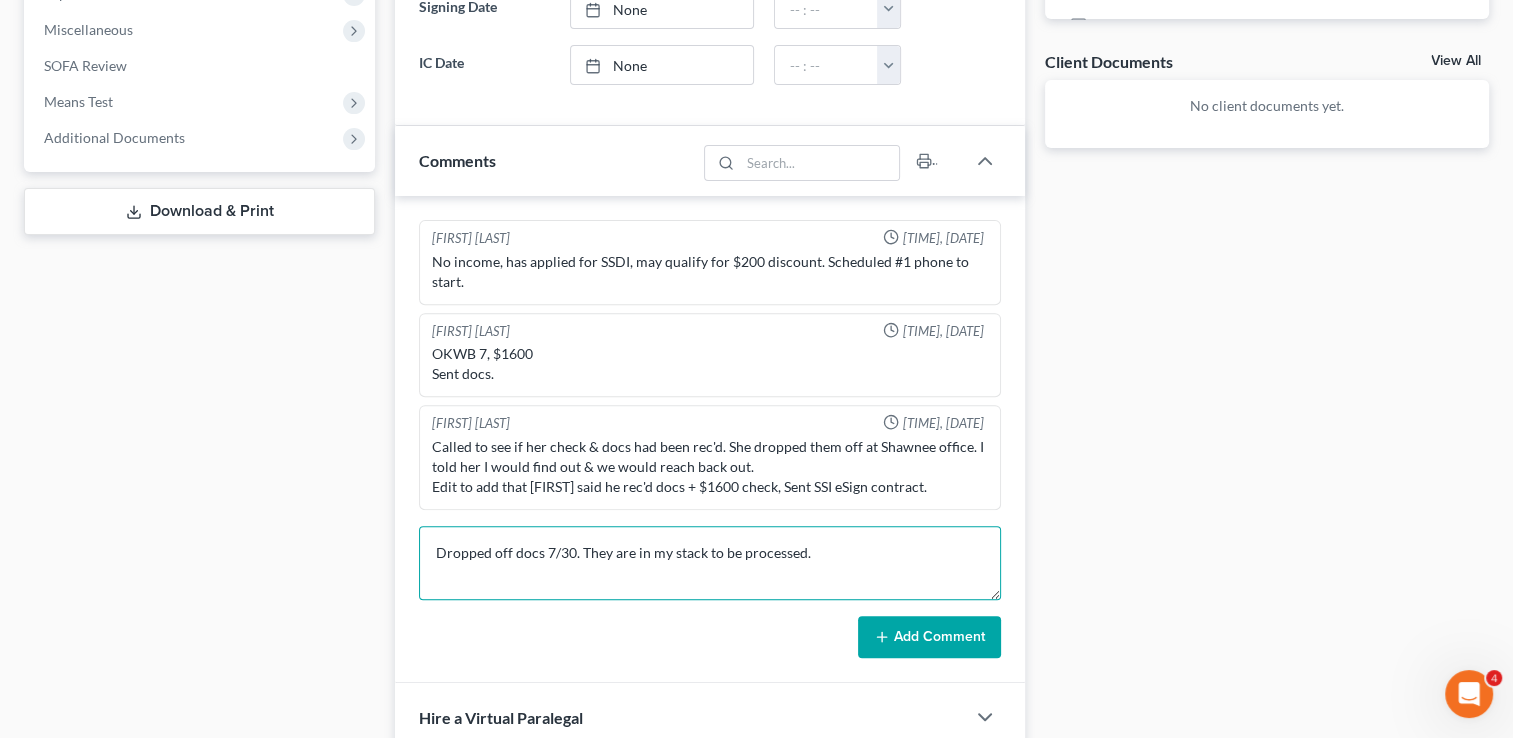click on "Dropped off docs 7/30. They are in my stack to be processed." at bounding box center (710, 563) 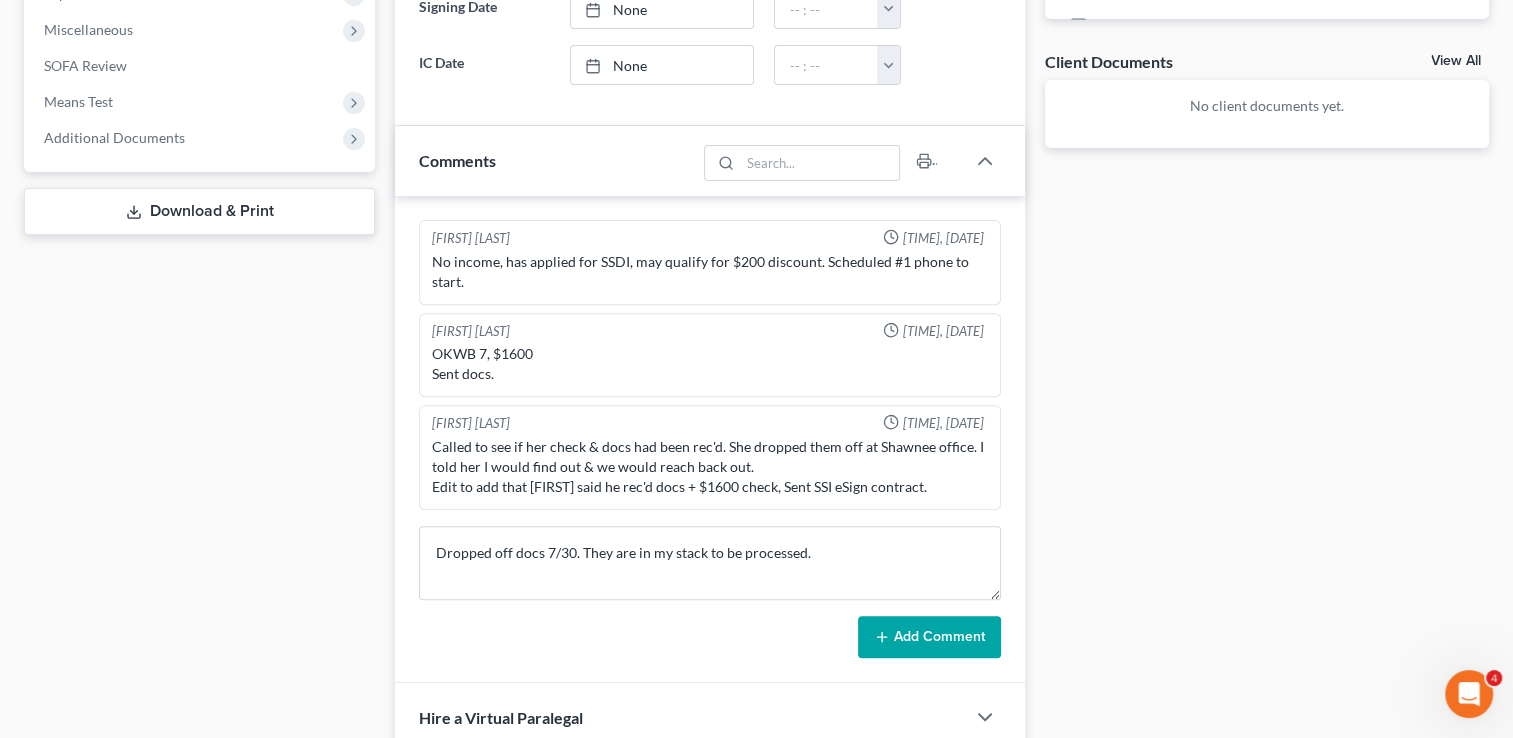 click 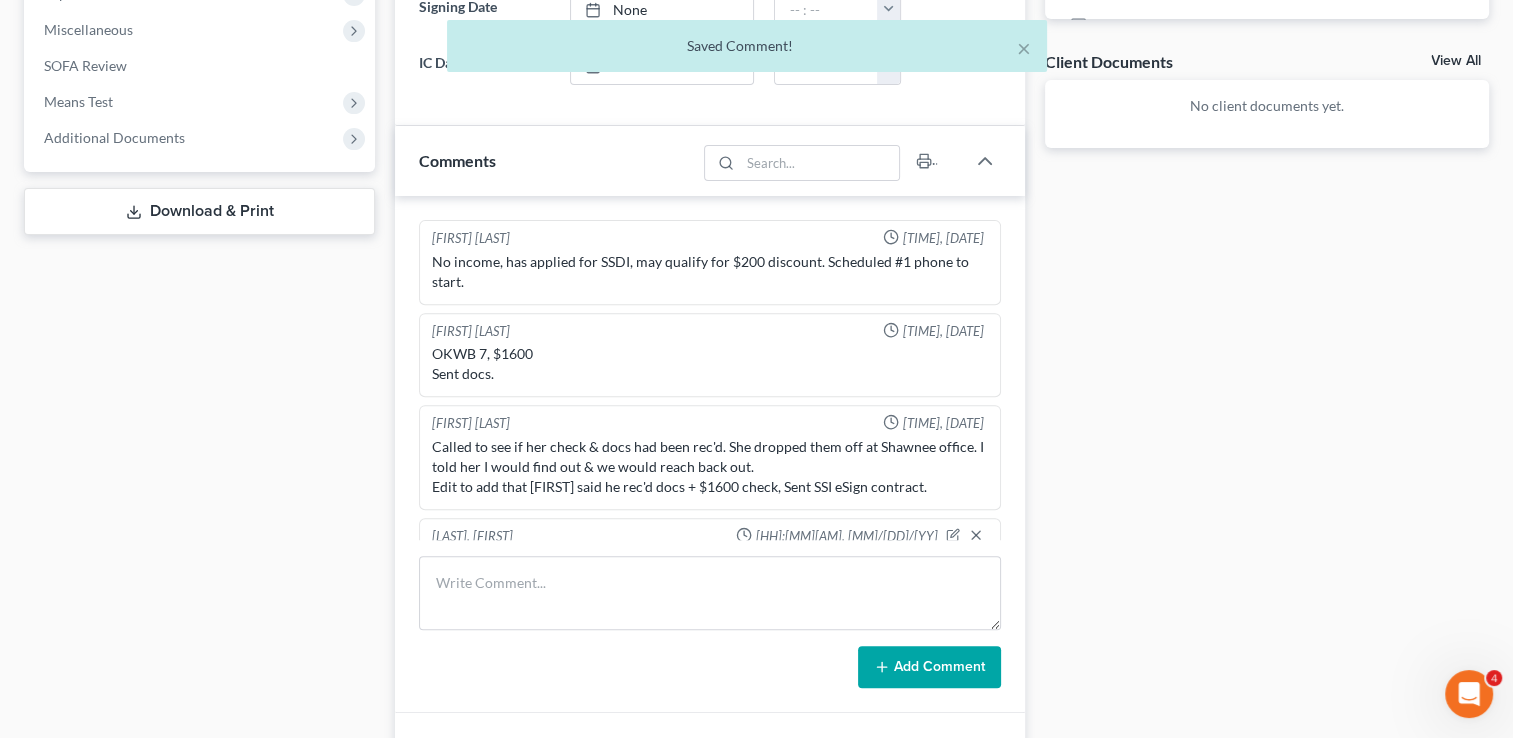 scroll, scrollTop: 42, scrollLeft: 0, axis: vertical 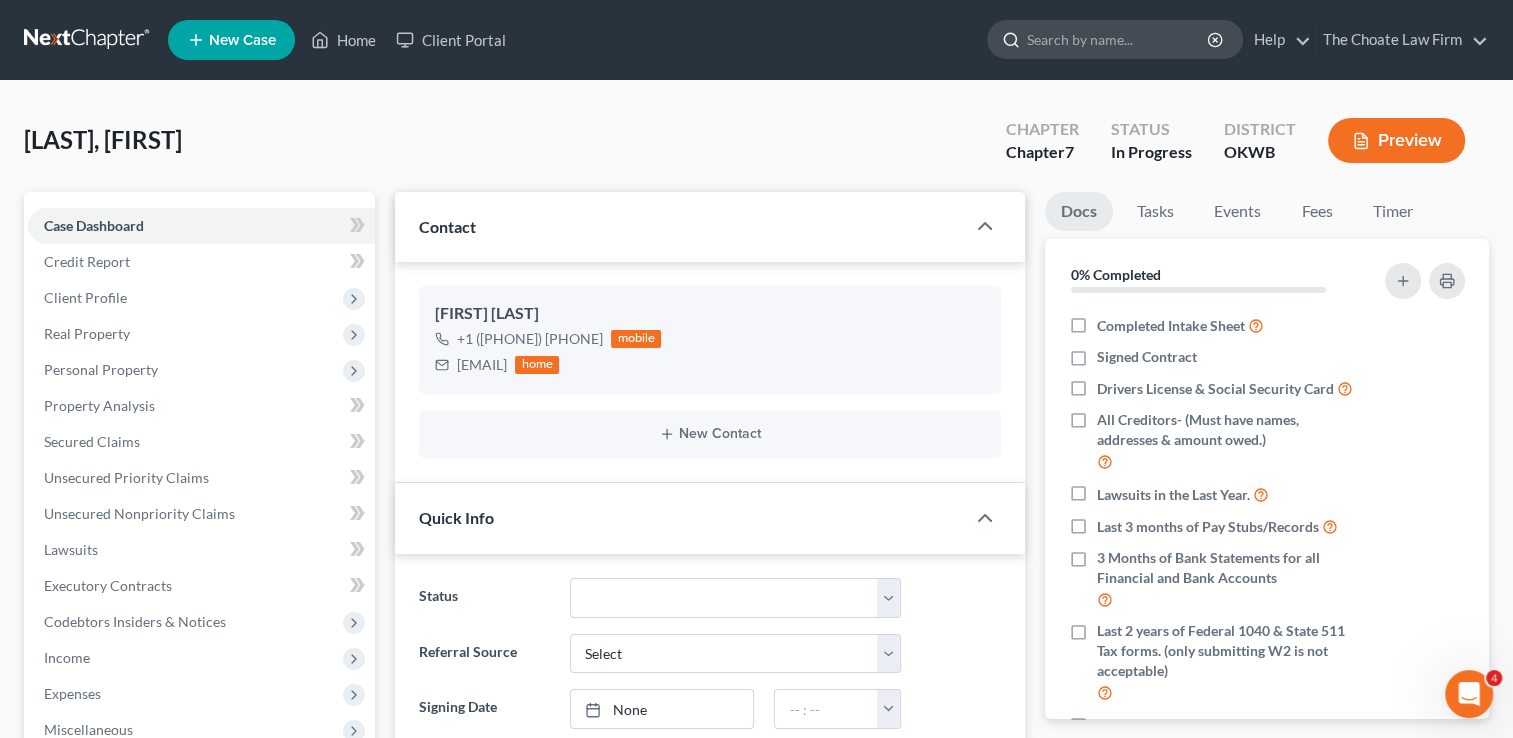 click at bounding box center (1118, 39) 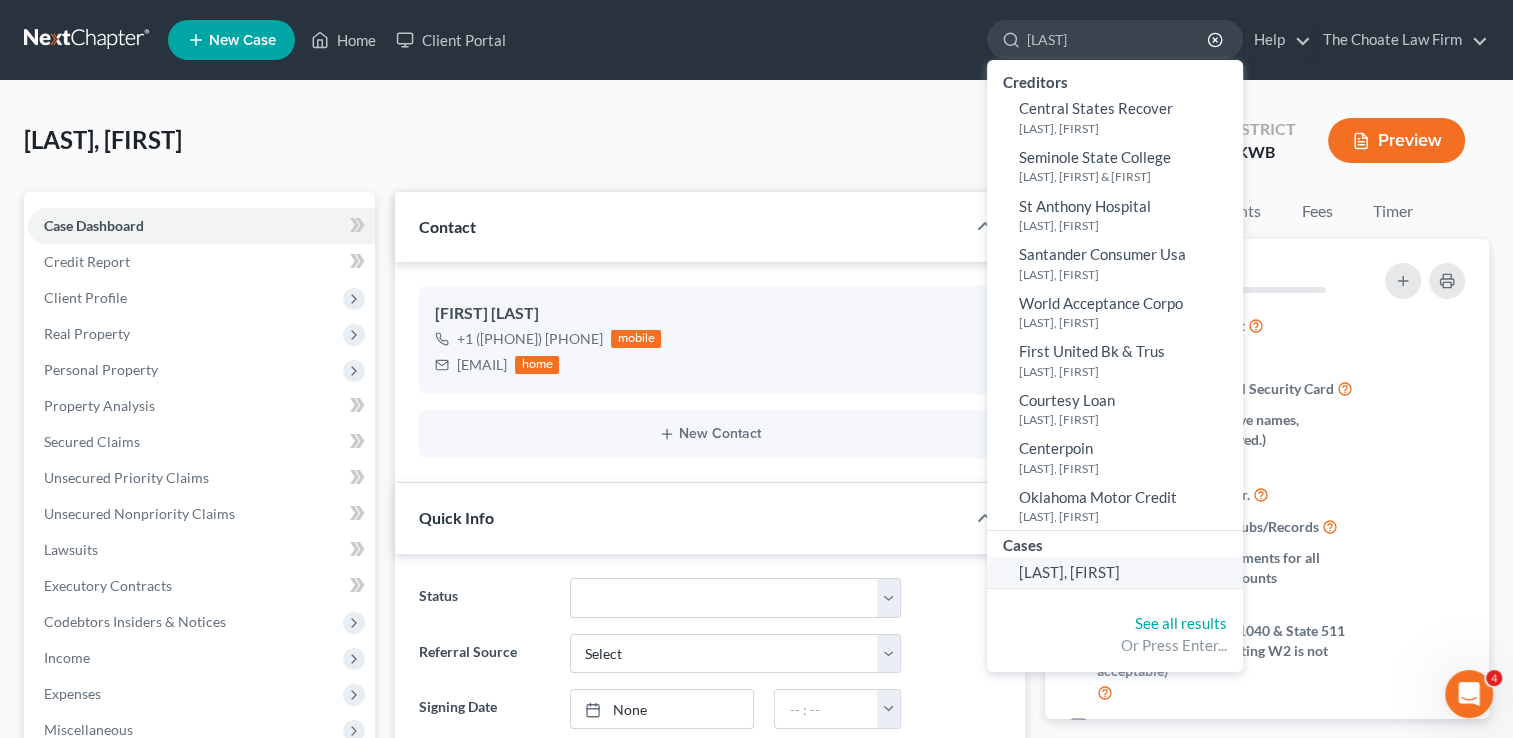 type on "[LAST]" 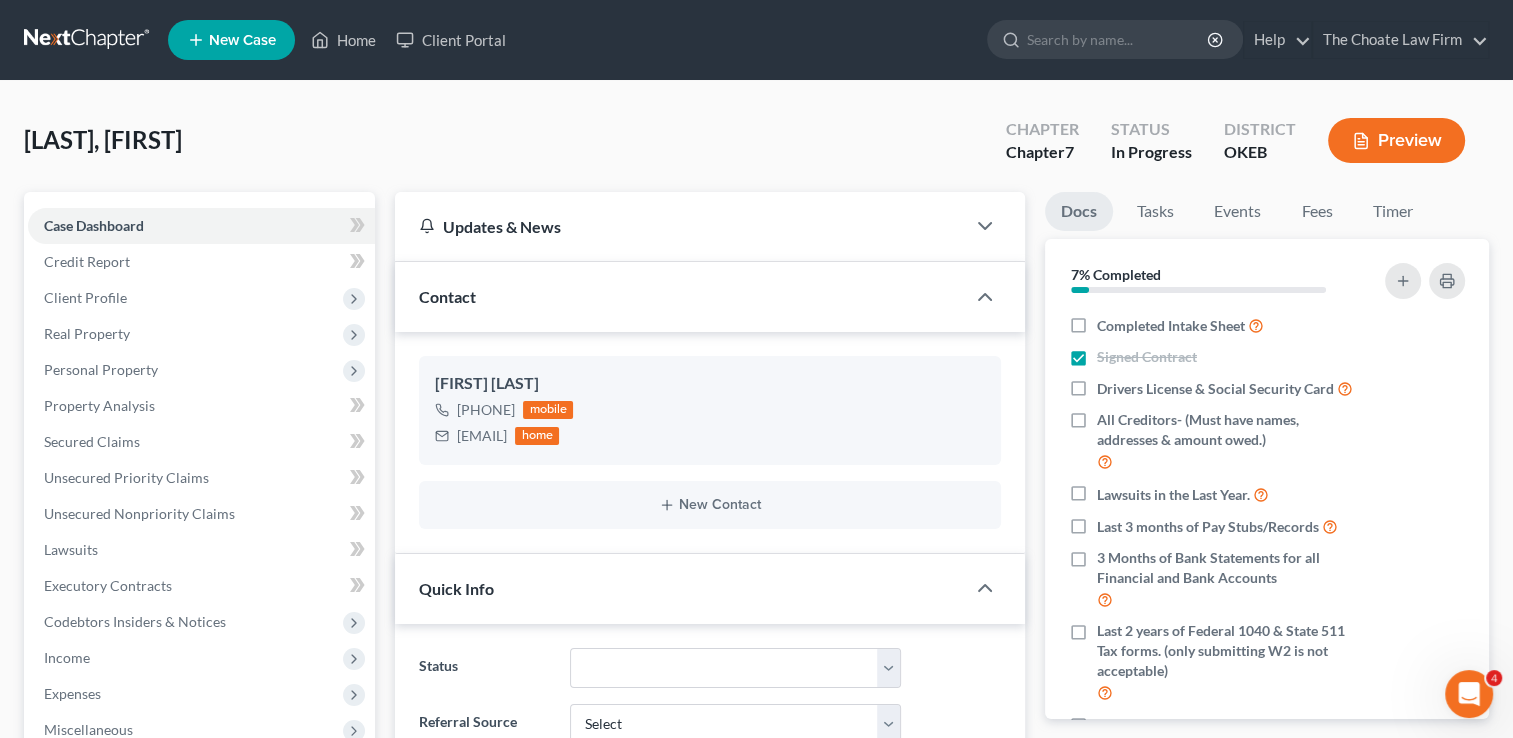 scroll, scrollTop: 94, scrollLeft: 0, axis: vertical 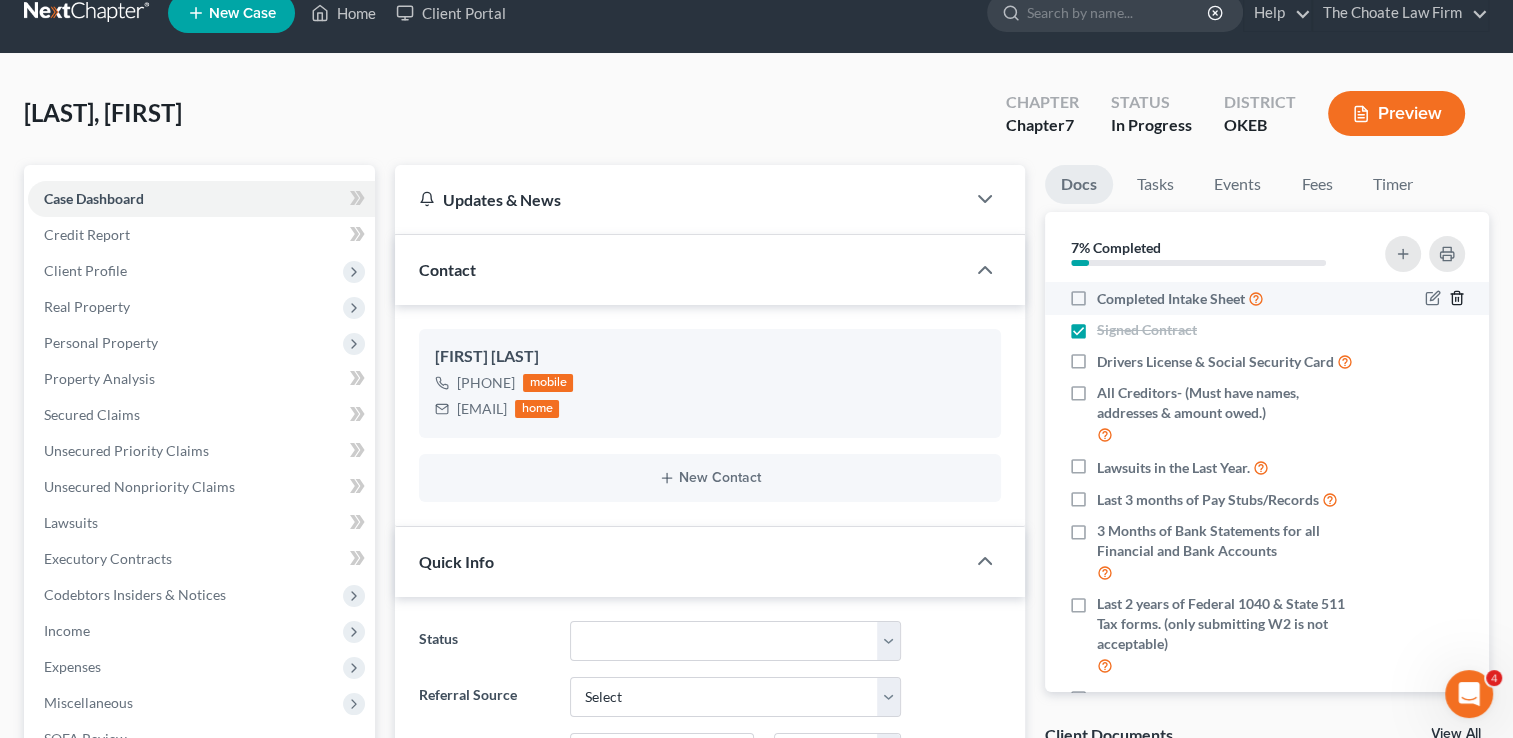 click 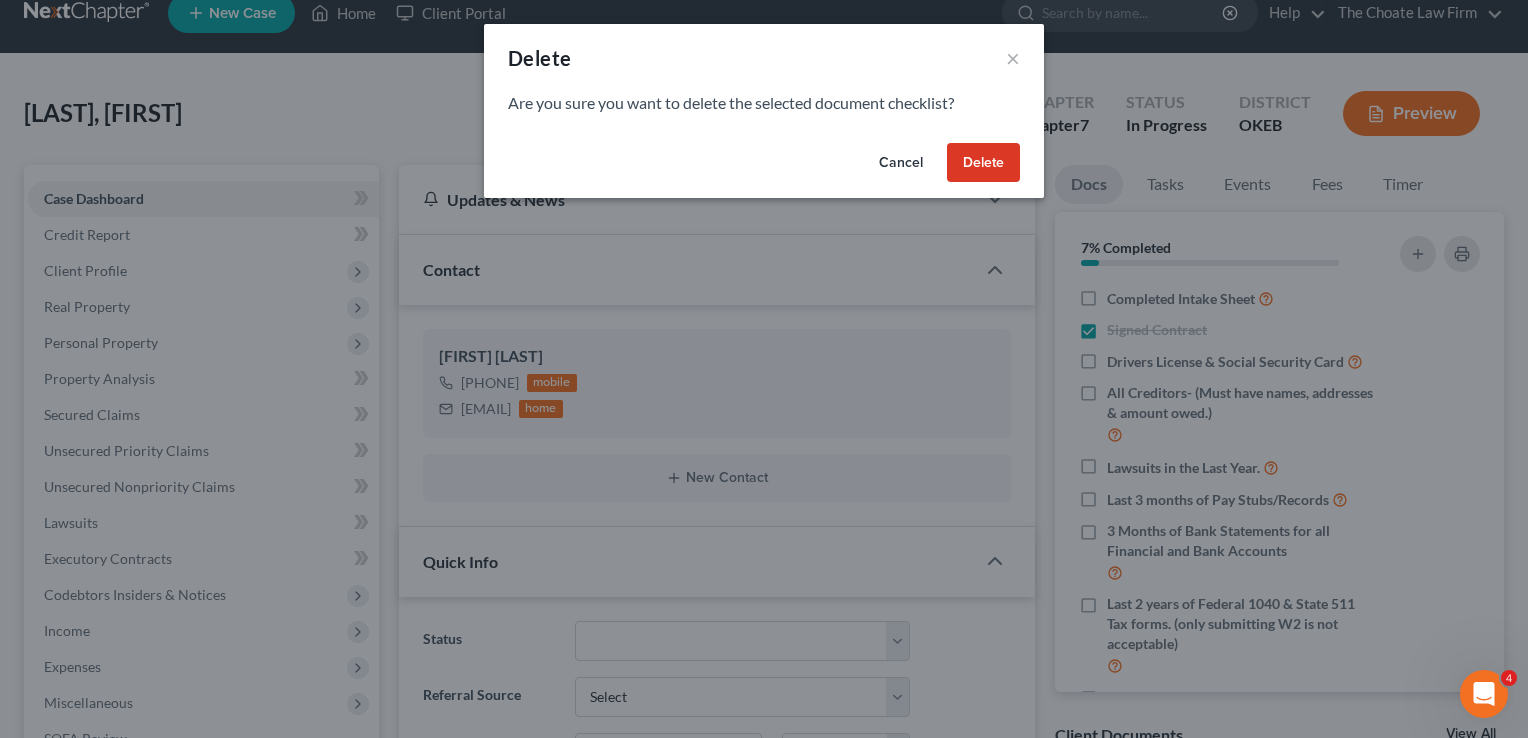 click on "Delete" at bounding box center (983, 163) 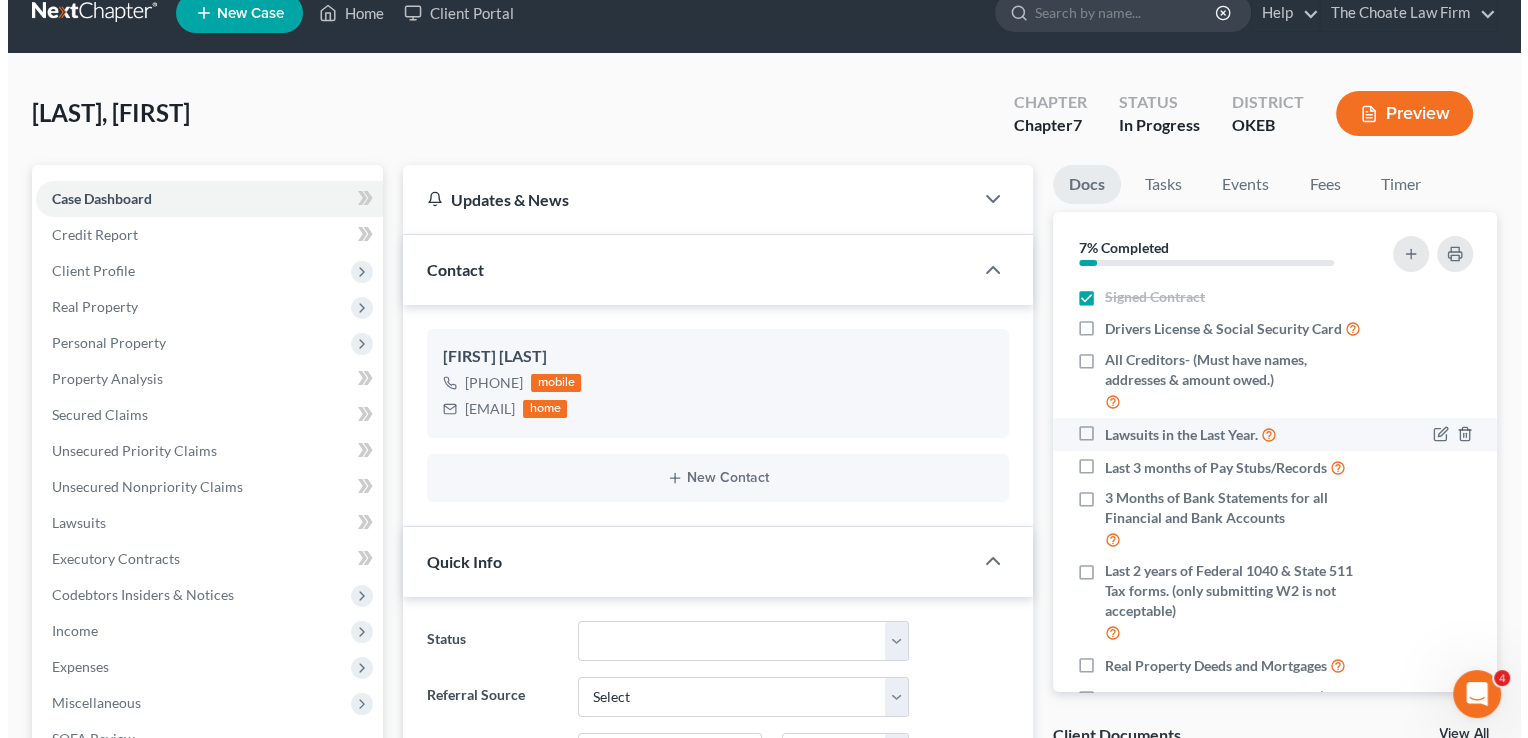 scroll, scrollTop: 100, scrollLeft: 0, axis: vertical 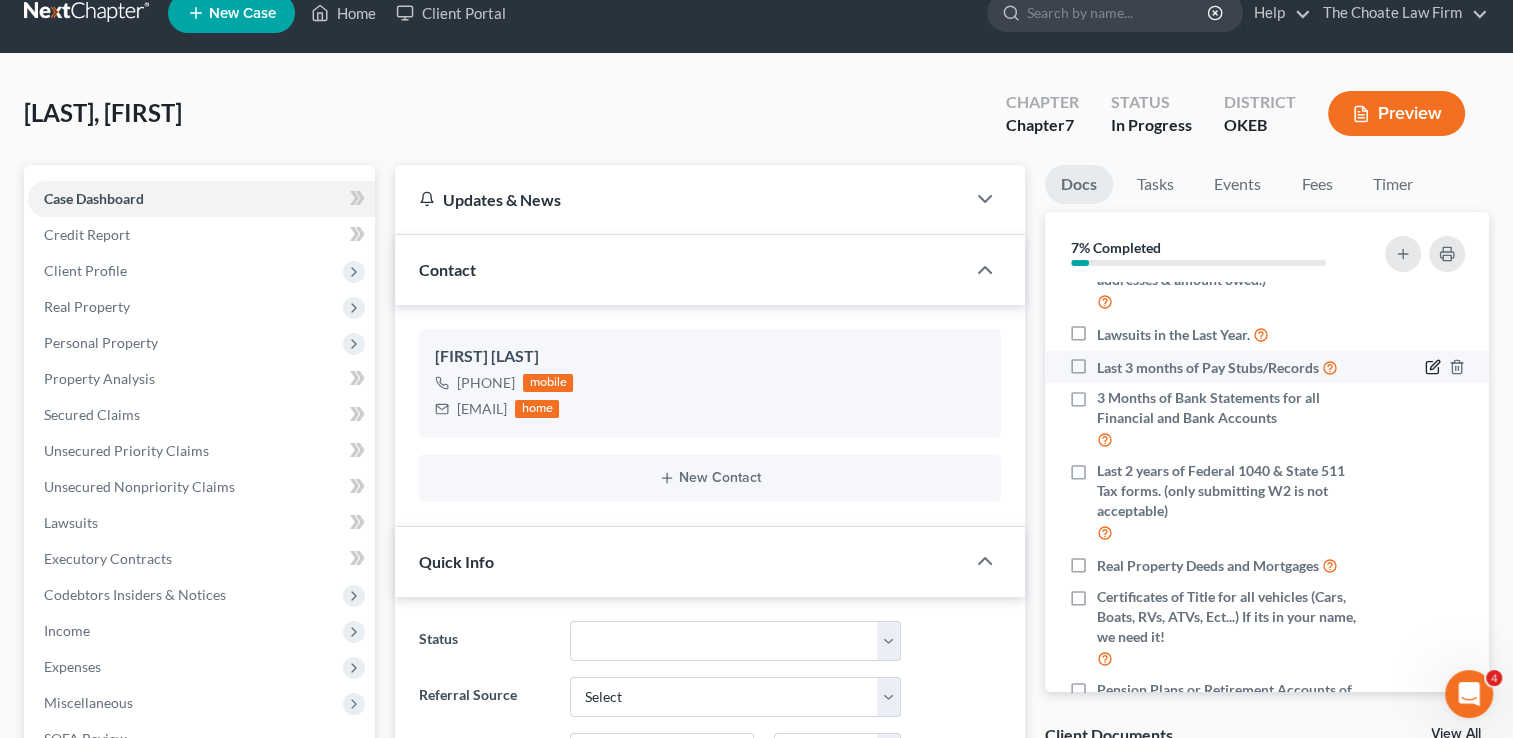 click 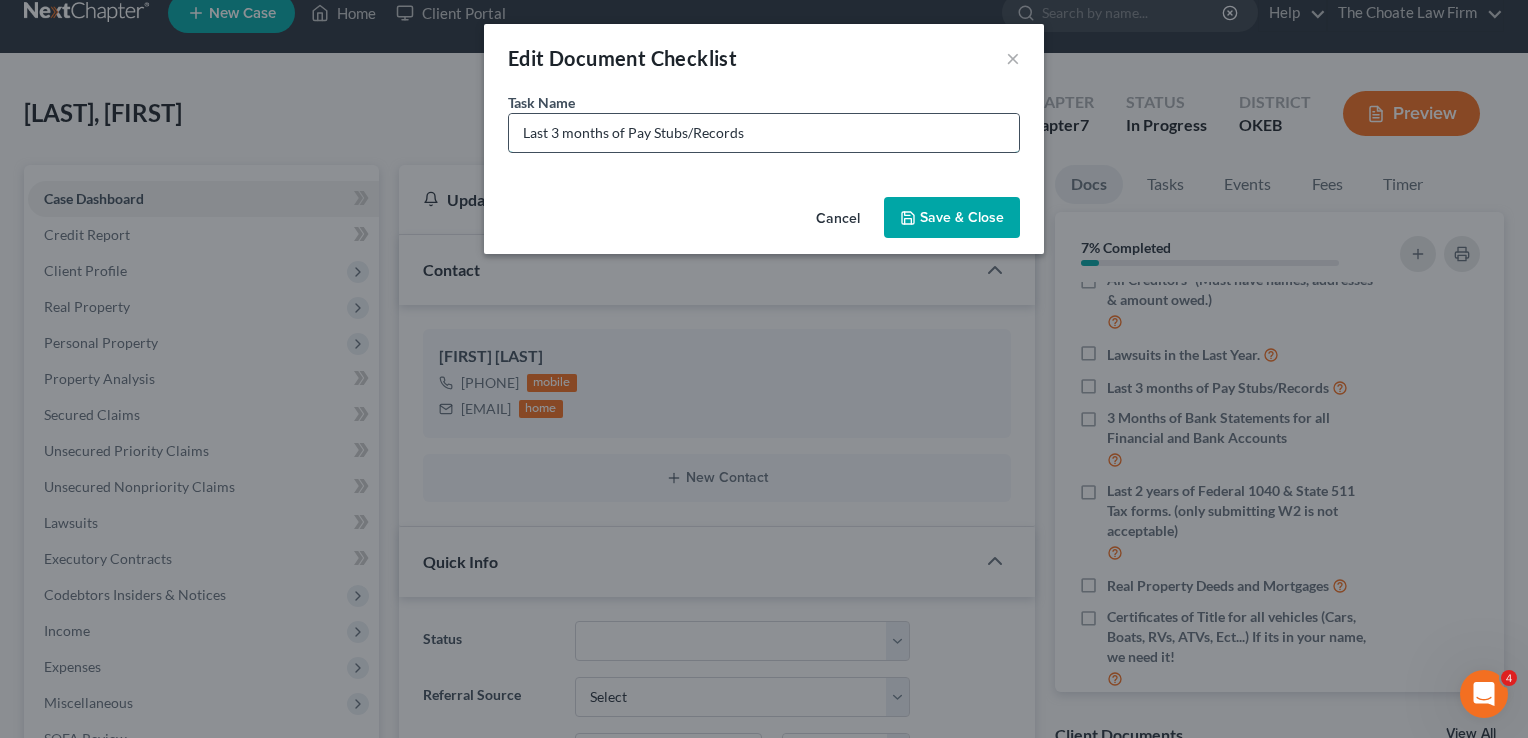 click on "Last 3 months of Pay Stubs/Records" at bounding box center [764, 133] 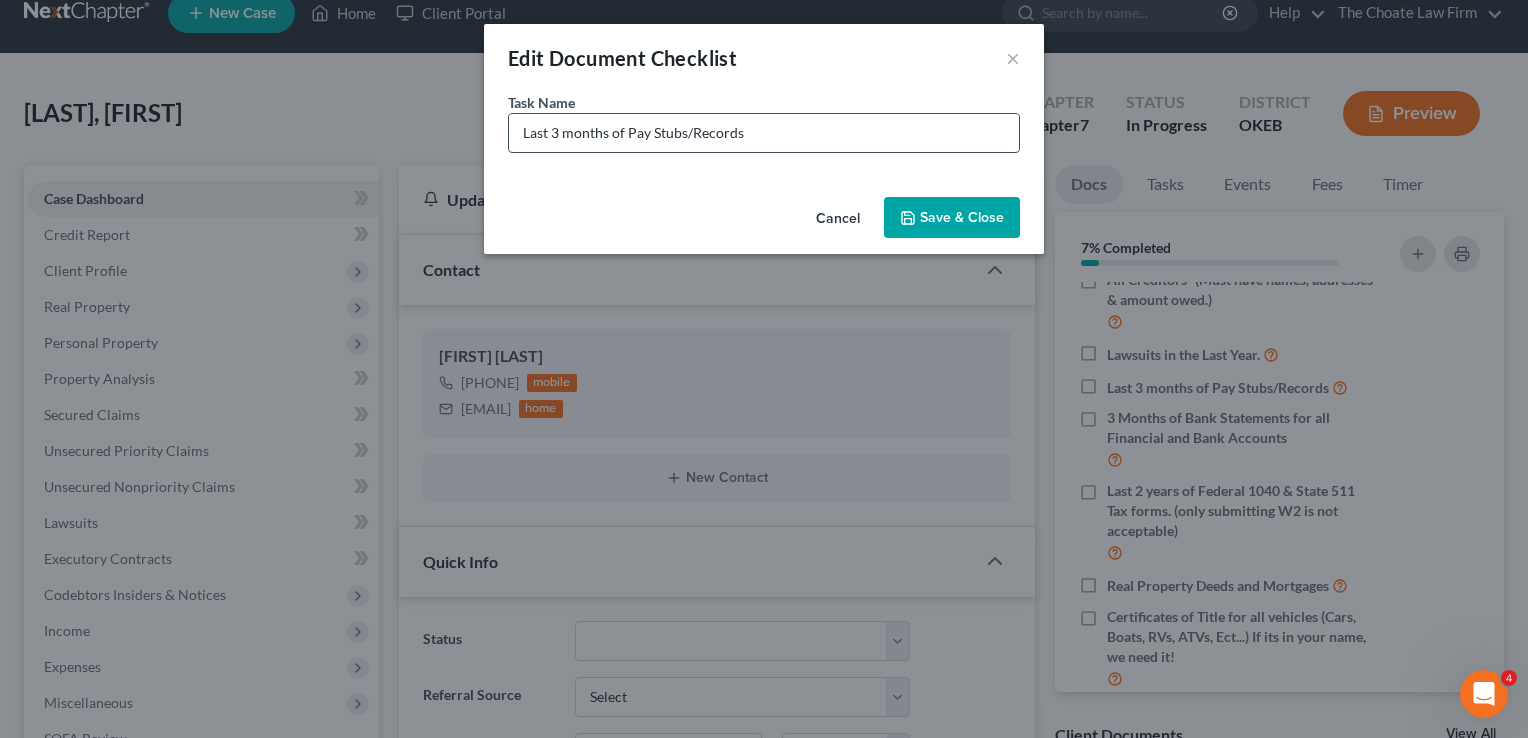 click on "Last 3 months of Pay Stubs/Records" at bounding box center (764, 133) 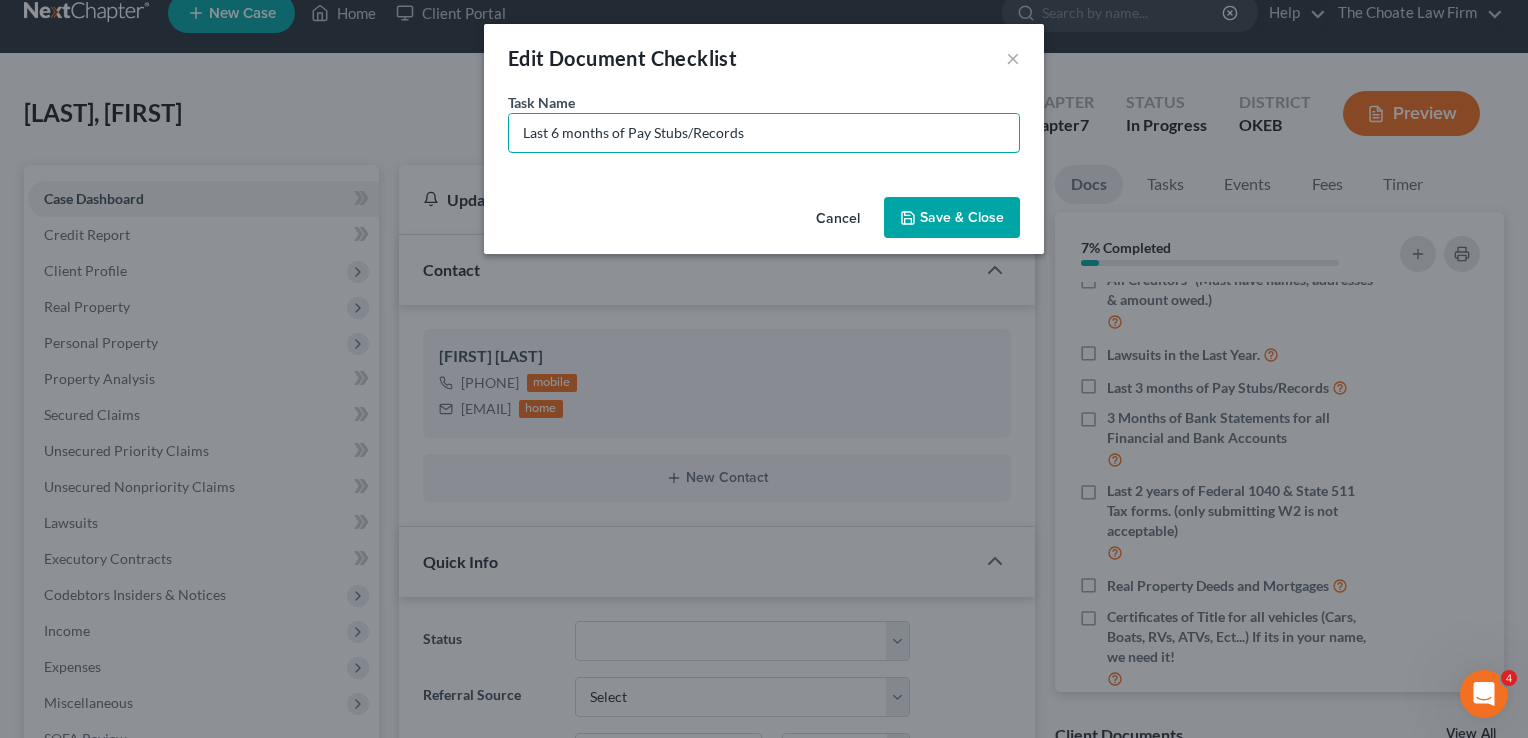 type on "Last 6 months of Pay Stubs/Records" 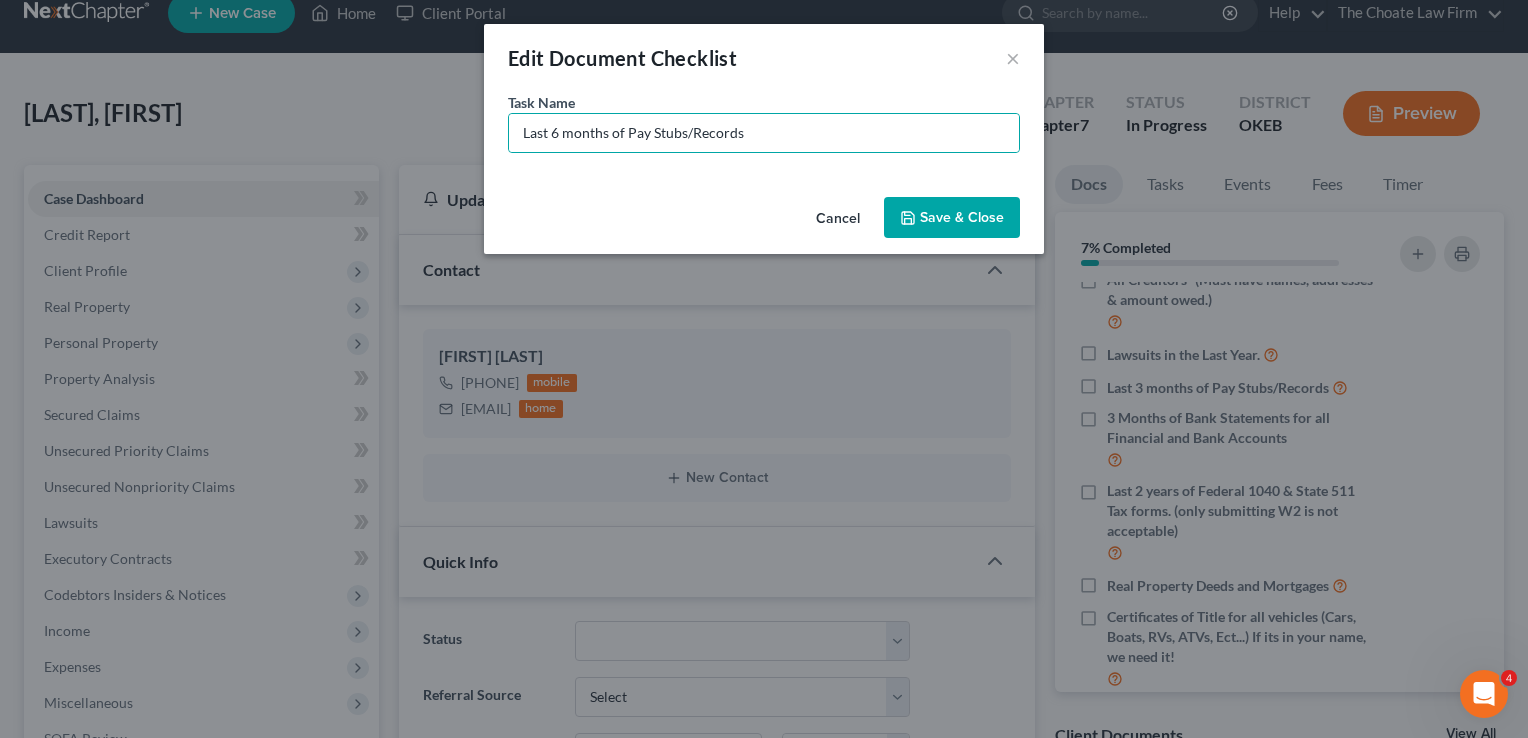 click on "Save & Close" at bounding box center [952, 218] 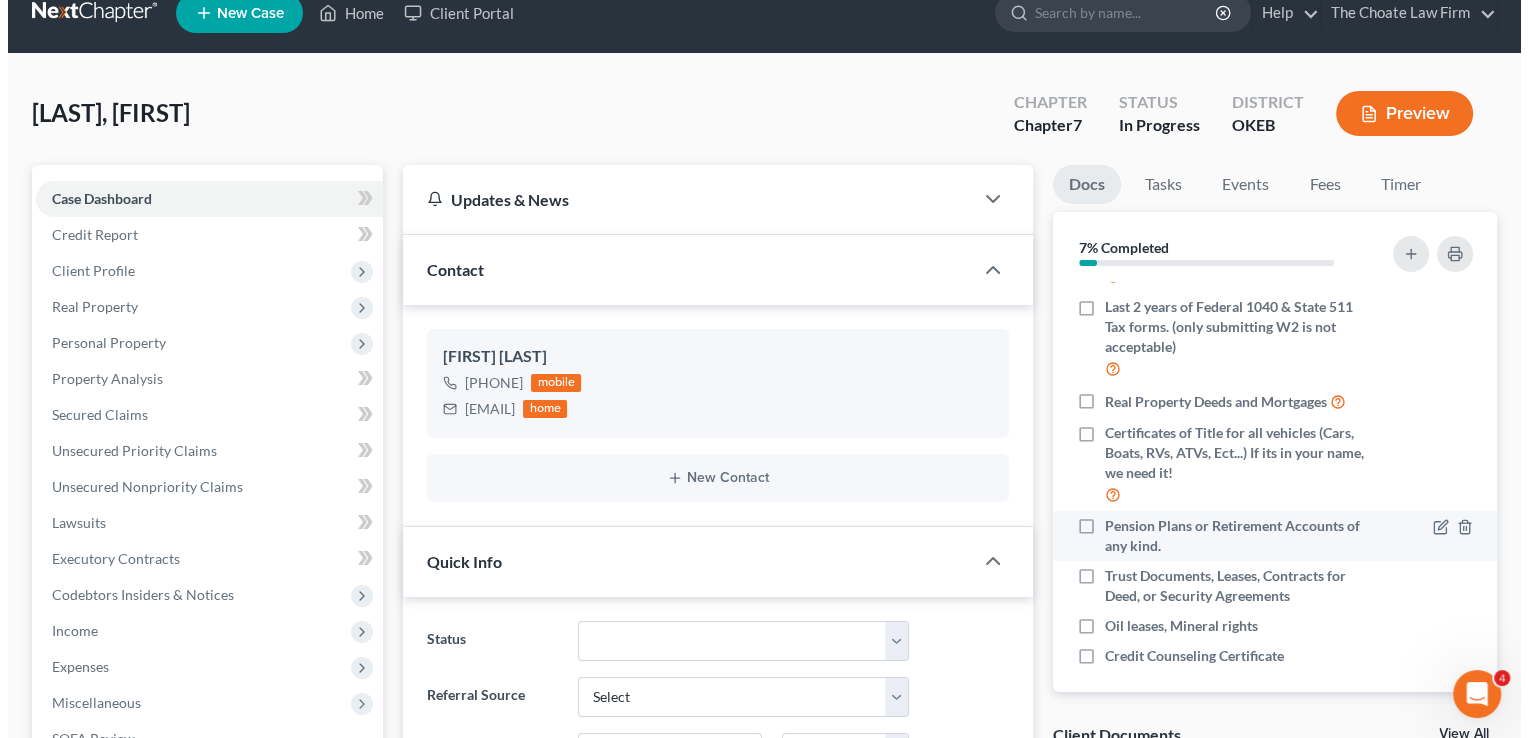 scroll, scrollTop: 295, scrollLeft: 0, axis: vertical 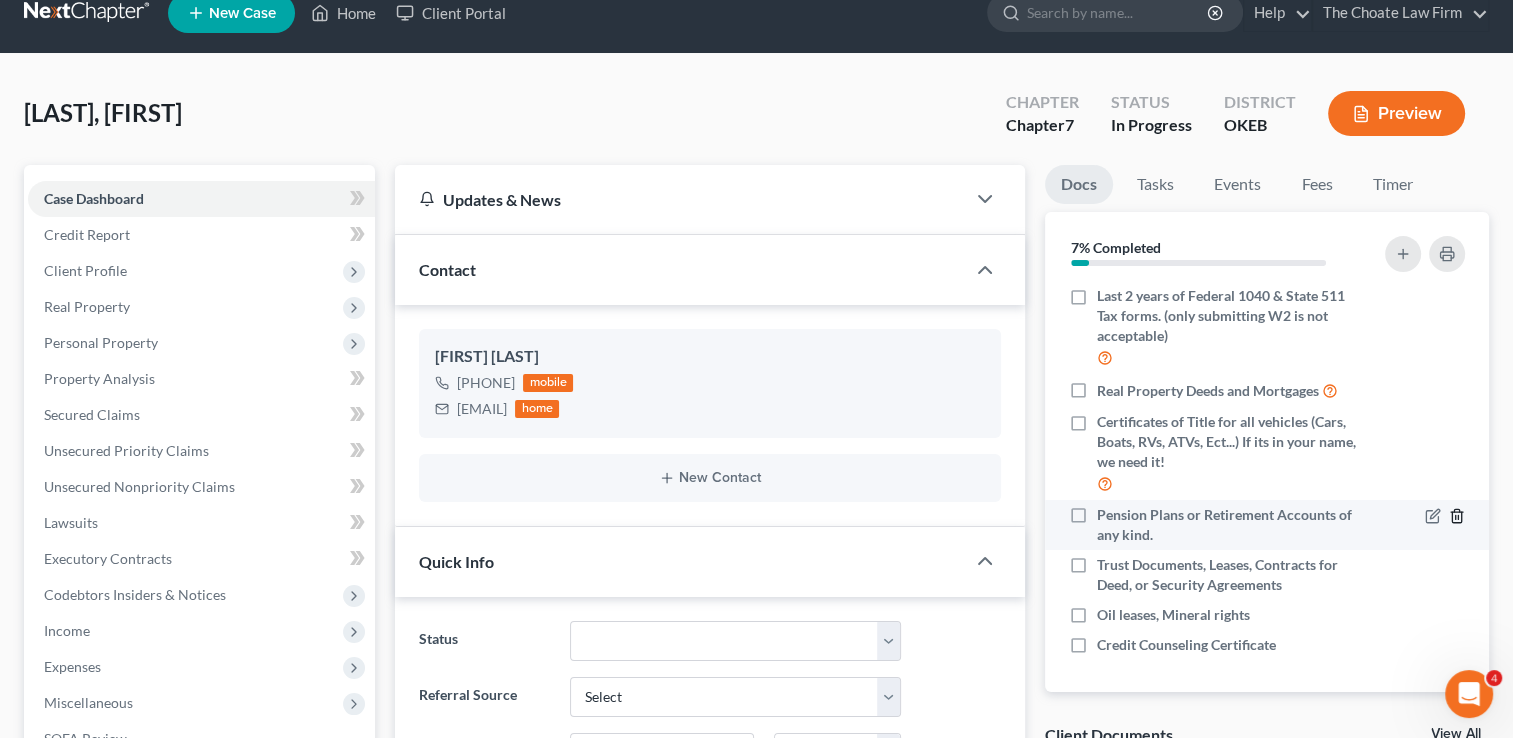 click 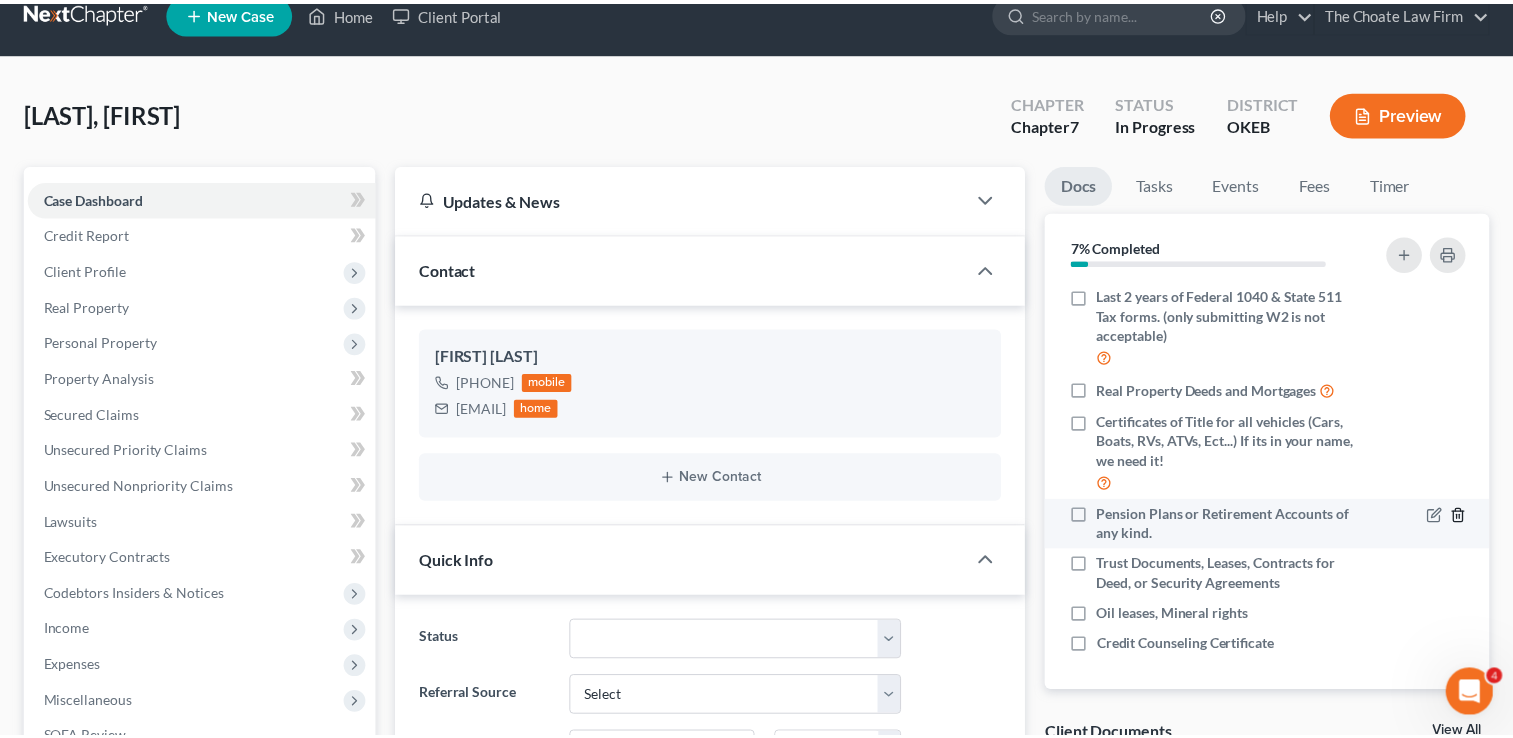 scroll, scrollTop: 275, scrollLeft: 0, axis: vertical 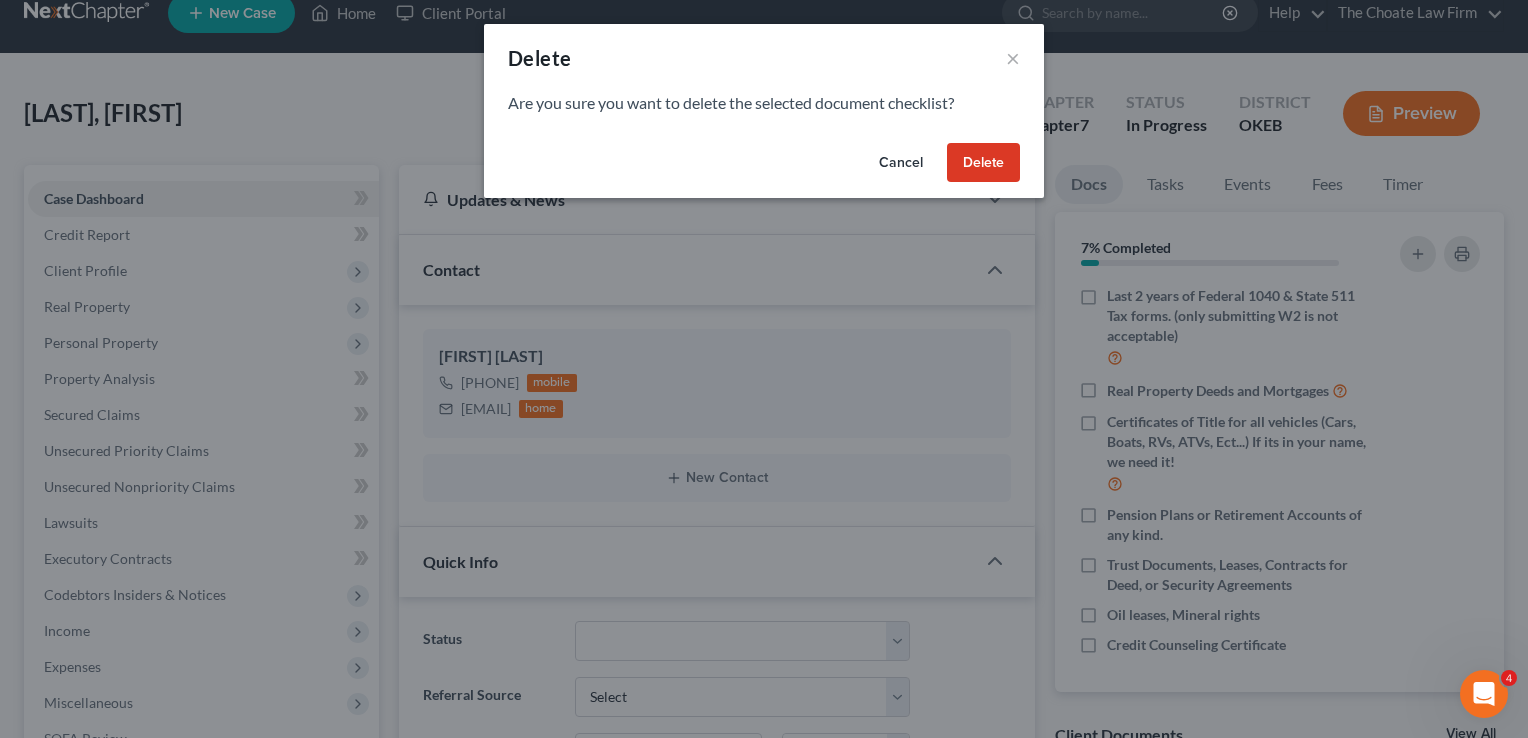 click on "Delete" at bounding box center [983, 163] 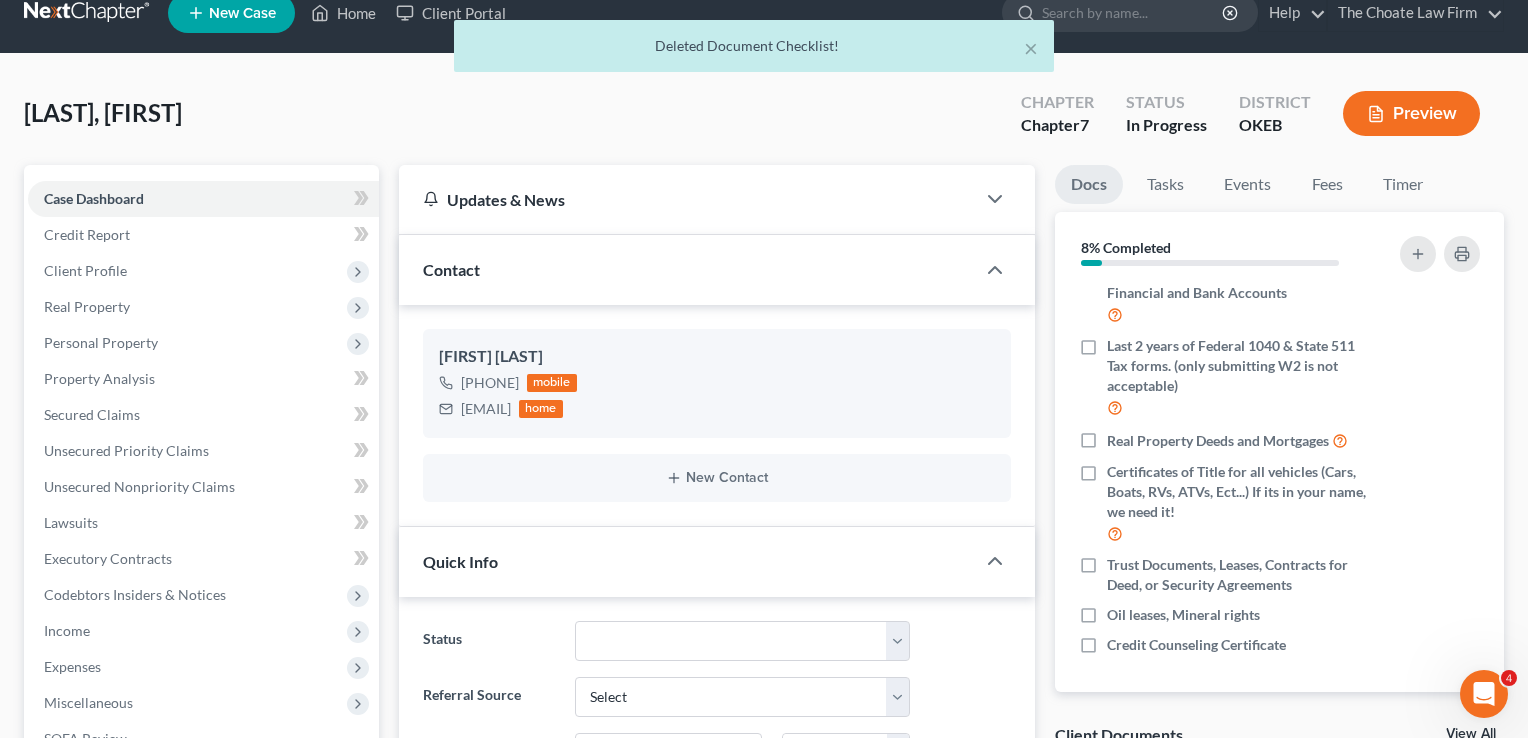 scroll, scrollTop: 245, scrollLeft: 0, axis: vertical 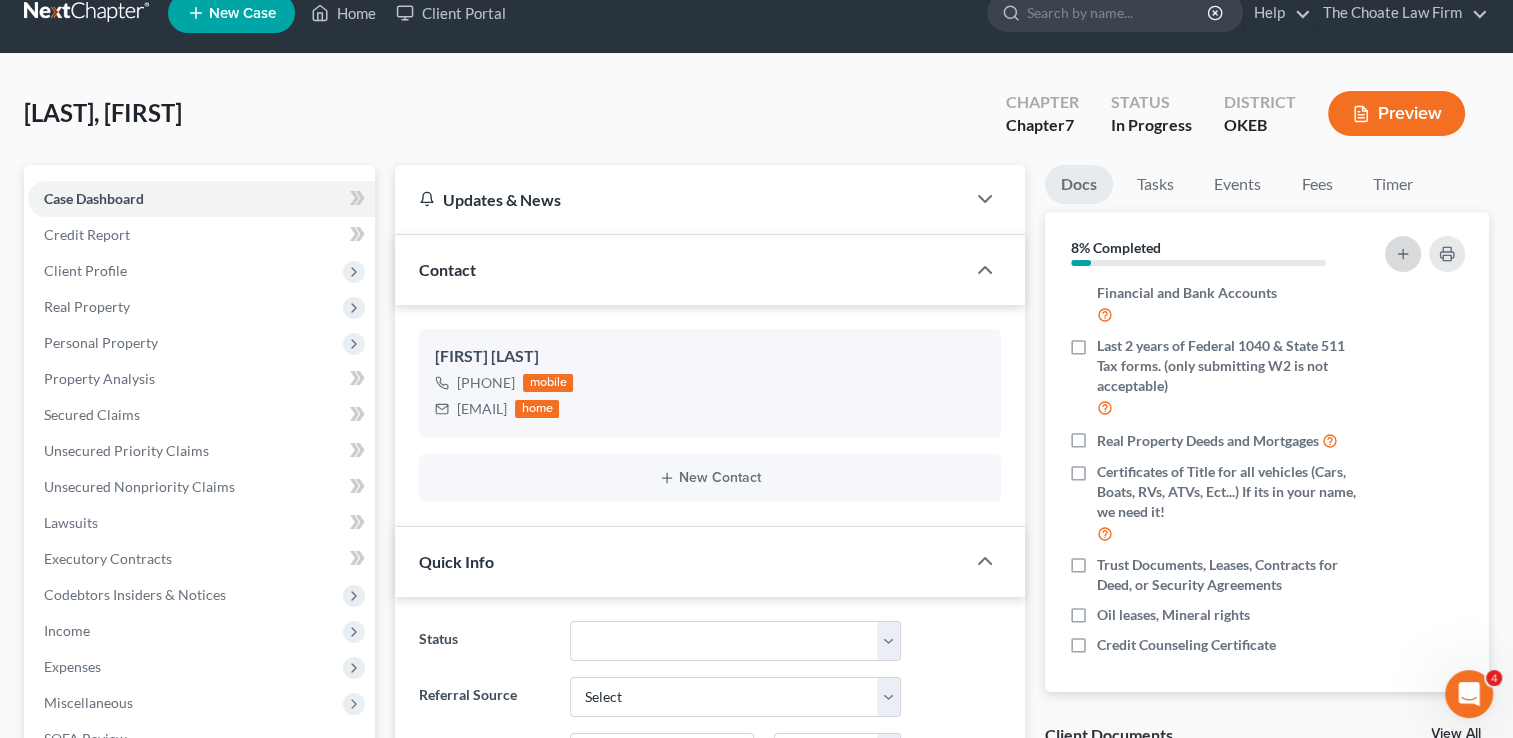 click at bounding box center (1403, 254) 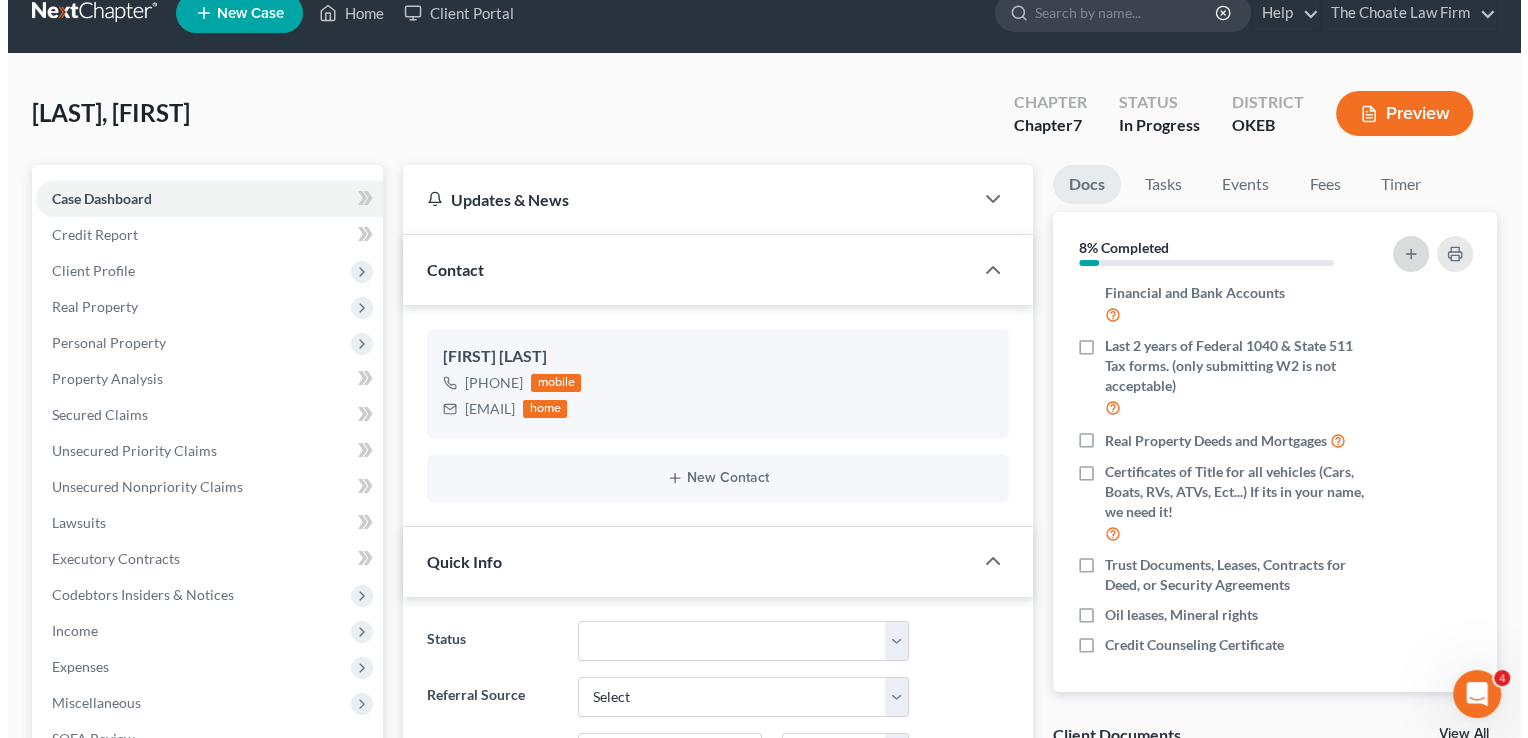 scroll, scrollTop: 225, scrollLeft: 0, axis: vertical 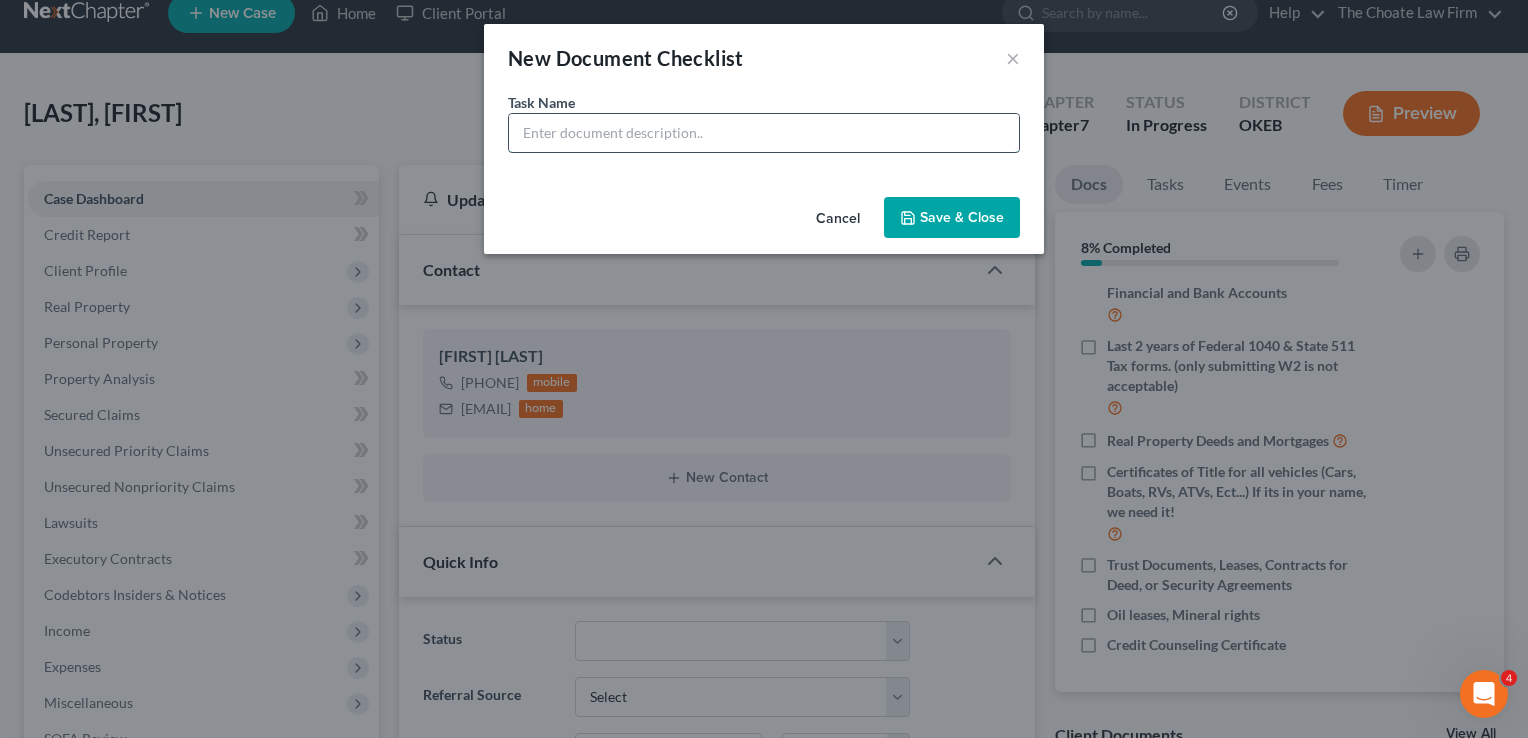 click at bounding box center (764, 133) 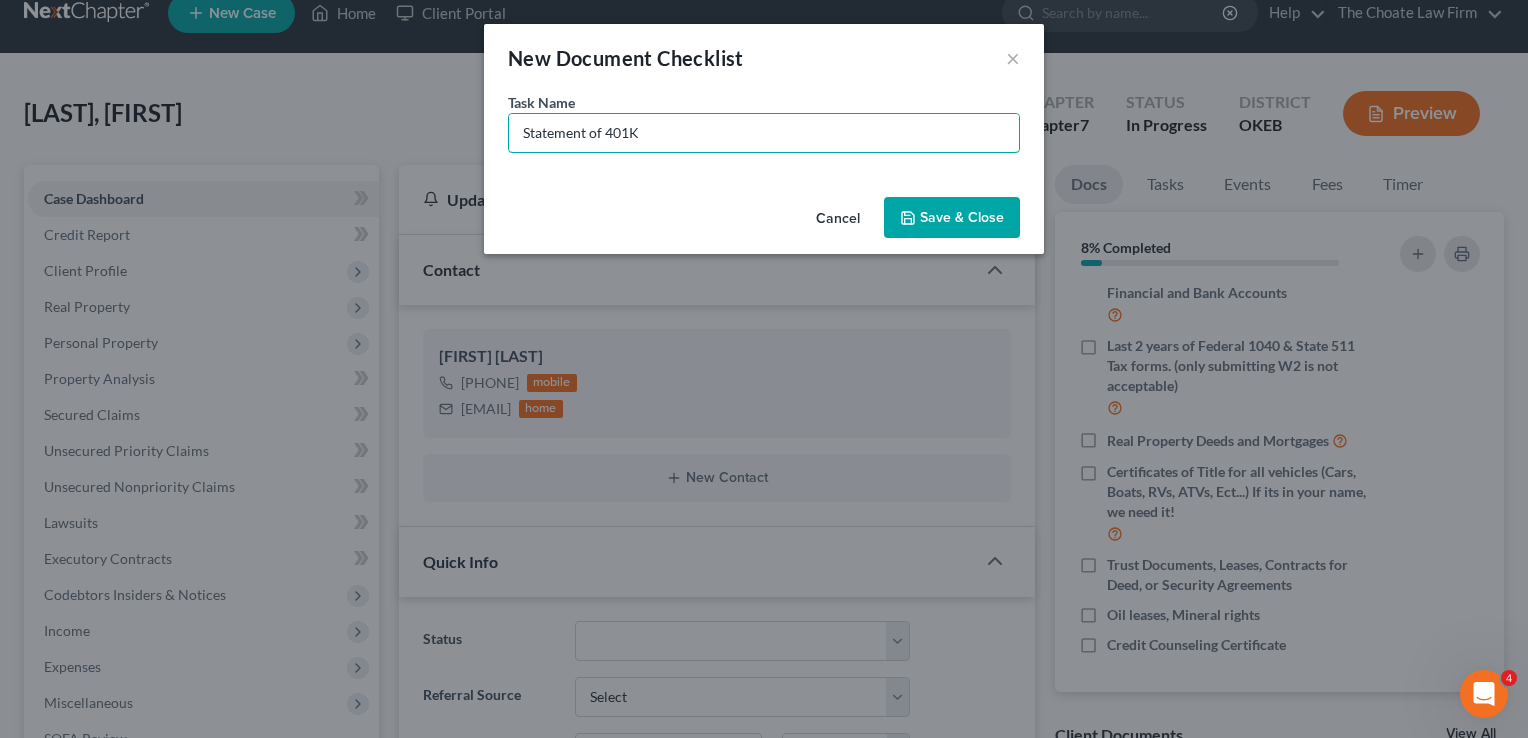 type on "Statement of 401K" 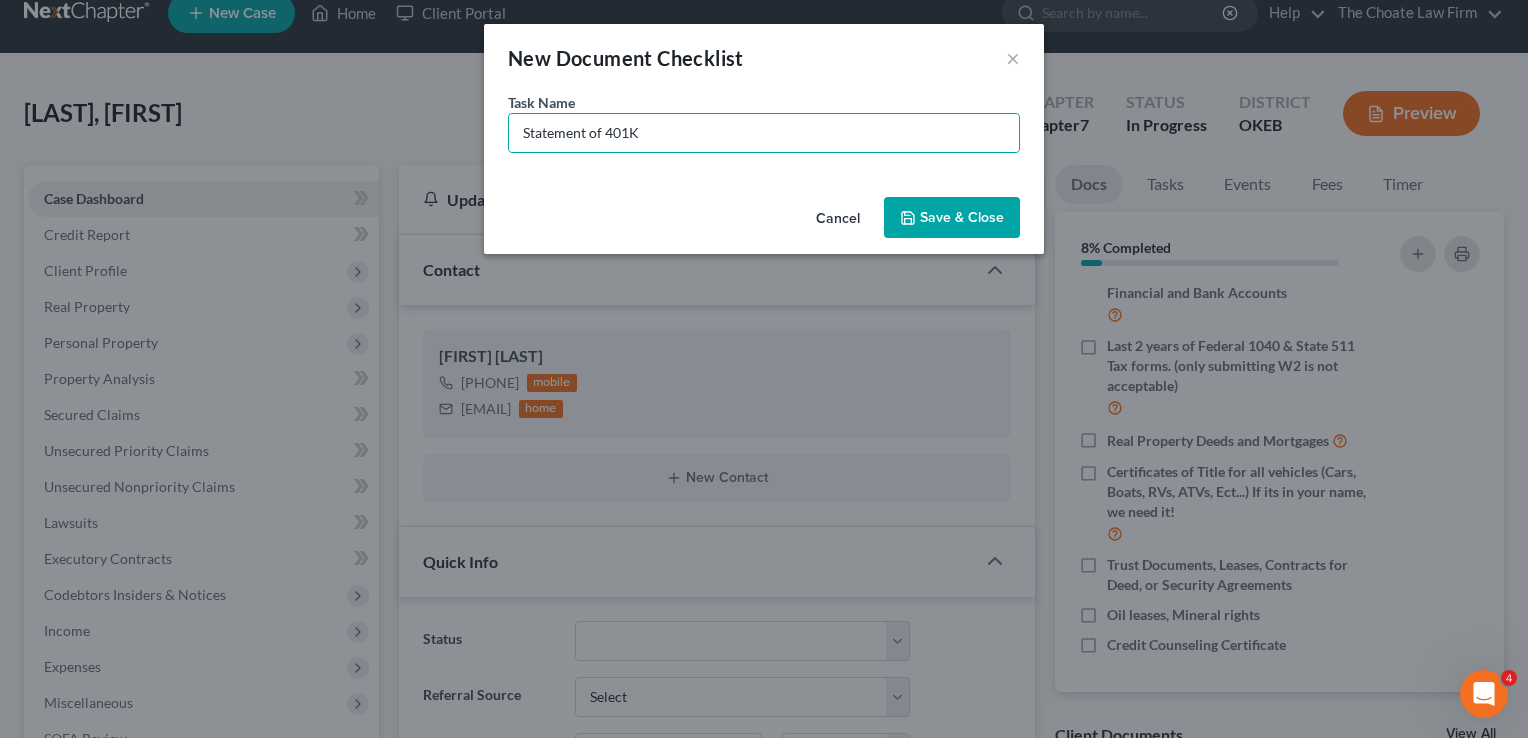 click 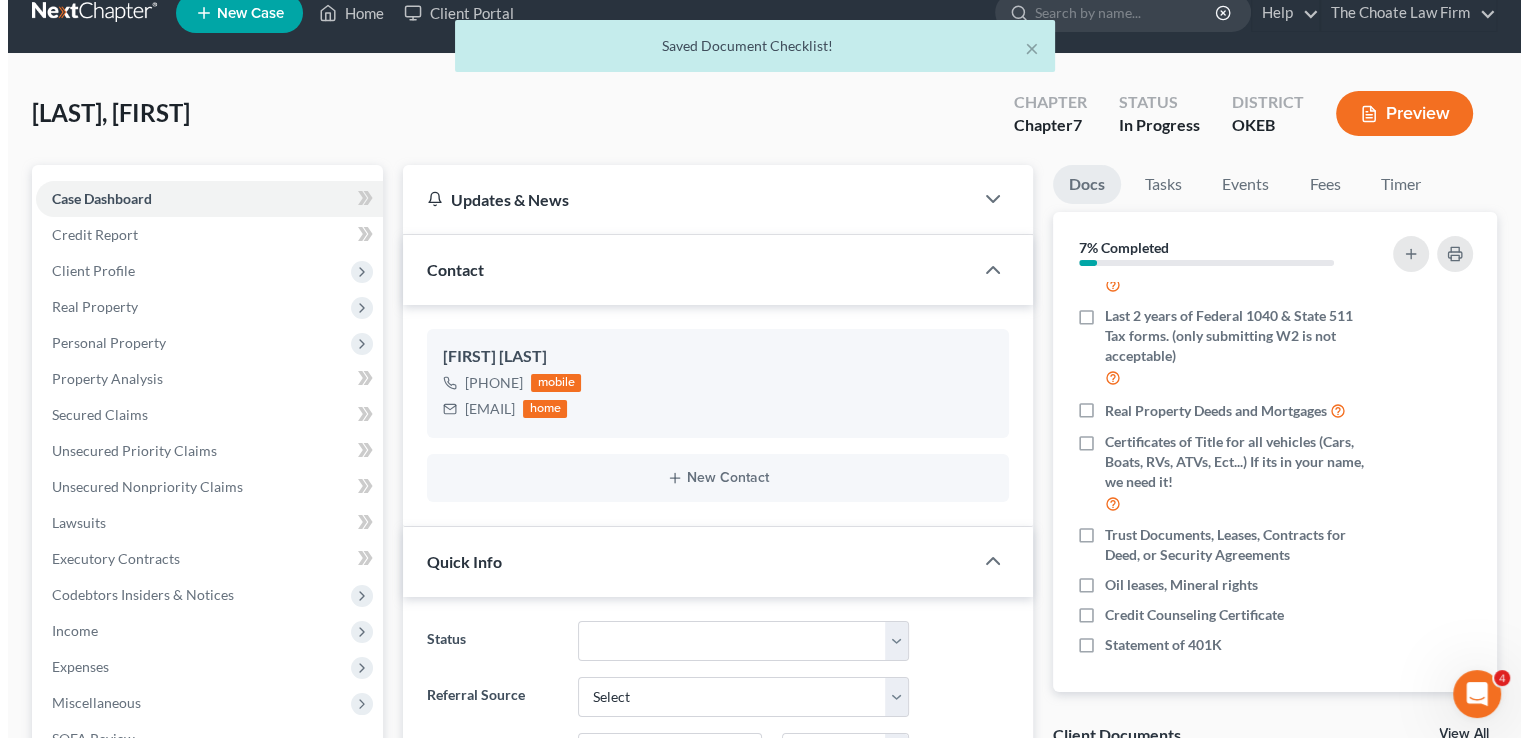 scroll, scrollTop: 275, scrollLeft: 0, axis: vertical 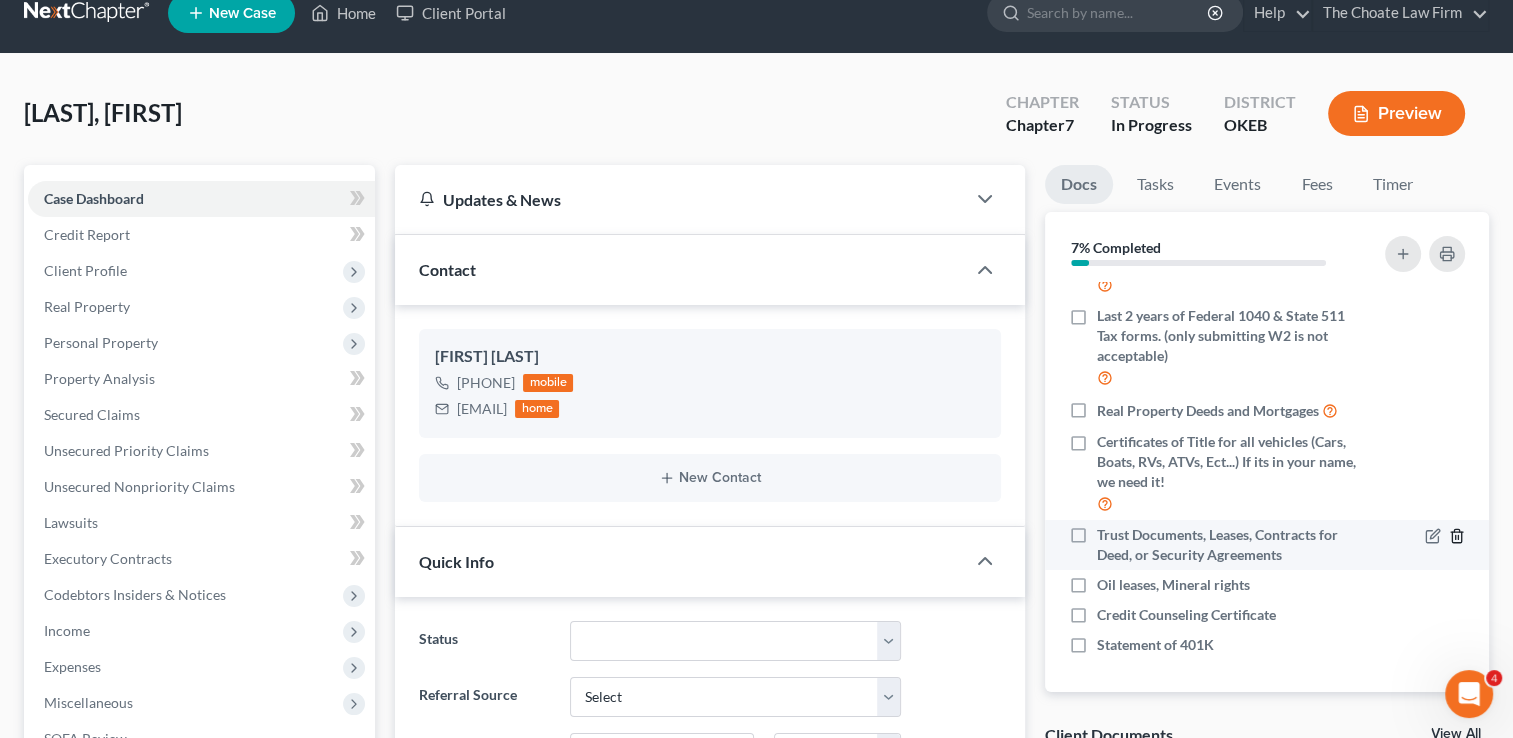 click 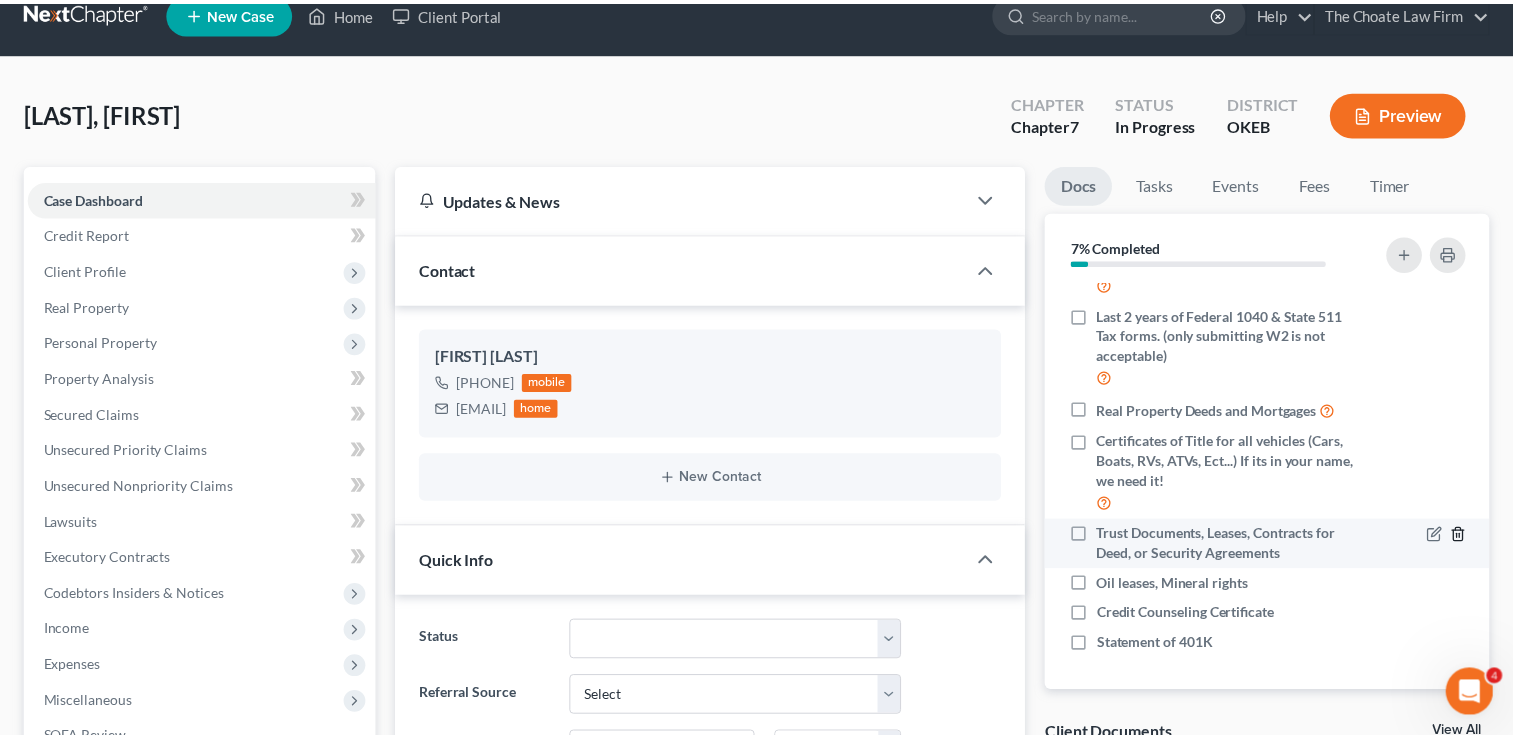 scroll, scrollTop: 255, scrollLeft: 0, axis: vertical 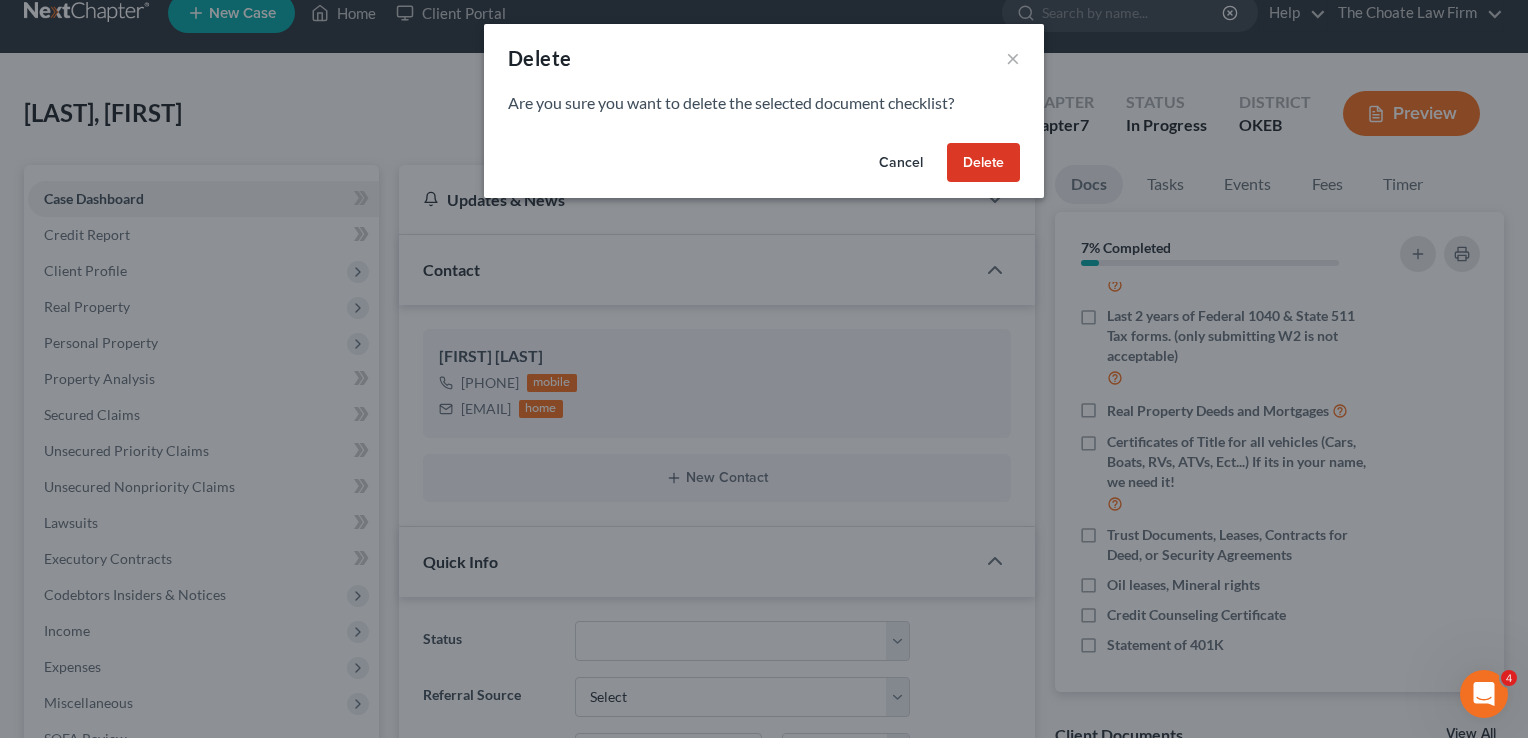 click on "Delete" at bounding box center (983, 163) 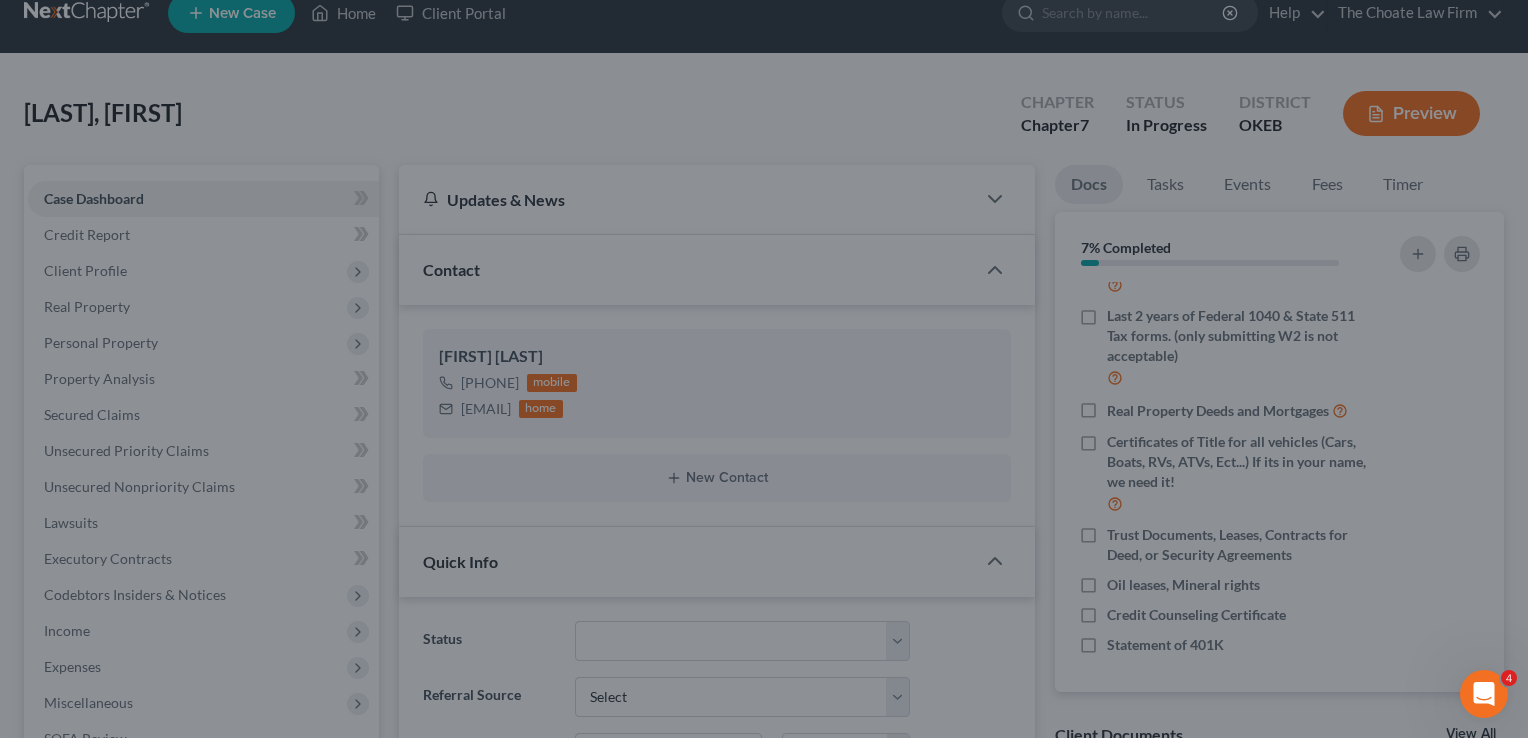 scroll, scrollTop: 225, scrollLeft: 0, axis: vertical 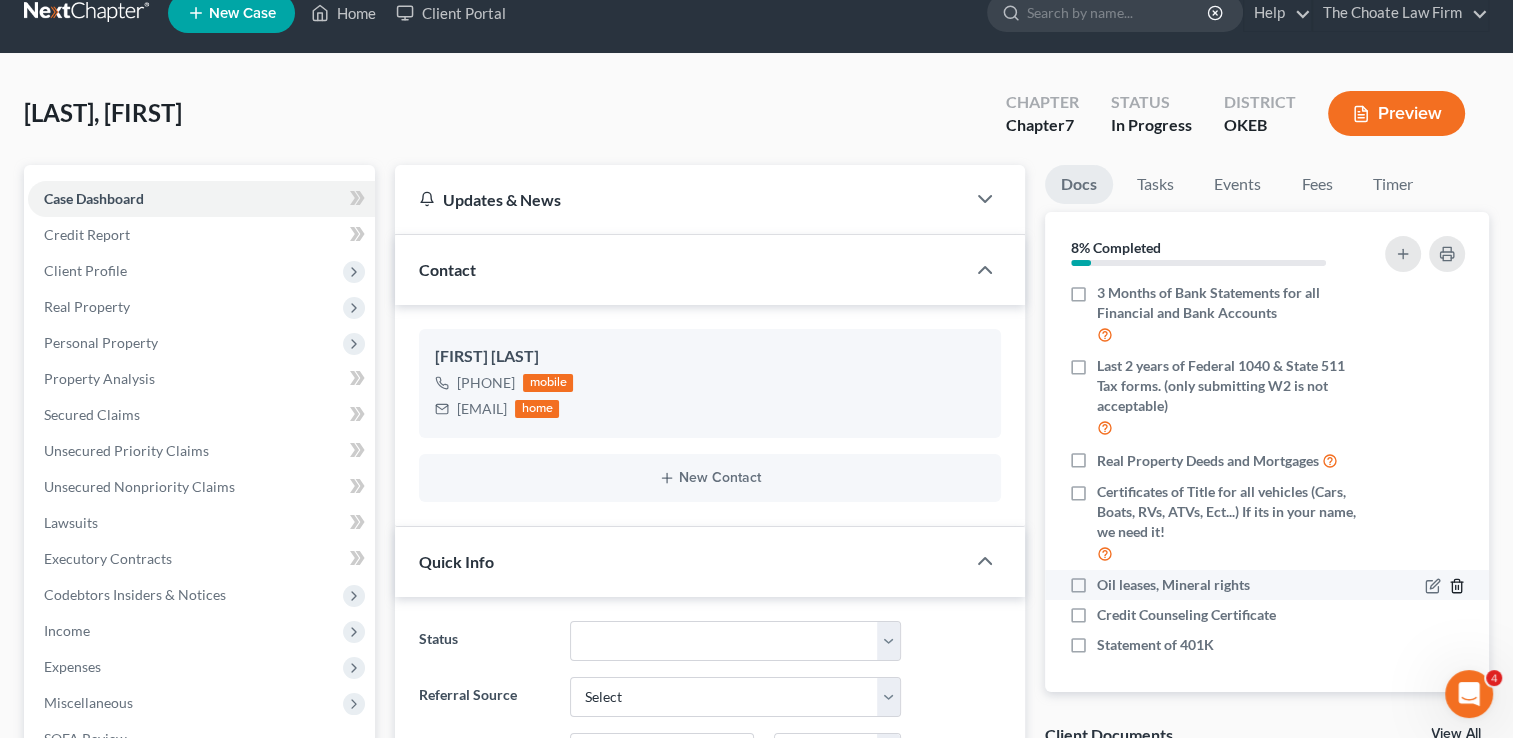 click 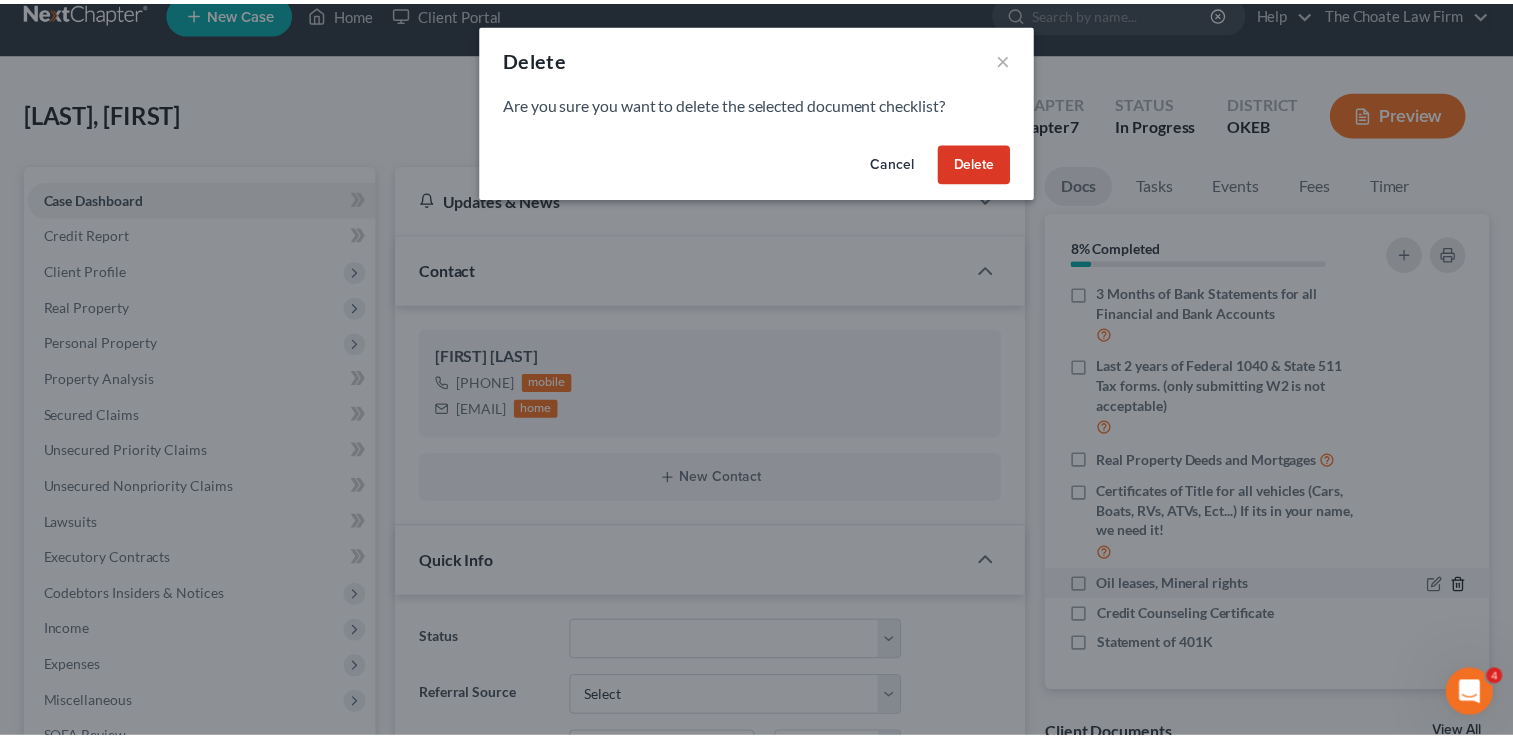 scroll, scrollTop: 205, scrollLeft: 0, axis: vertical 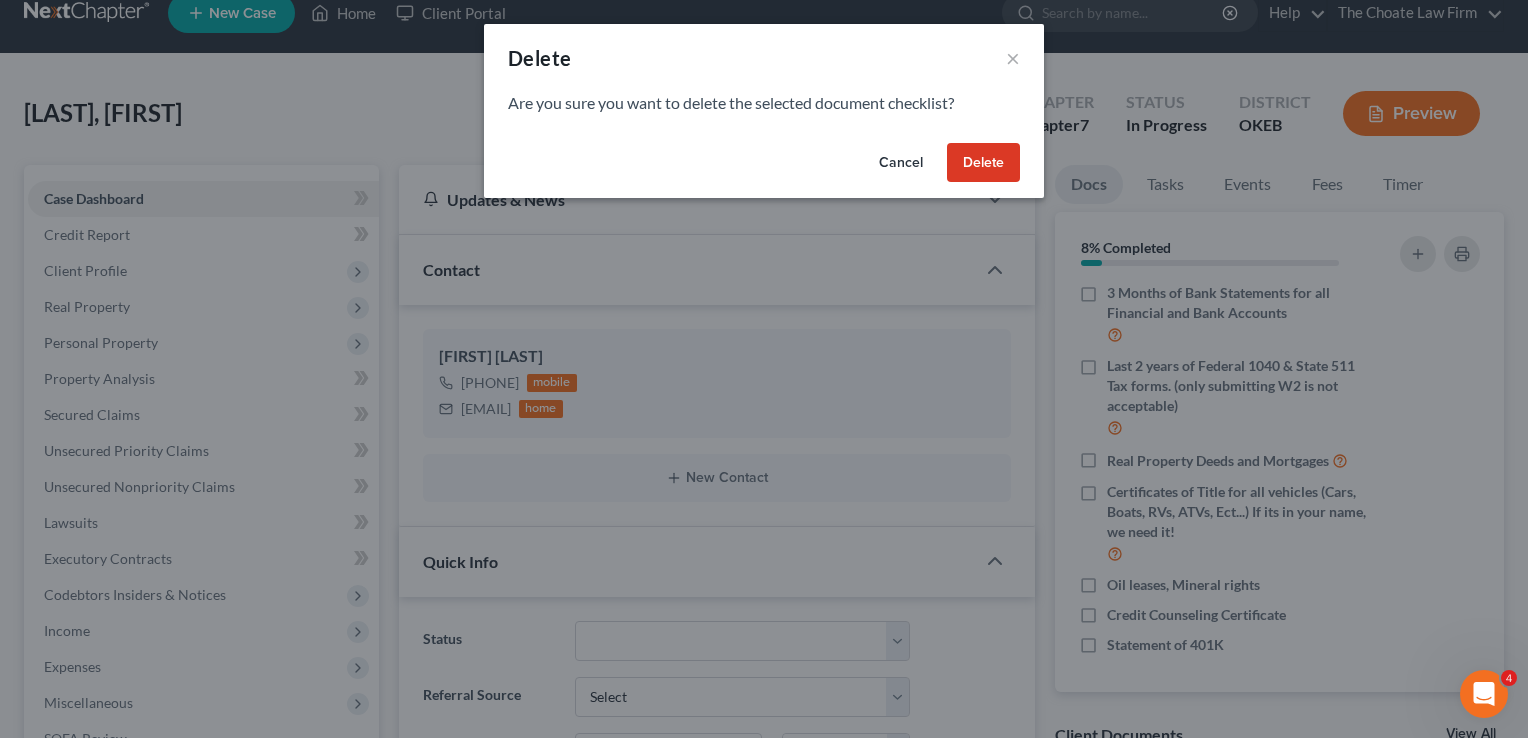 click on "Delete" at bounding box center (983, 163) 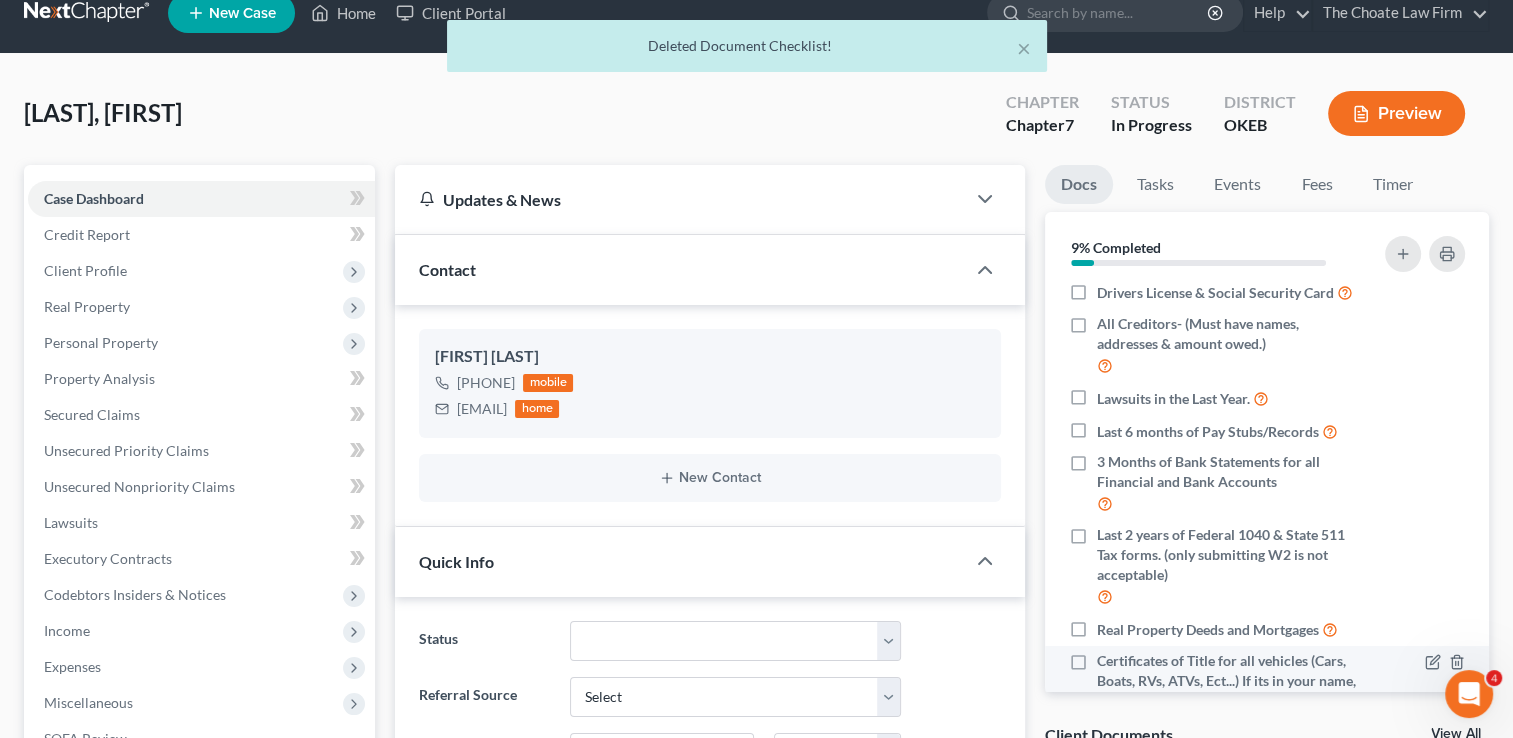 scroll, scrollTop: 0, scrollLeft: 0, axis: both 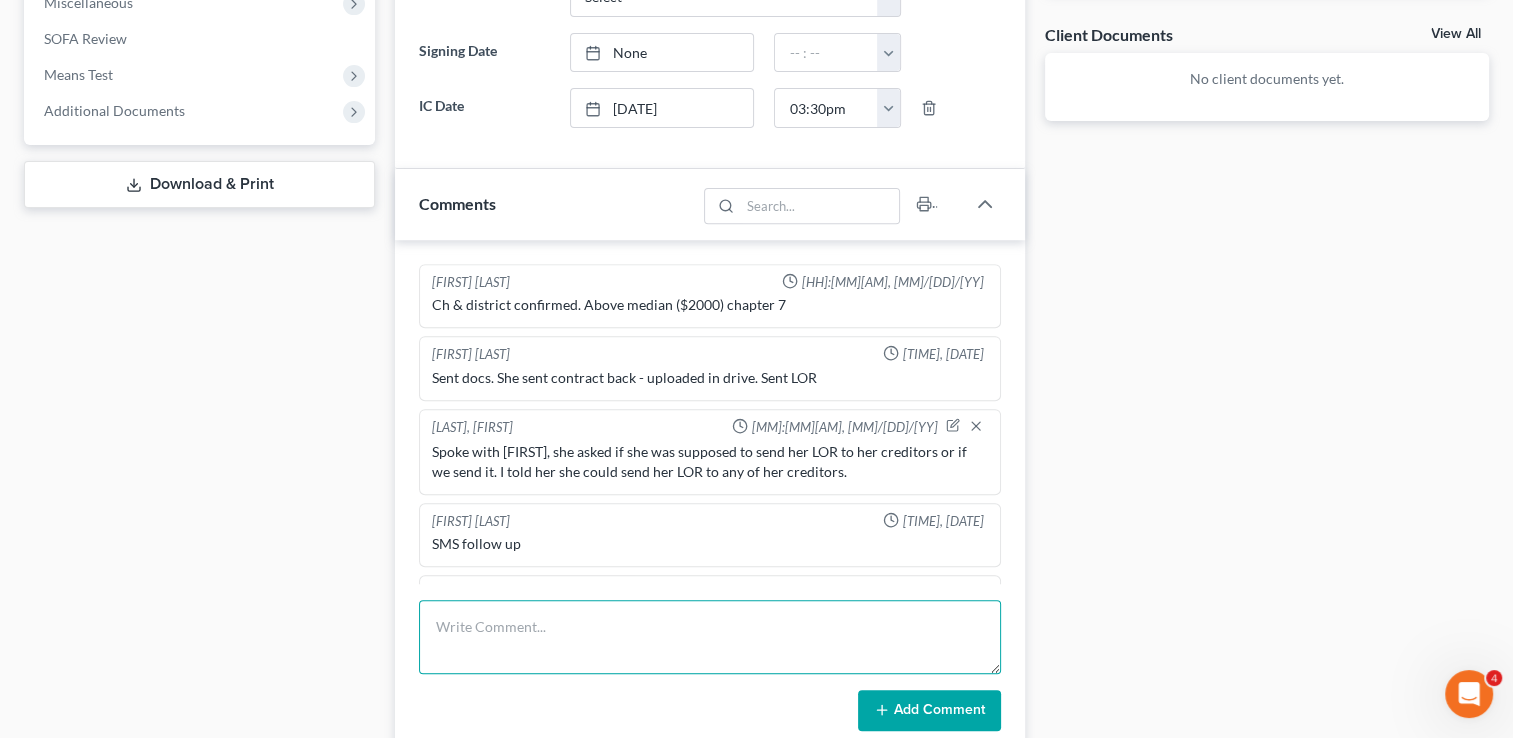 click at bounding box center (710, 637) 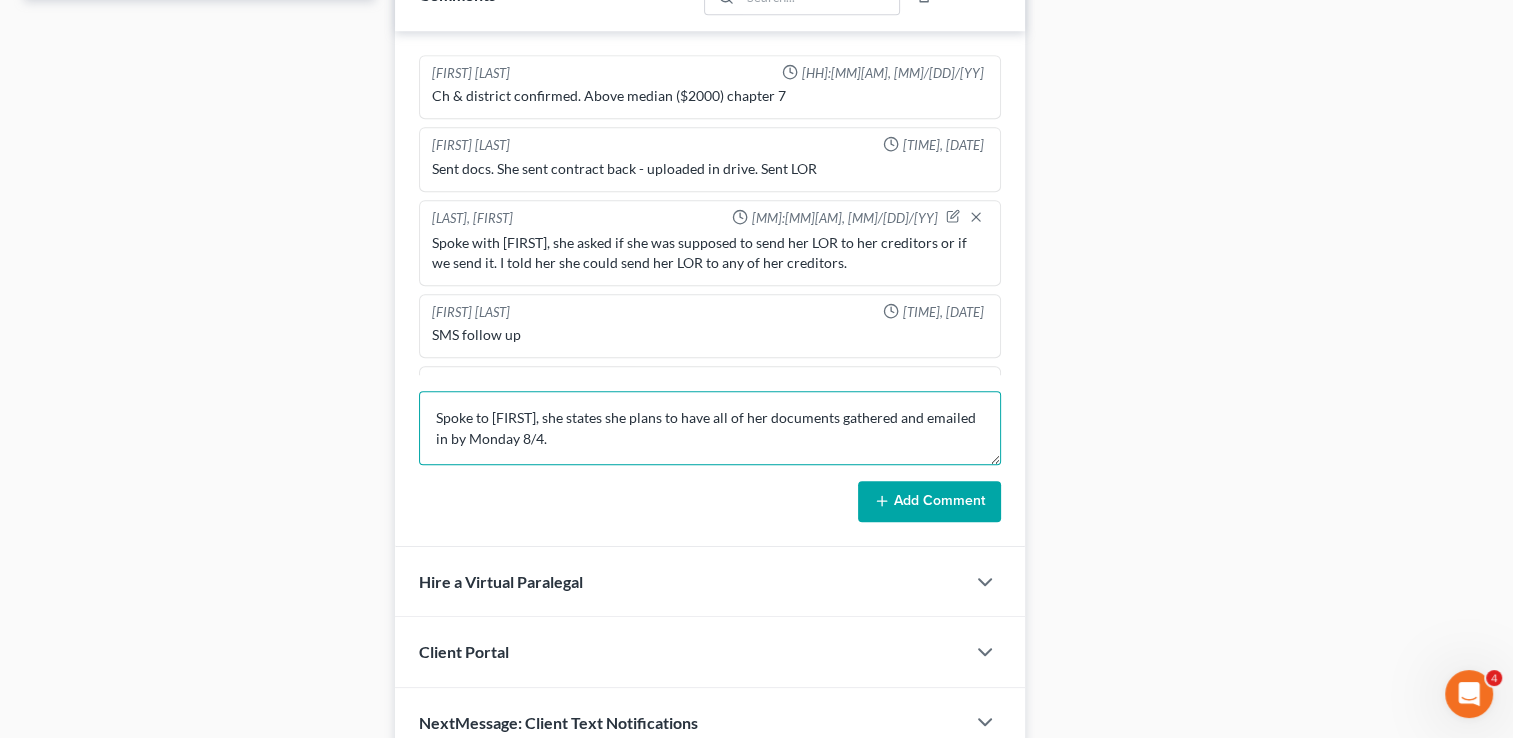 scroll, scrollTop: 940, scrollLeft: 0, axis: vertical 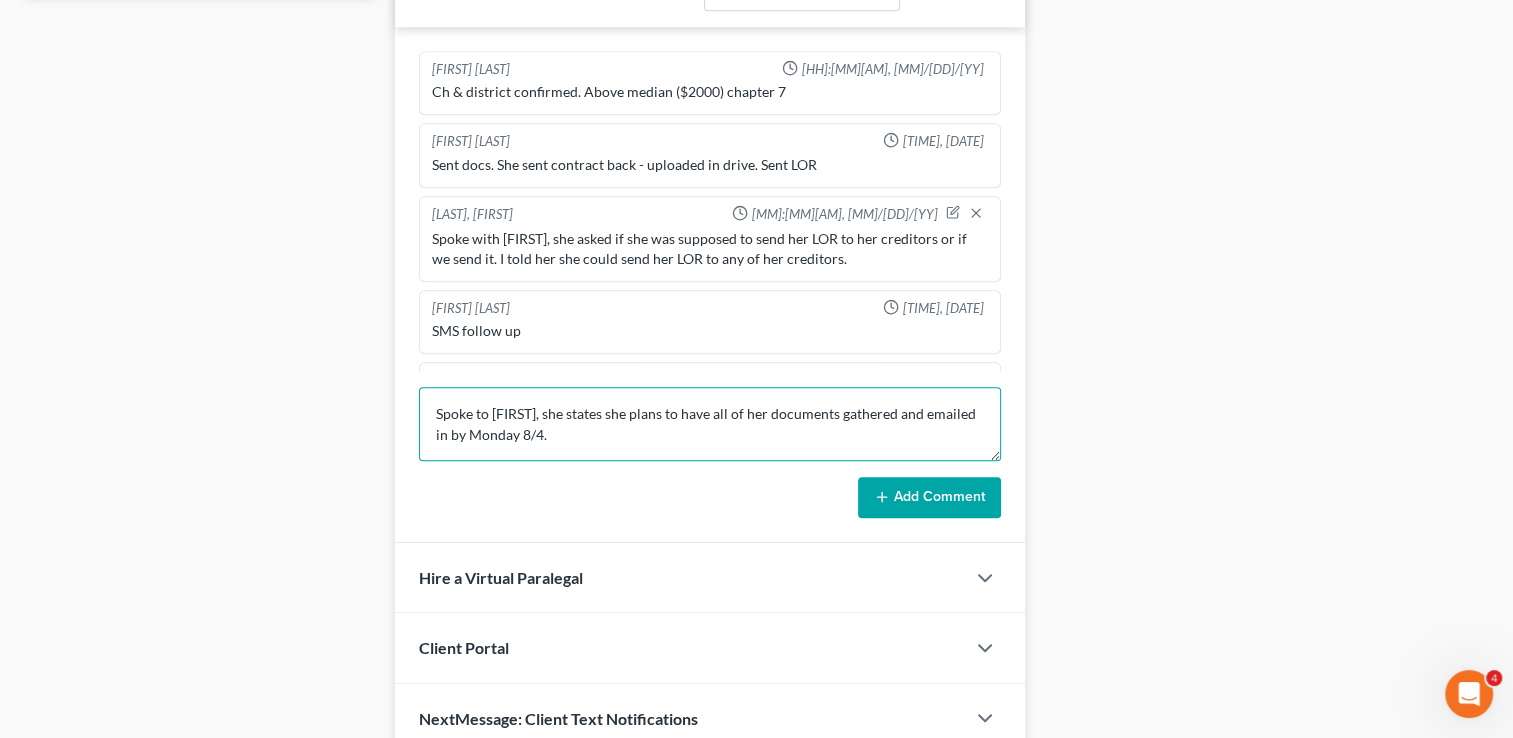 drag, startPoint x: 564, startPoint y: 434, endPoint x: 436, endPoint y: 406, distance: 131.02672 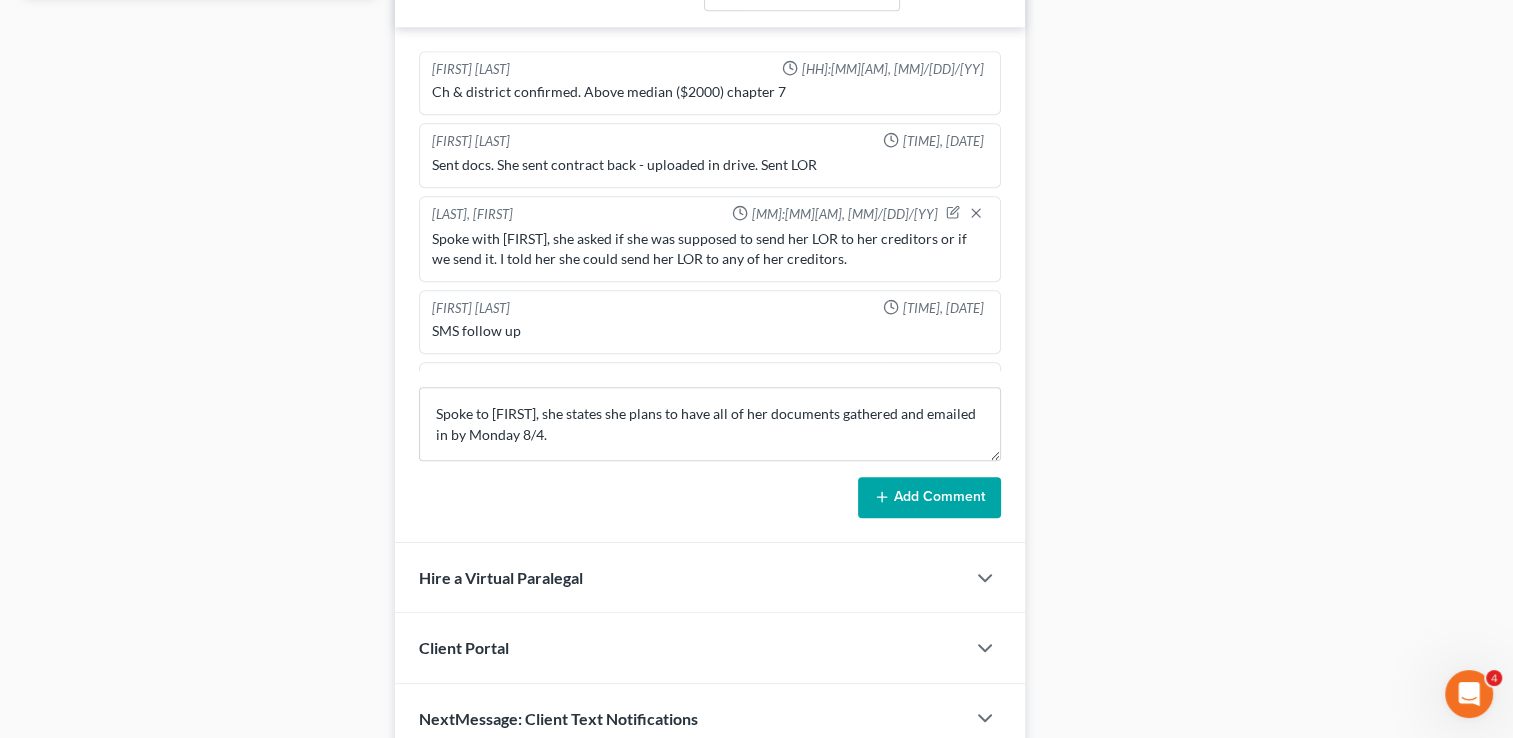 click 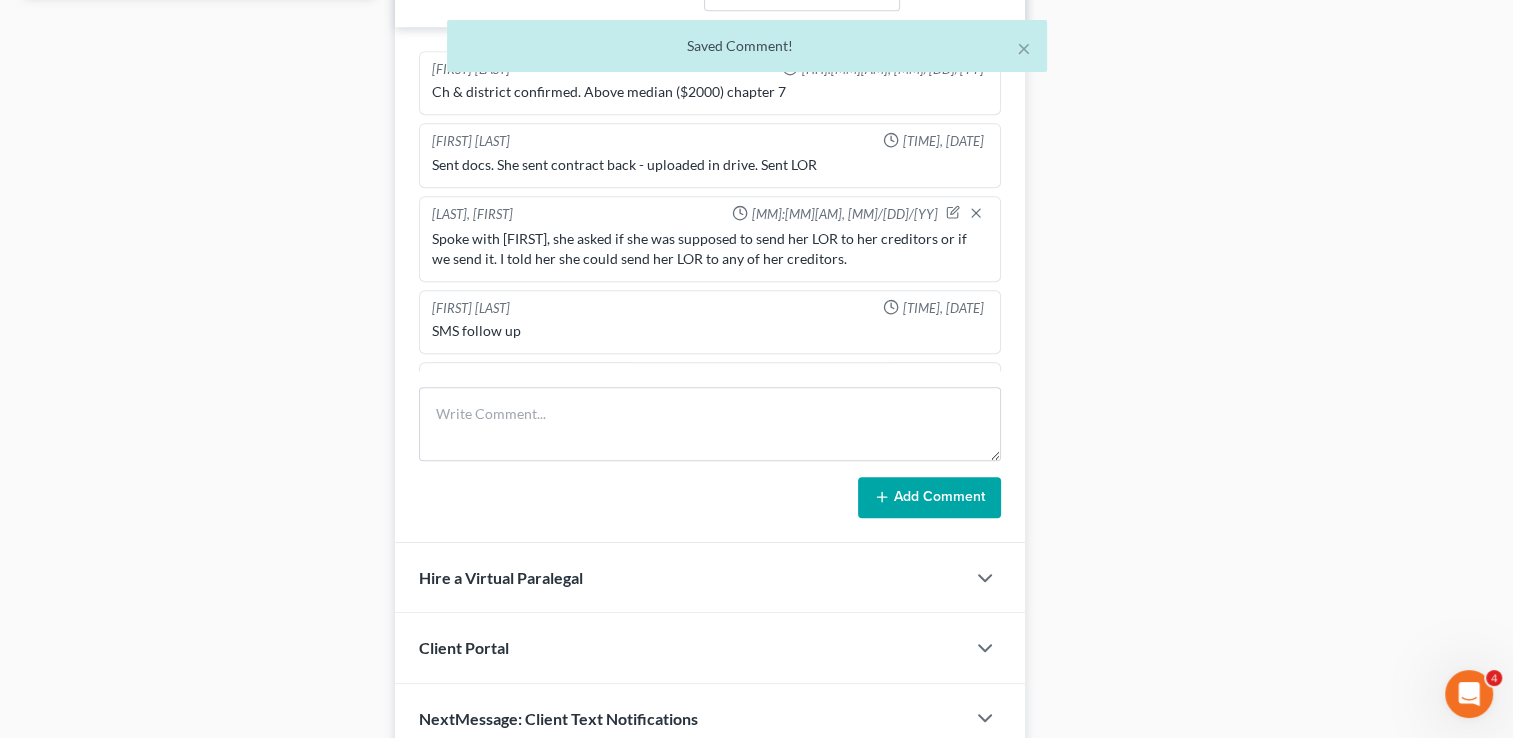 scroll, scrollTop: 188, scrollLeft: 0, axis: vertical 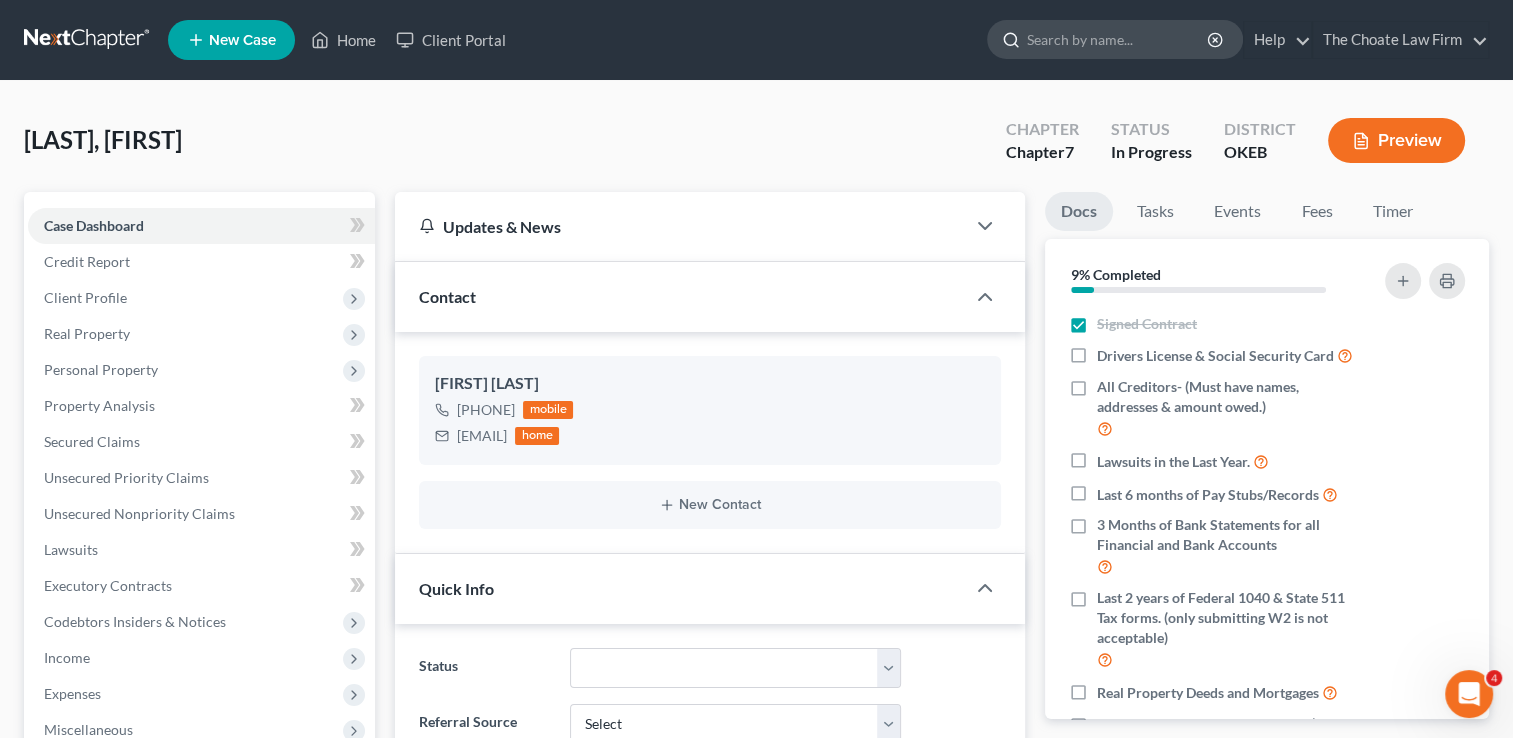 click at bounding box center (1118, 39) 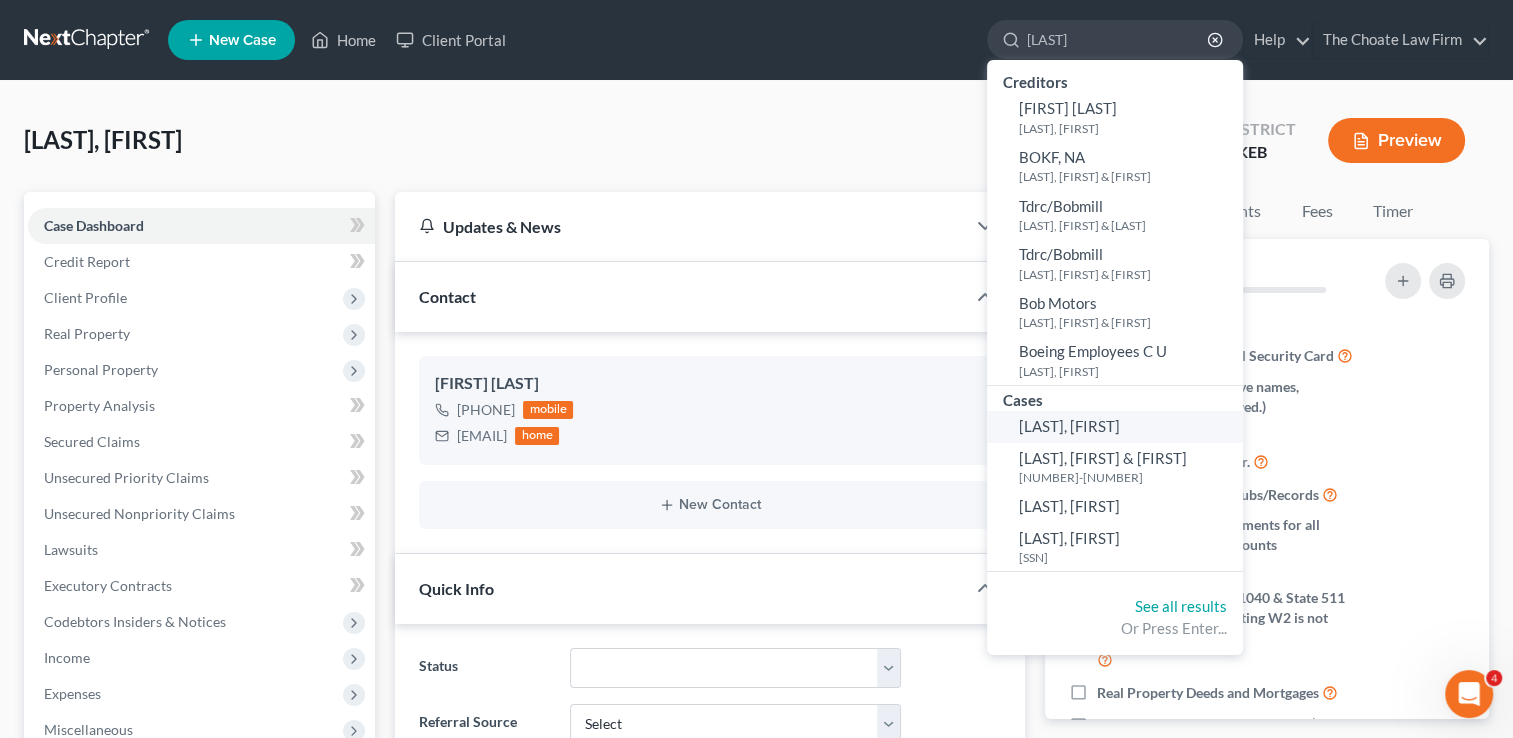 type on "[LAST]" 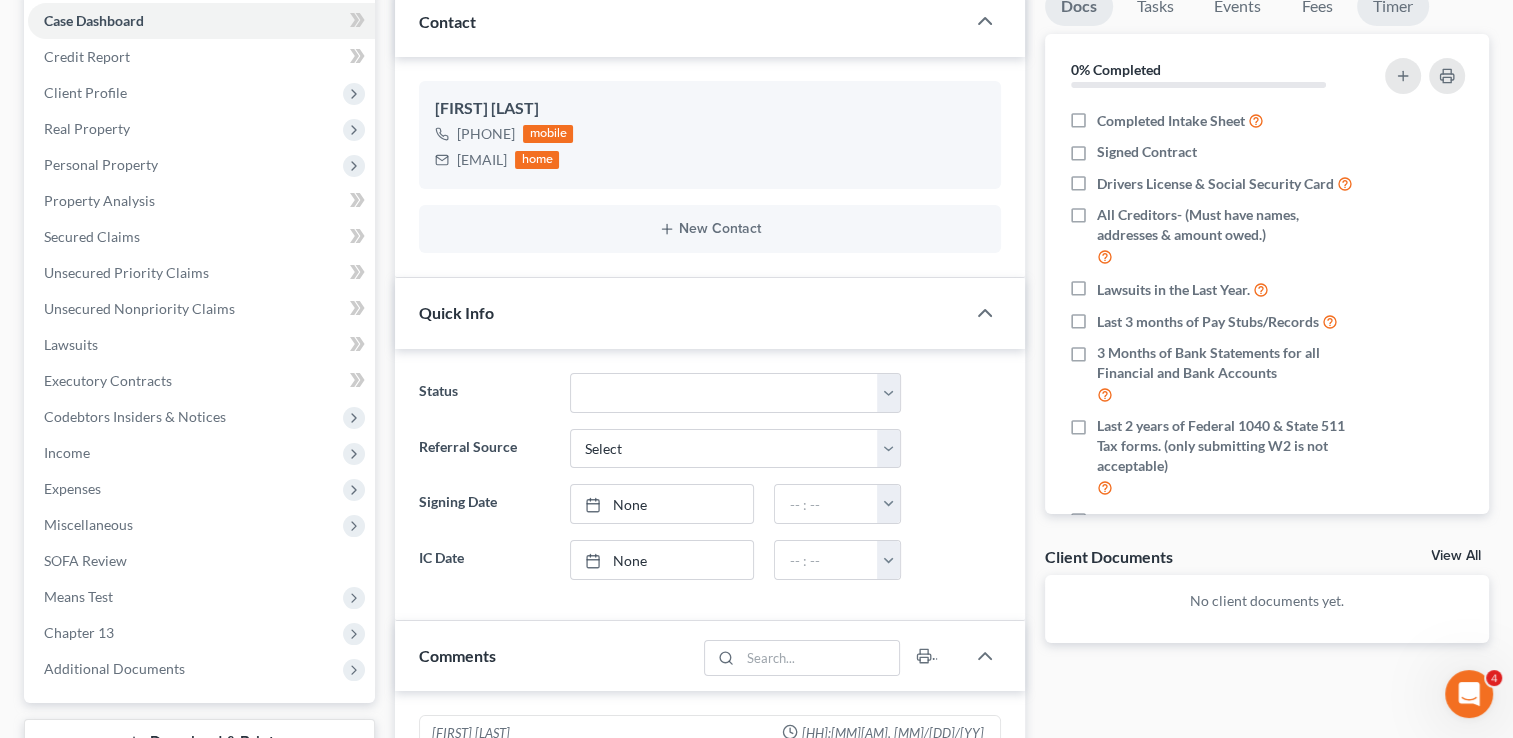 scroll, scrollTop: 200, scrollLeft: 0, axis: vertical 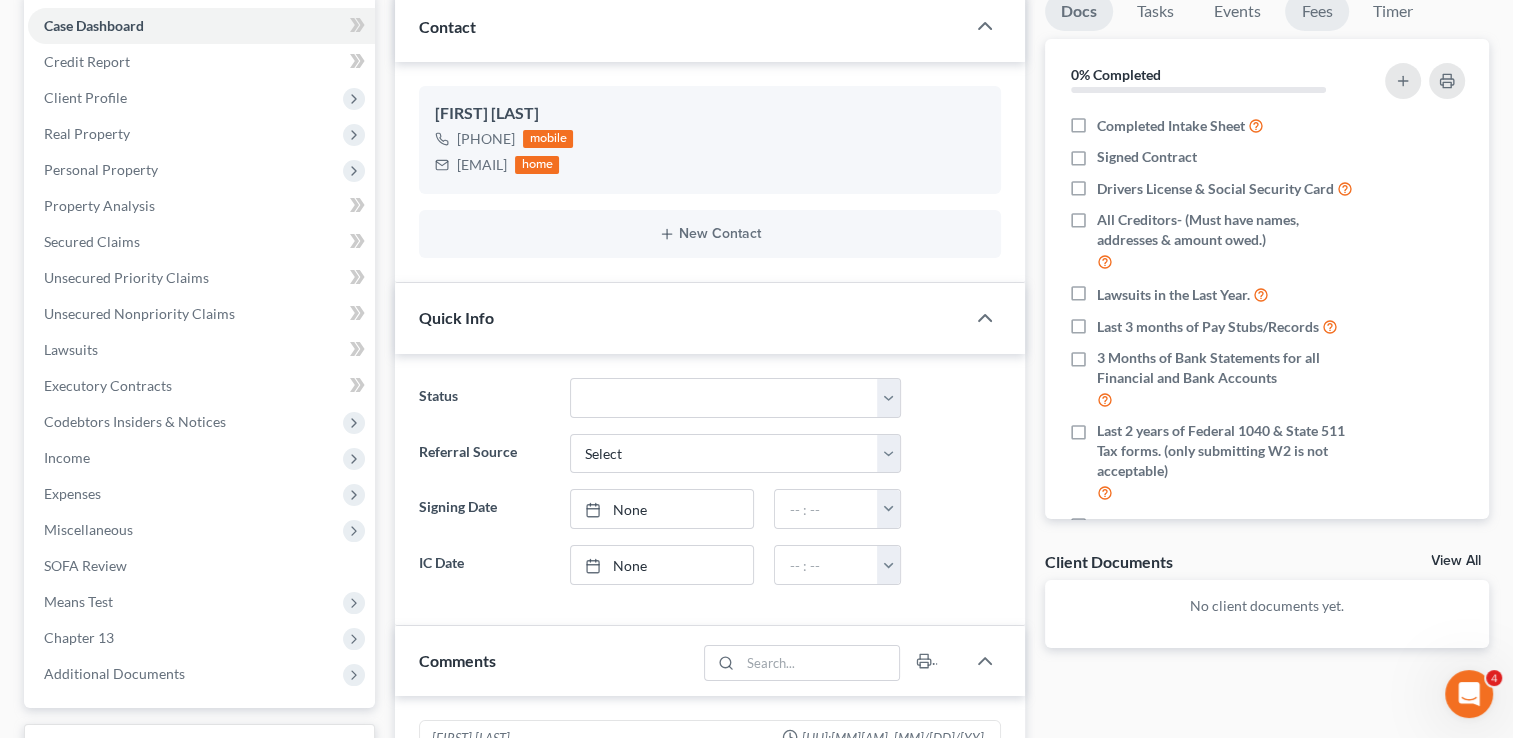 click on "Fees" at bounding box center [1317, 11] 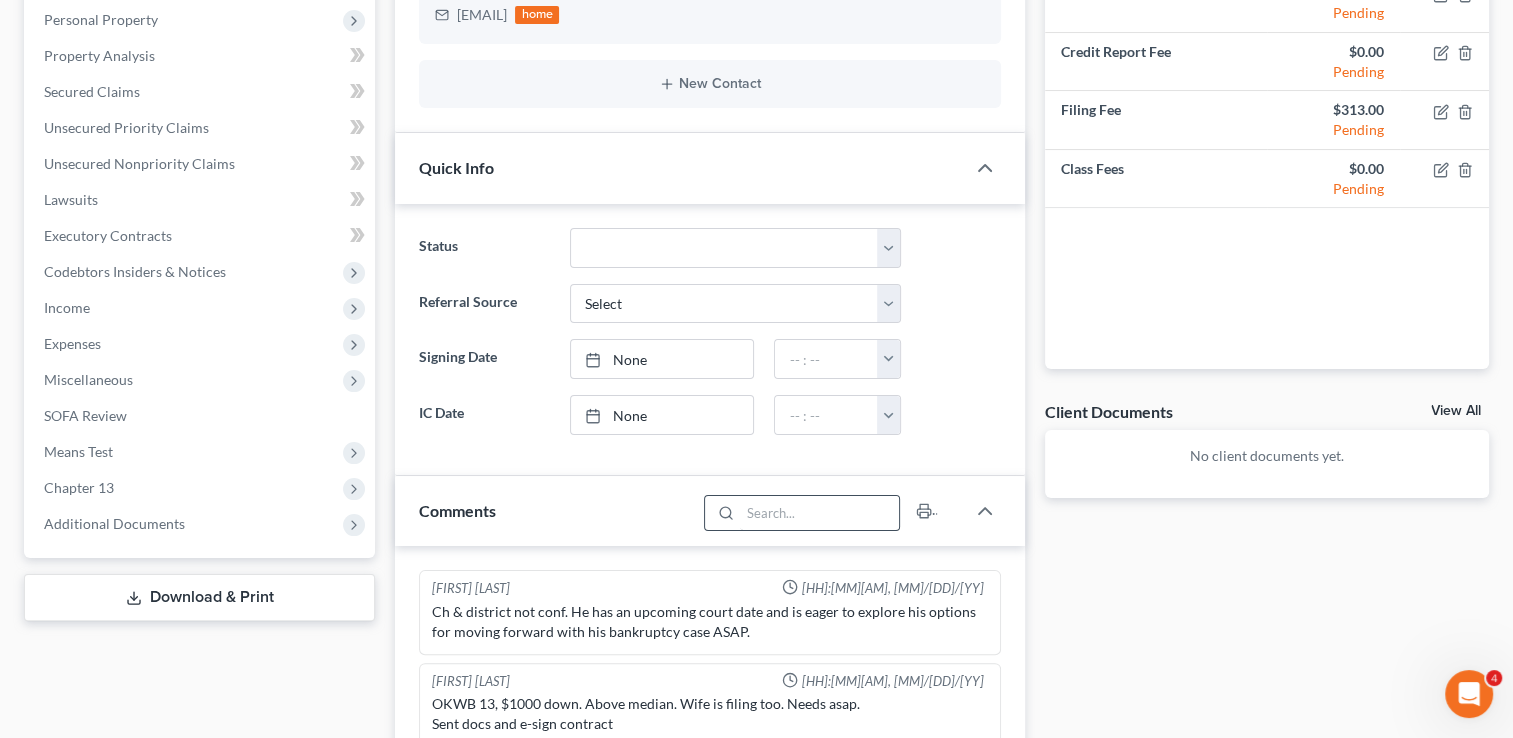 scroll, scrollTop: 600, scrollLeft: 0, axis: vertical 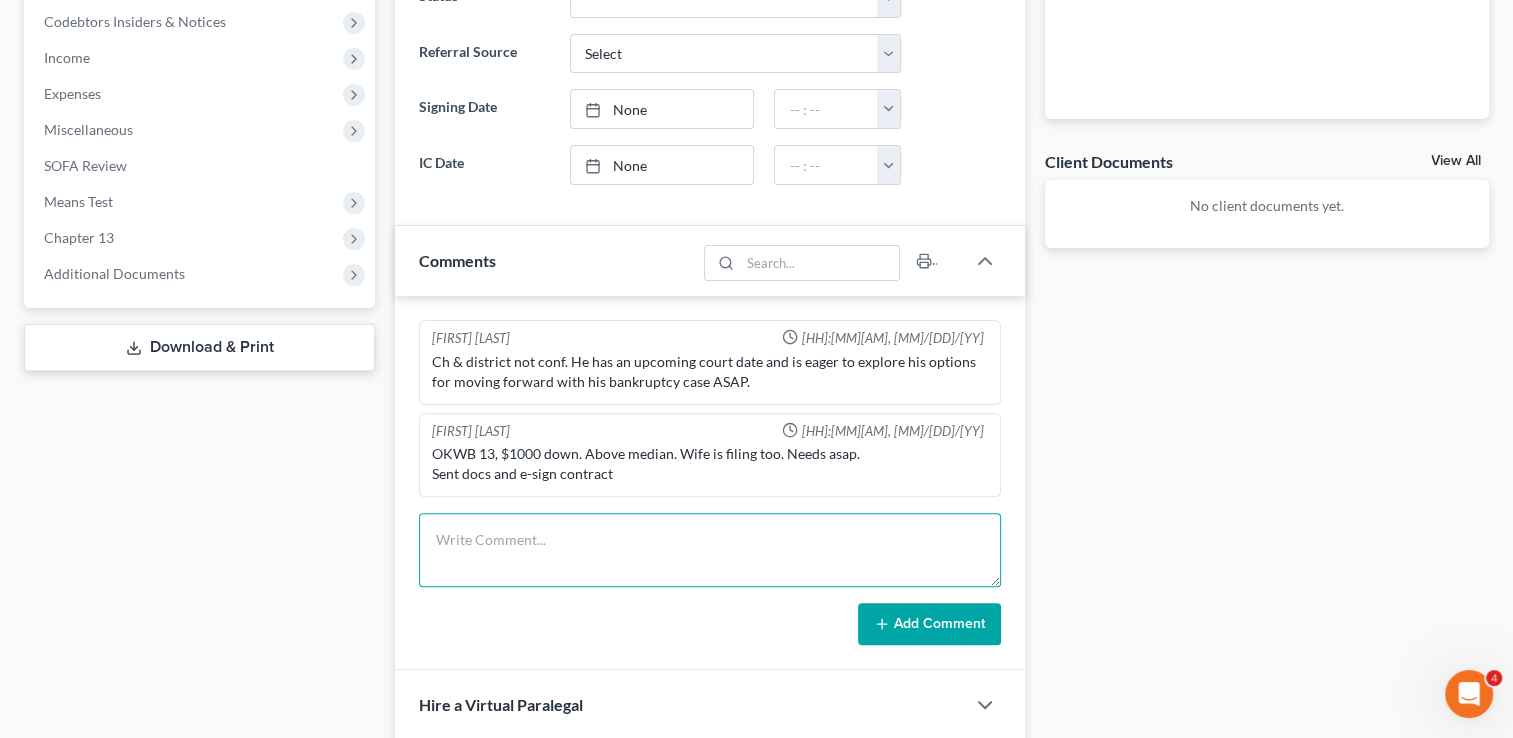 click at bounding box center [710, 550] 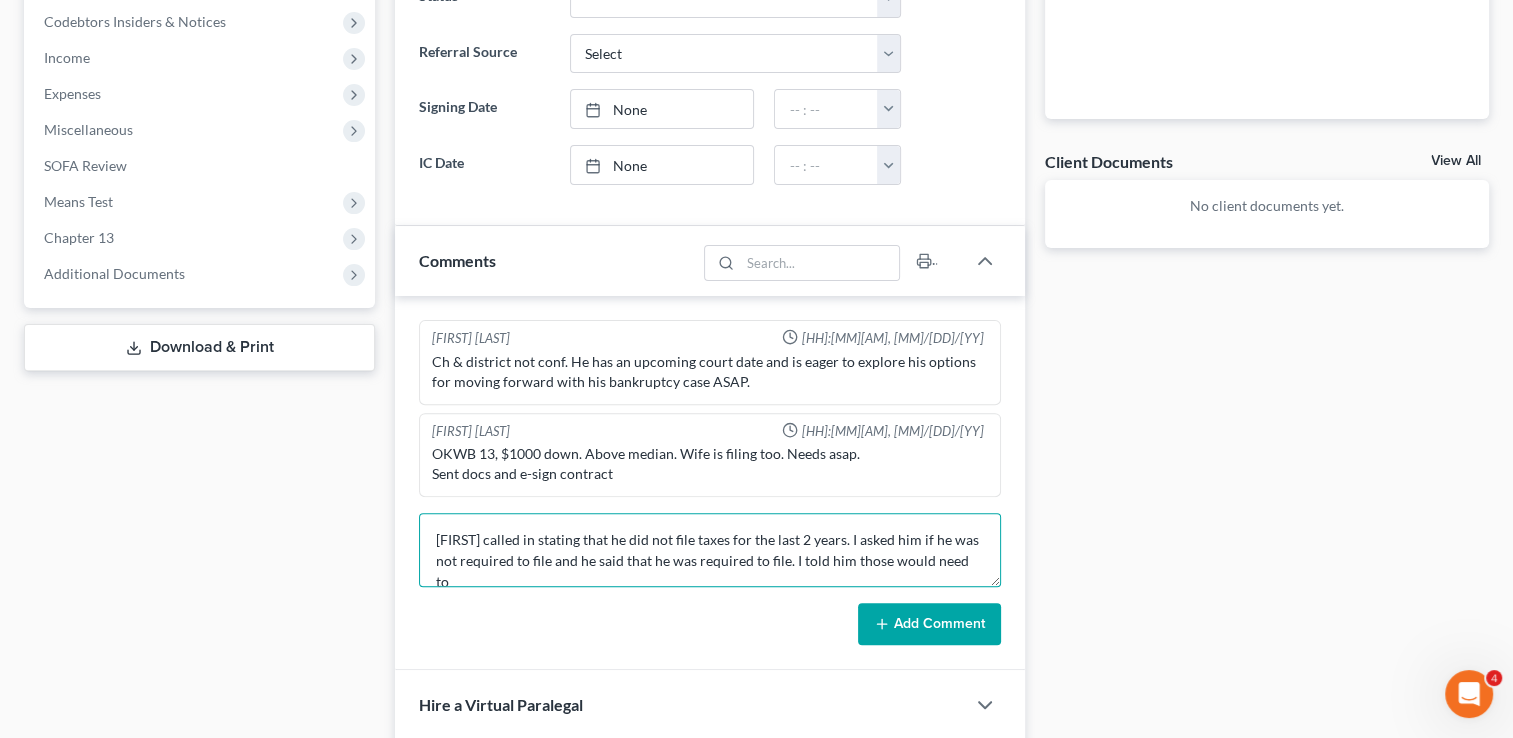 scroll, scrollTop: 3, scrollLeft: 0, axis: vertical 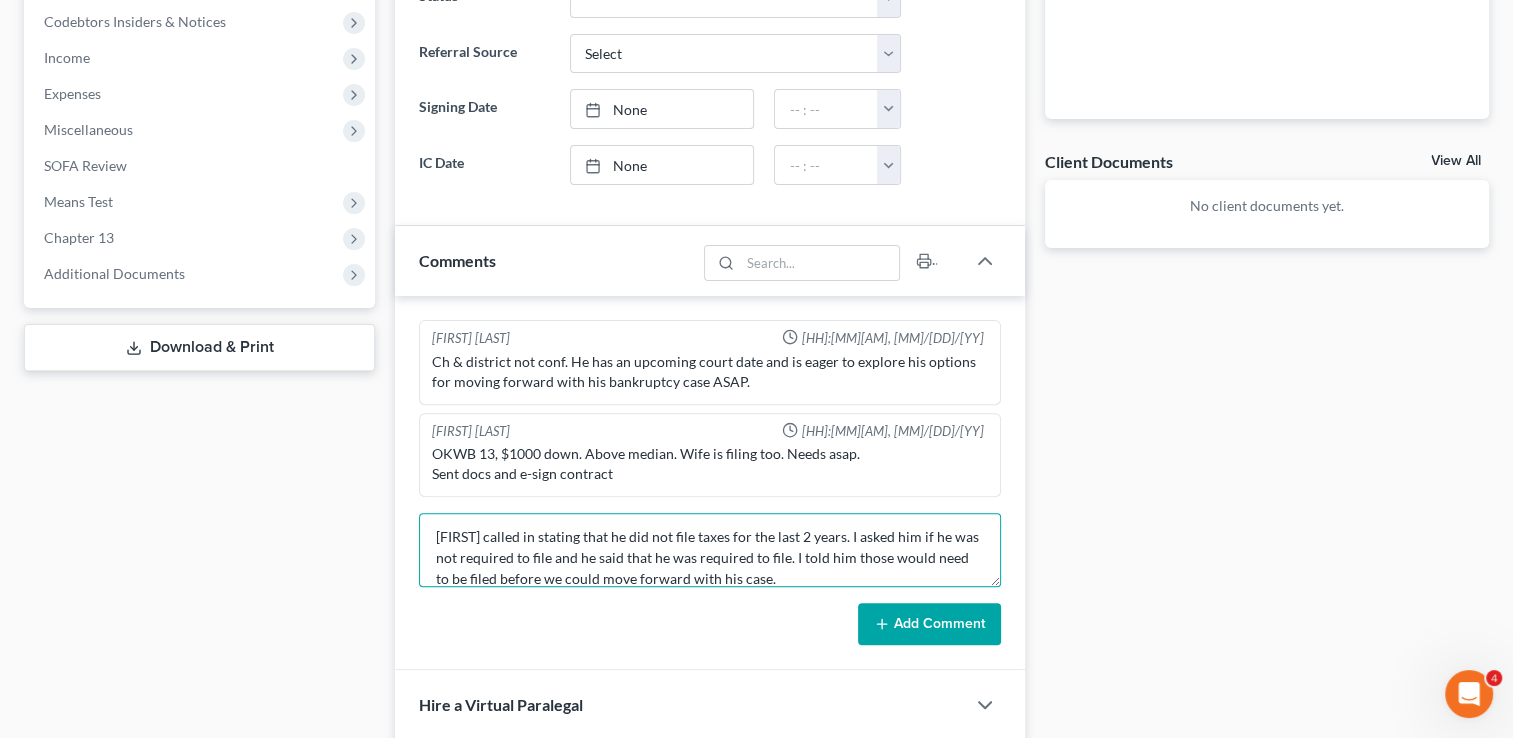 type on "[FIRST] called in stating that he did not file taxes for the last 2 years. I asked him if he was not required to file and he said that he was required to file. I told him those would need to be filed before we could move forward with his case." 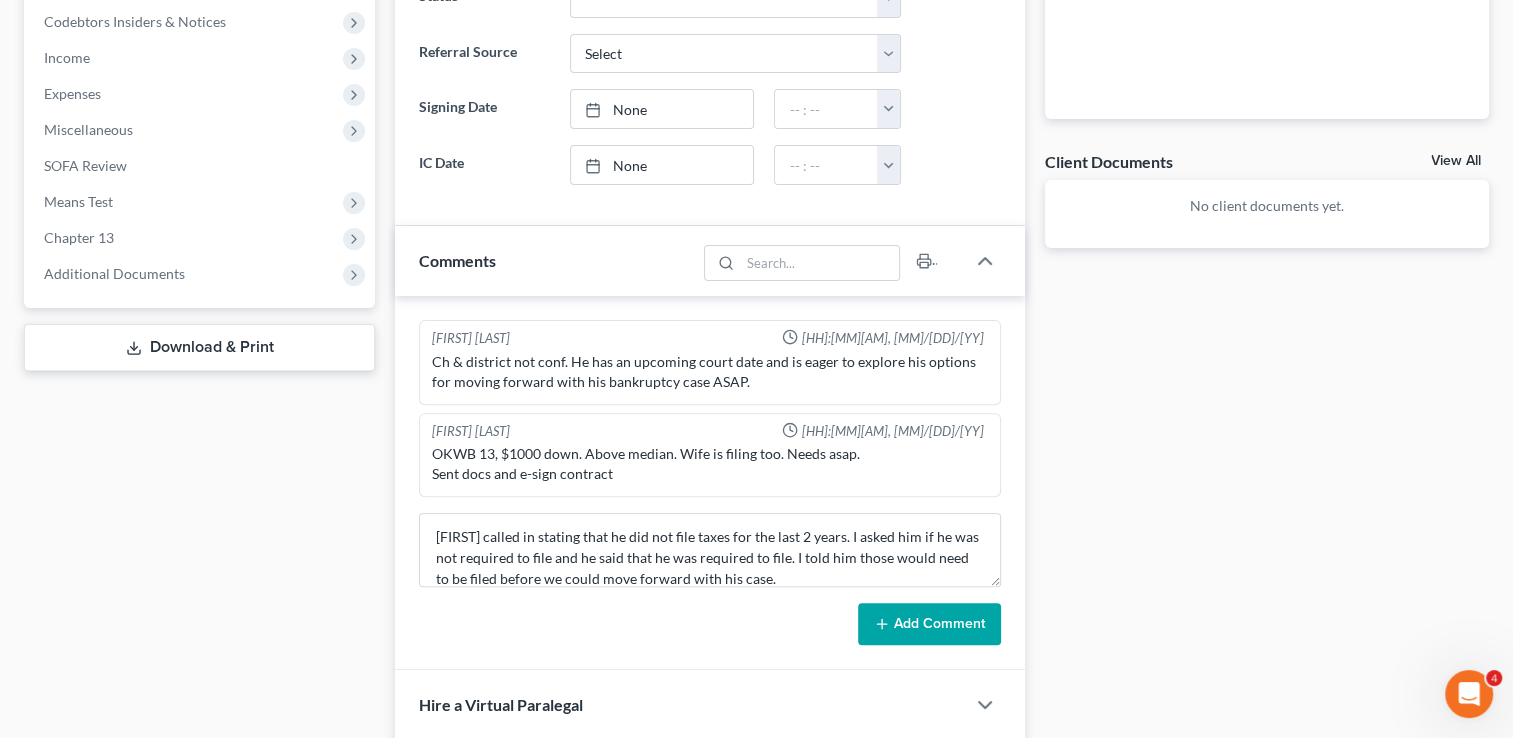 click on "Add Comment" at bounding box center (929, 624) 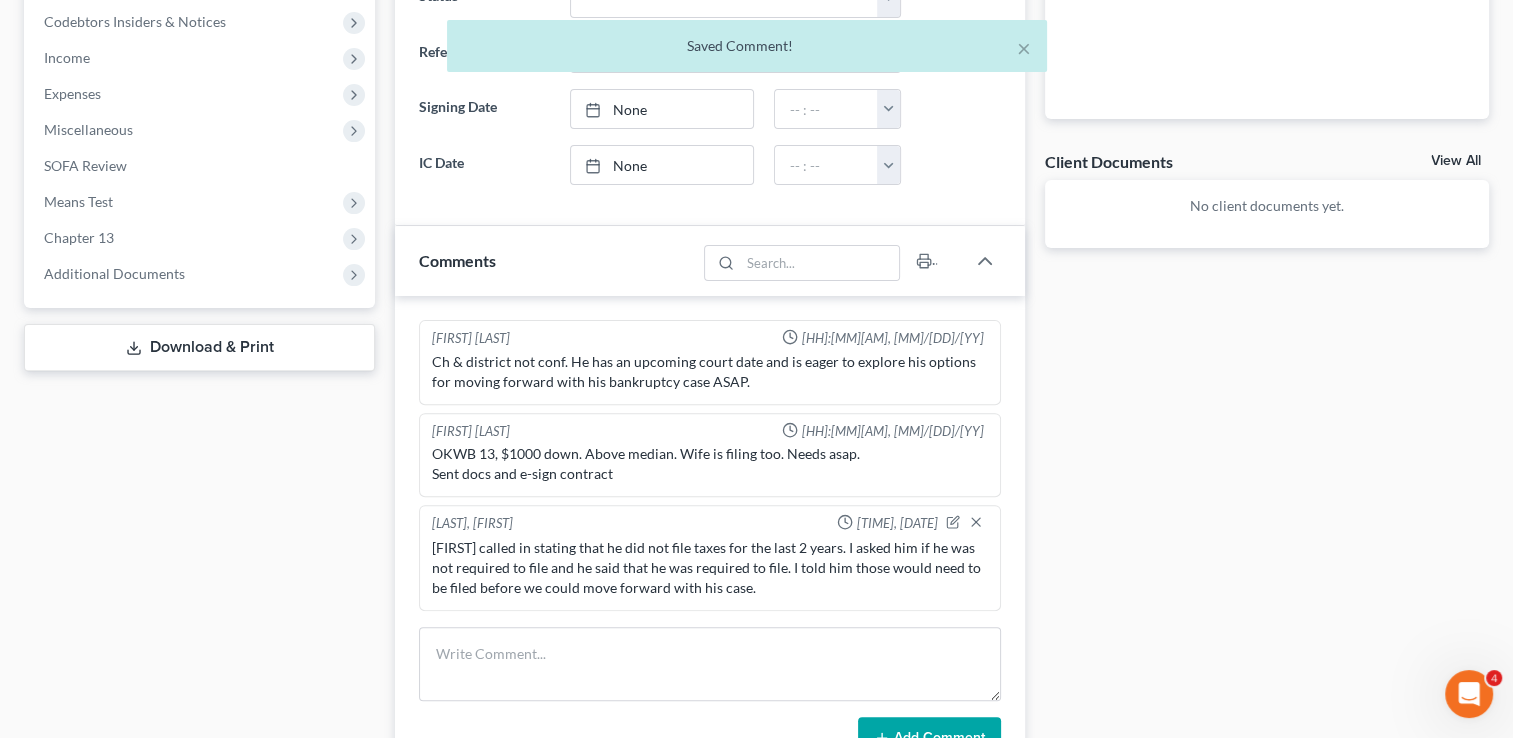 scroll, scrollTop: 0, scrollLeft: 0, axis: both 